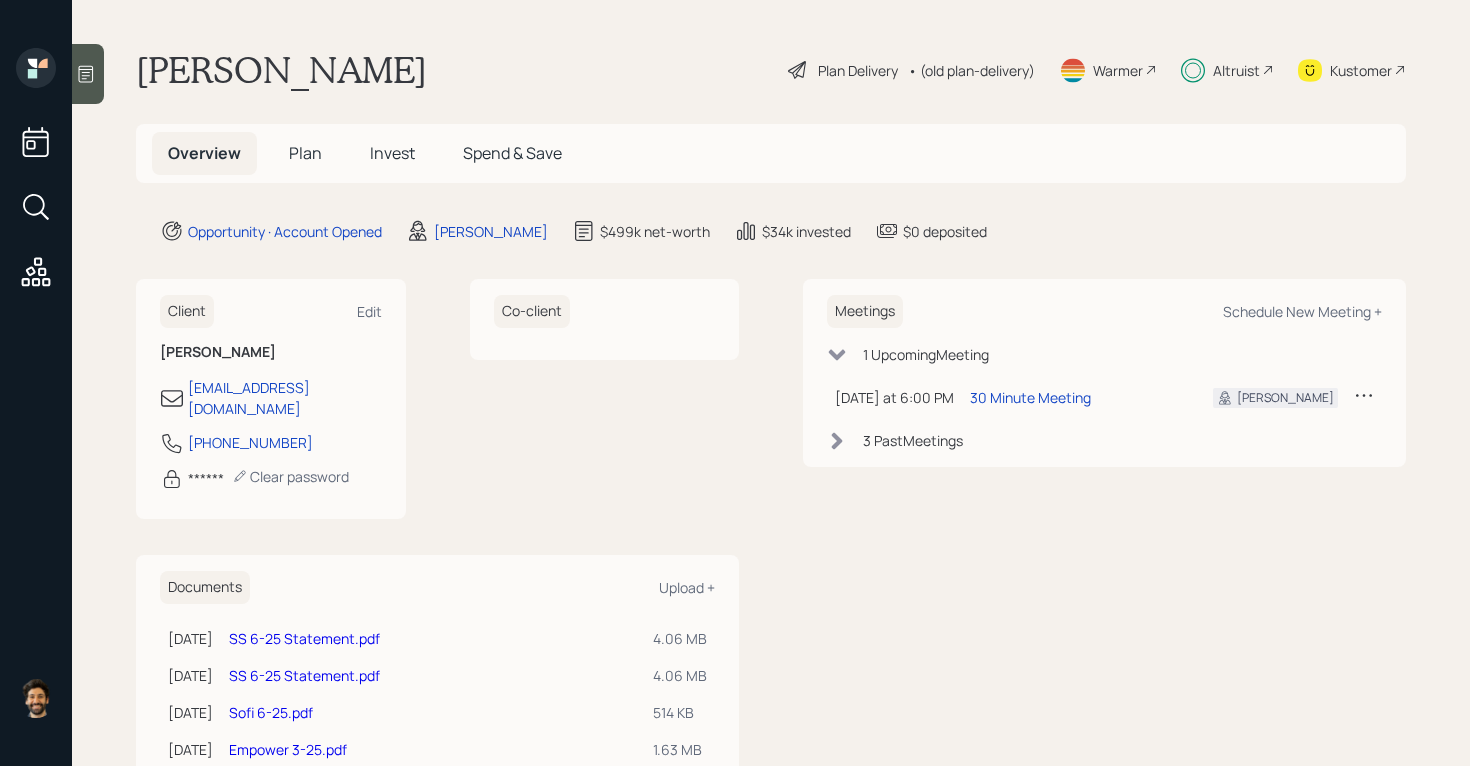 scroll, scrollTop: 0, scrollLeft: 0, axis: both 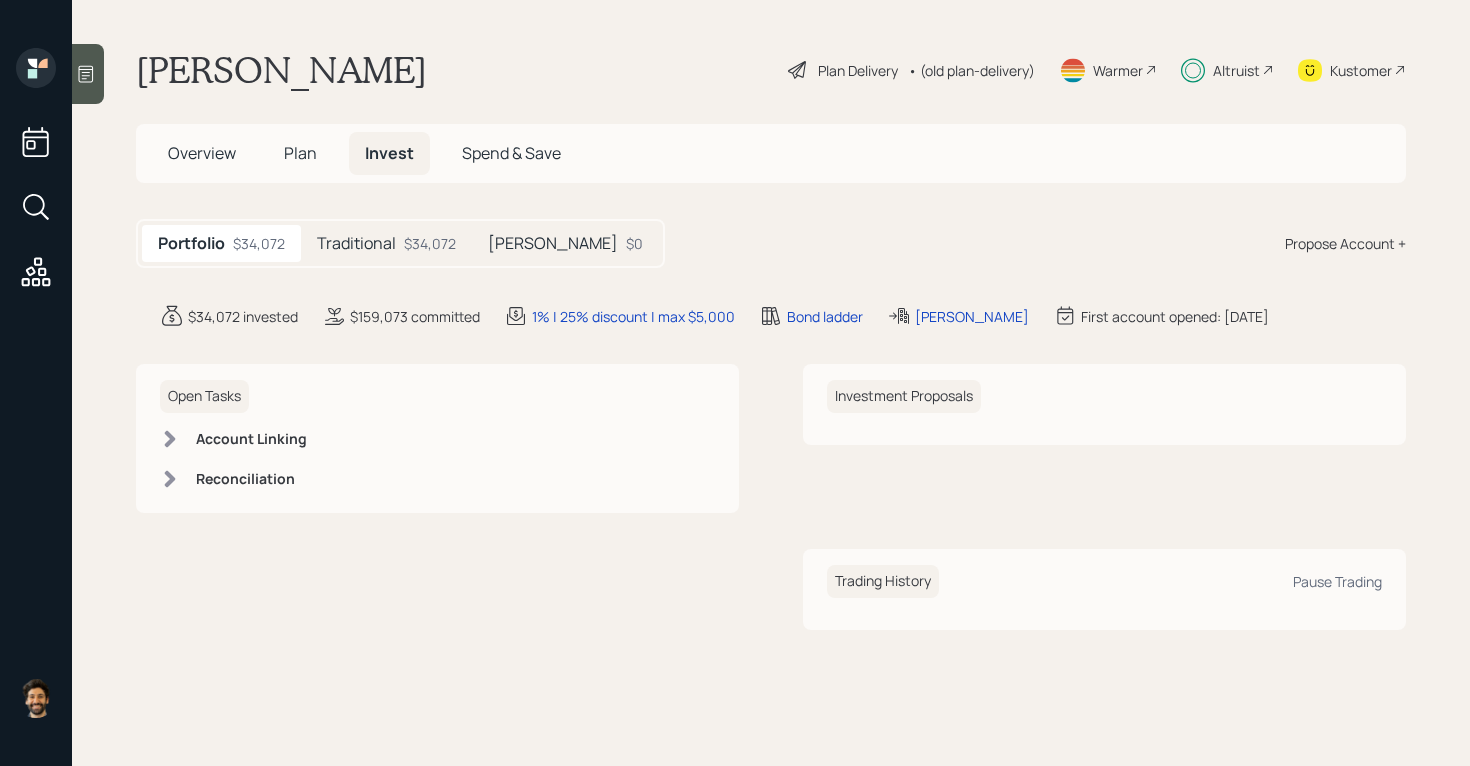 click on "Traditional" at bounding box center (356, 243) 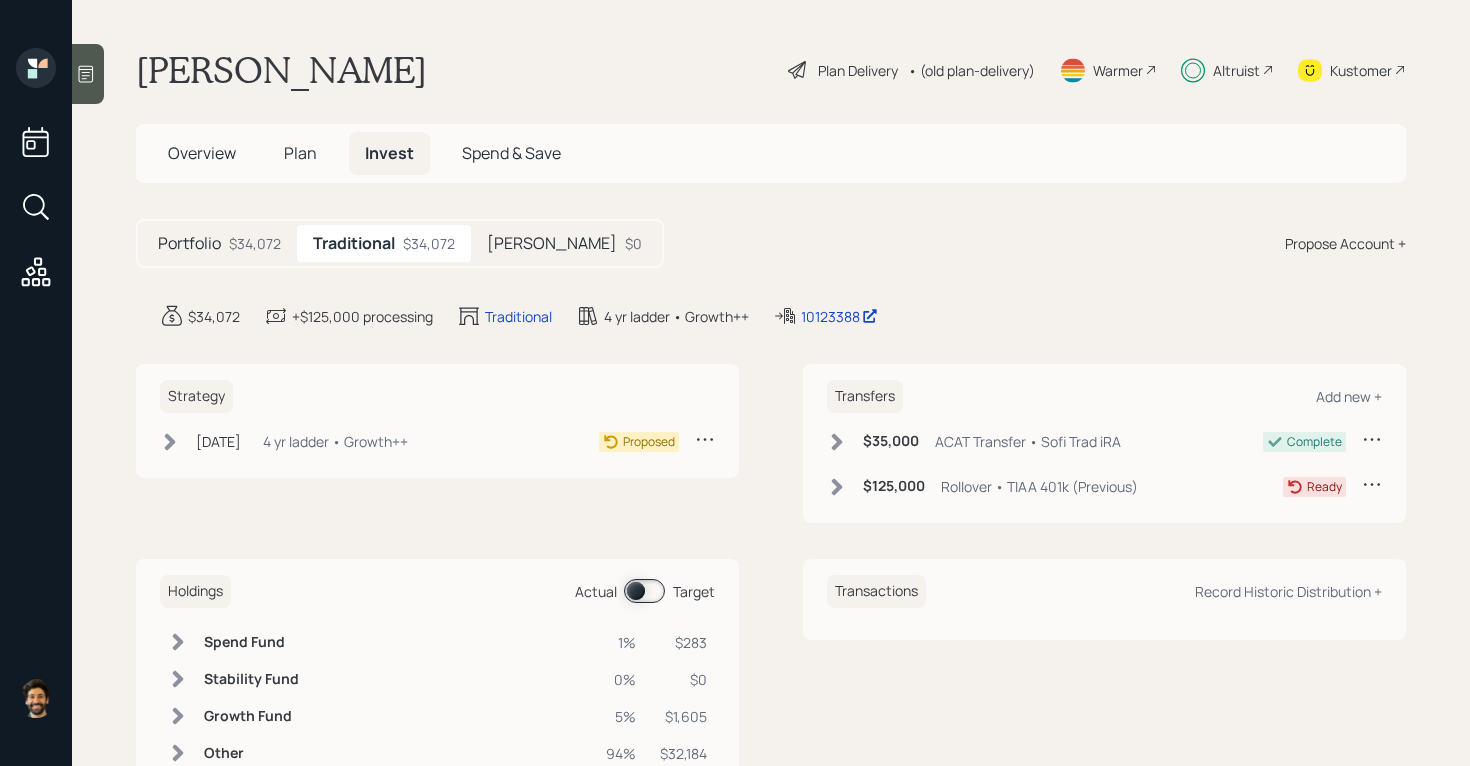 click on "Jun 17, 2025 Tuesday, June 17, 2025 3:19 PM EDT 4 yr ladder • Growth++" at bounding box center [284, 441] 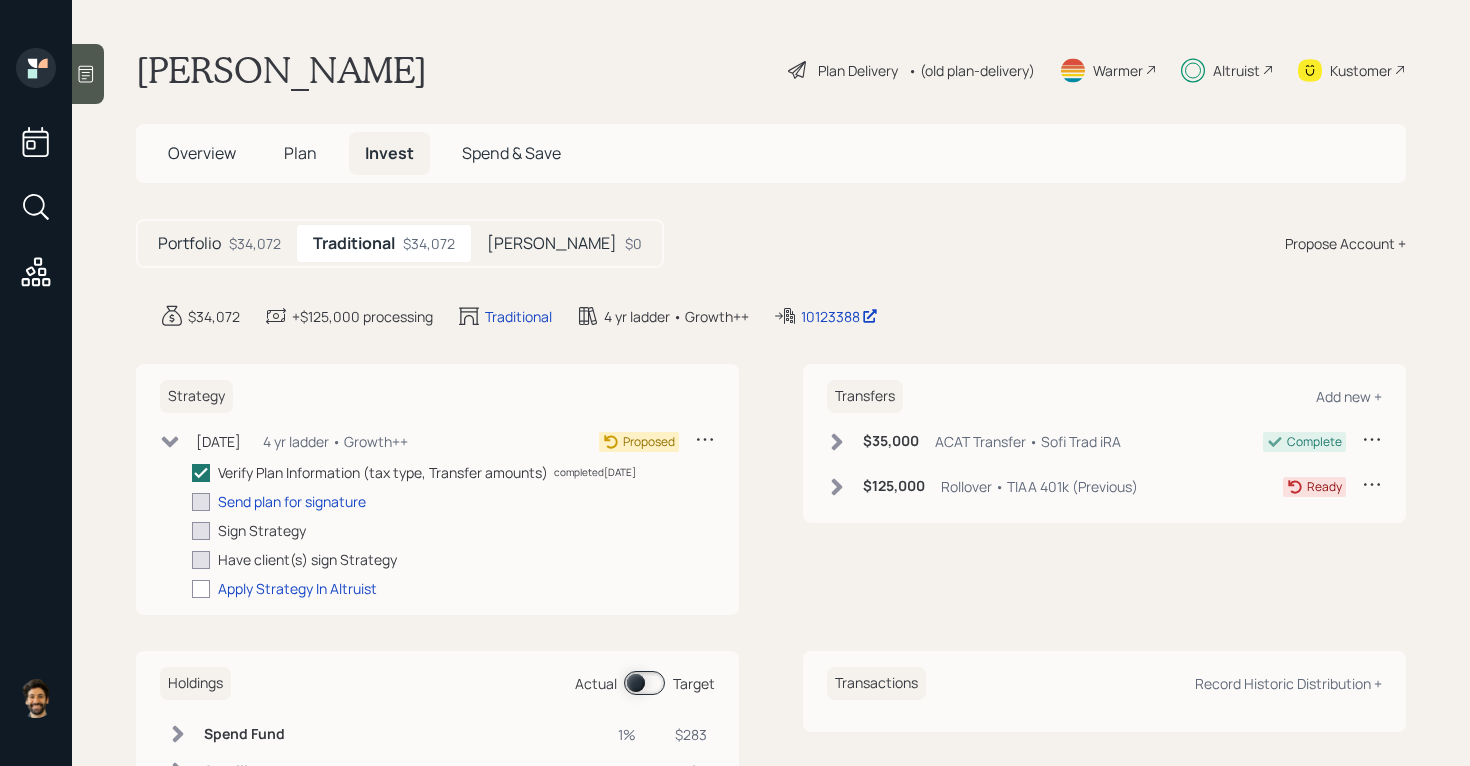 click on "Plan" at bounding box center [300, 153] 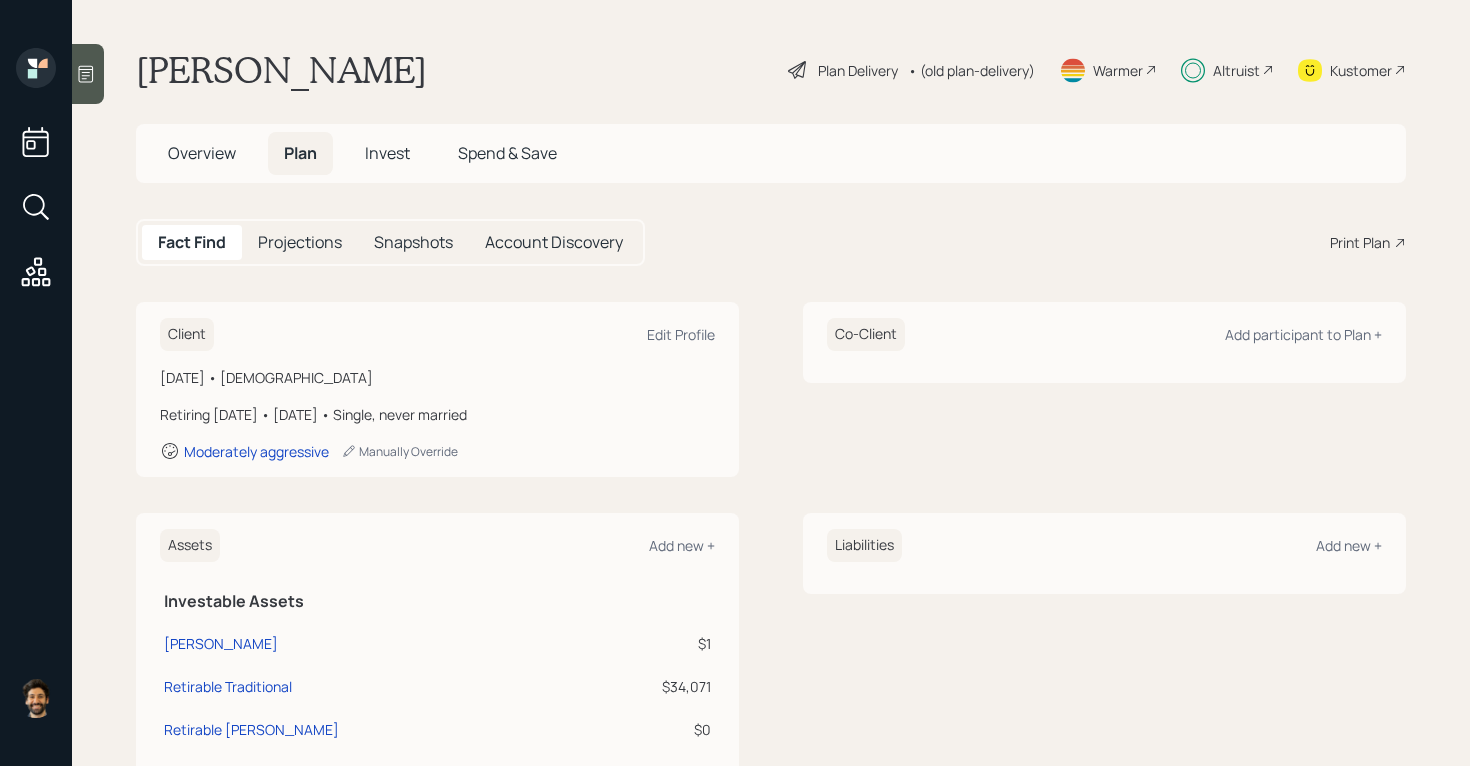 click on "• (old plan-delivery)" at bounding box center (971, 70) 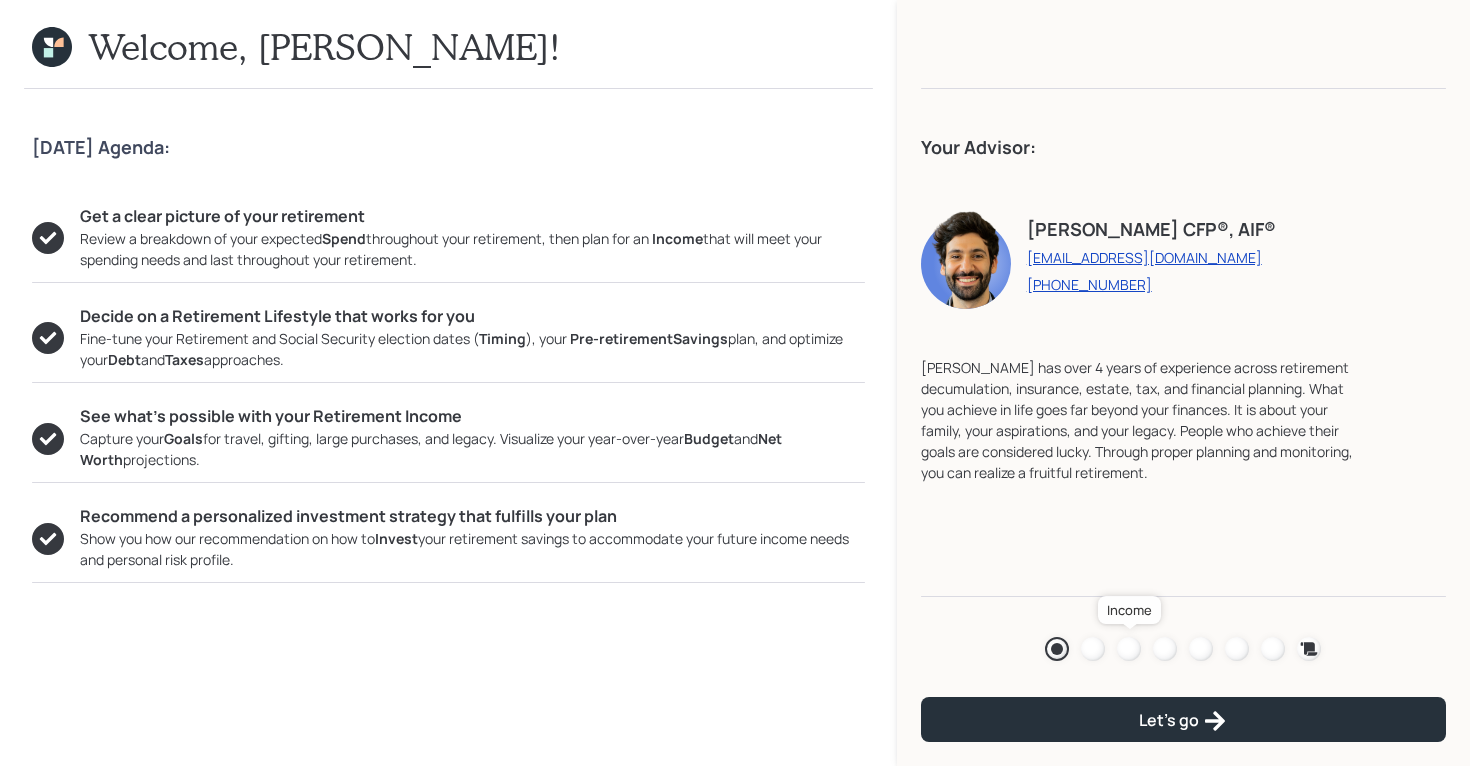 click at bounding box center (1129, 649) 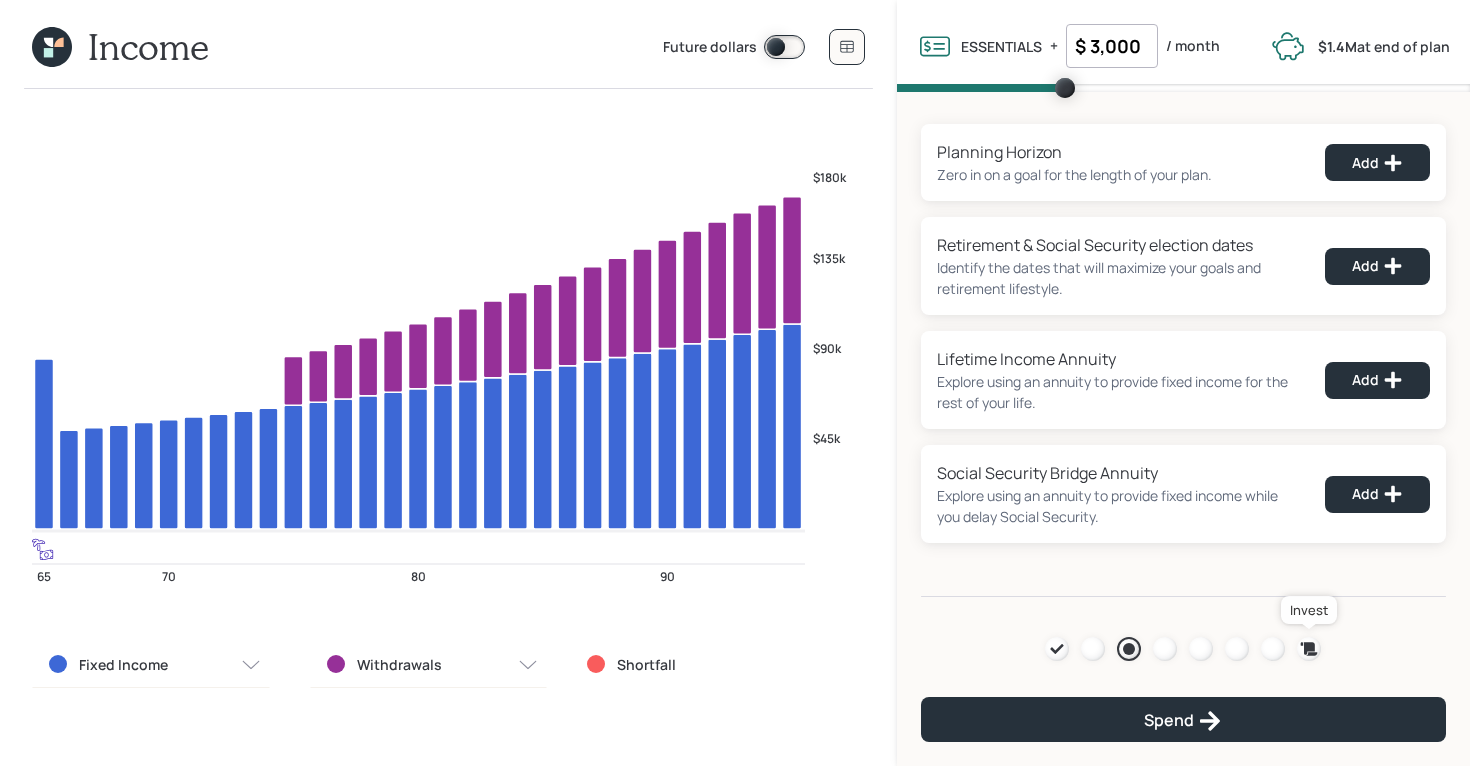 click 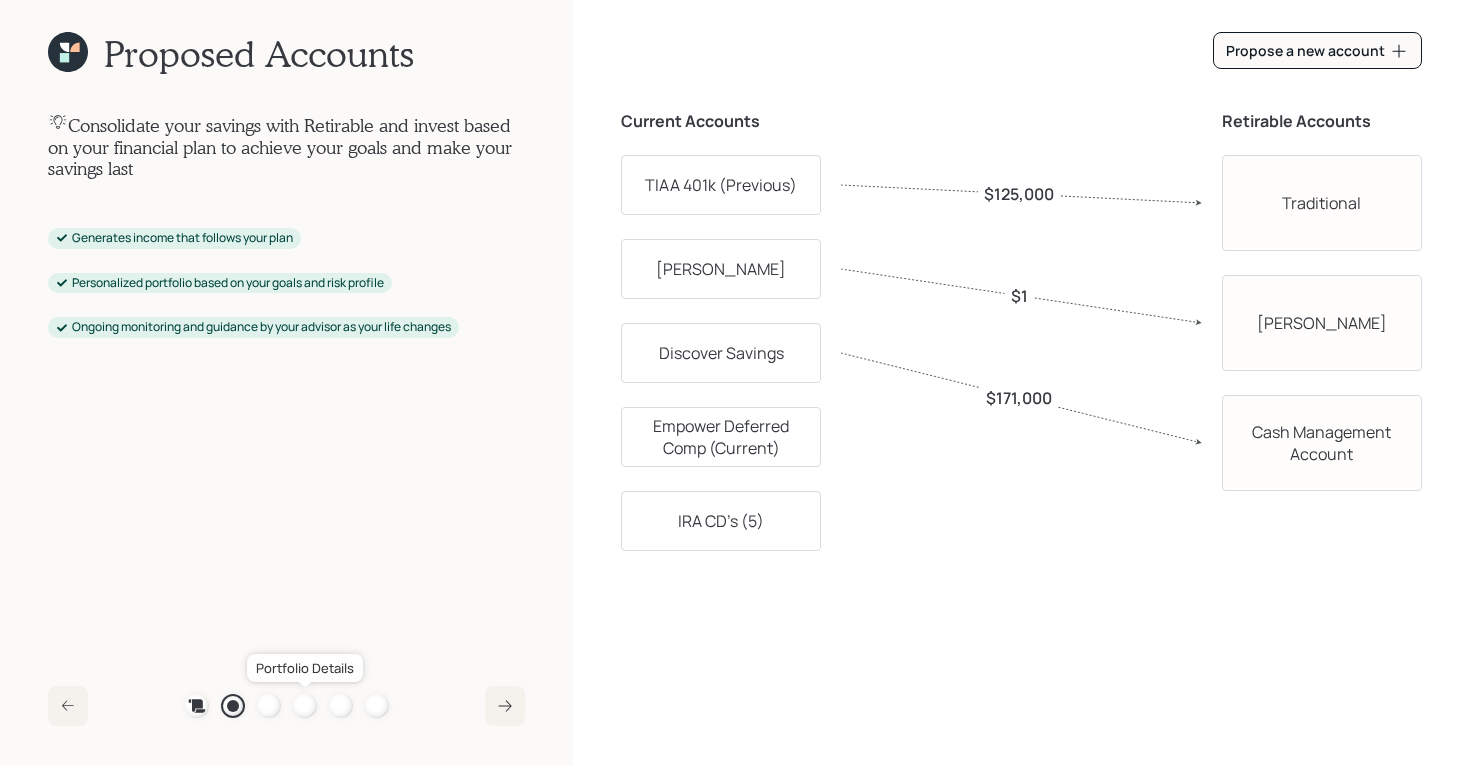 click at bounding box center (305, 706) 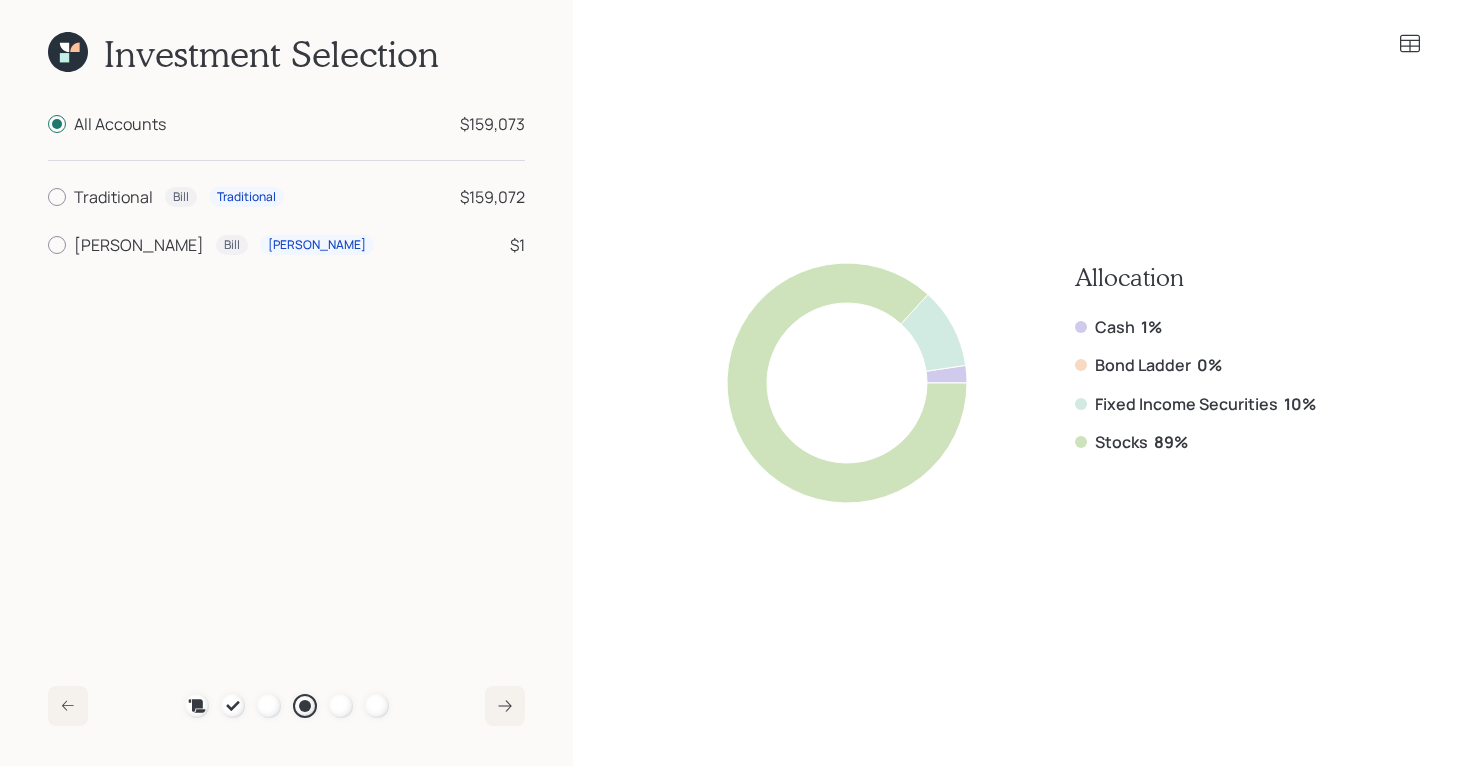click 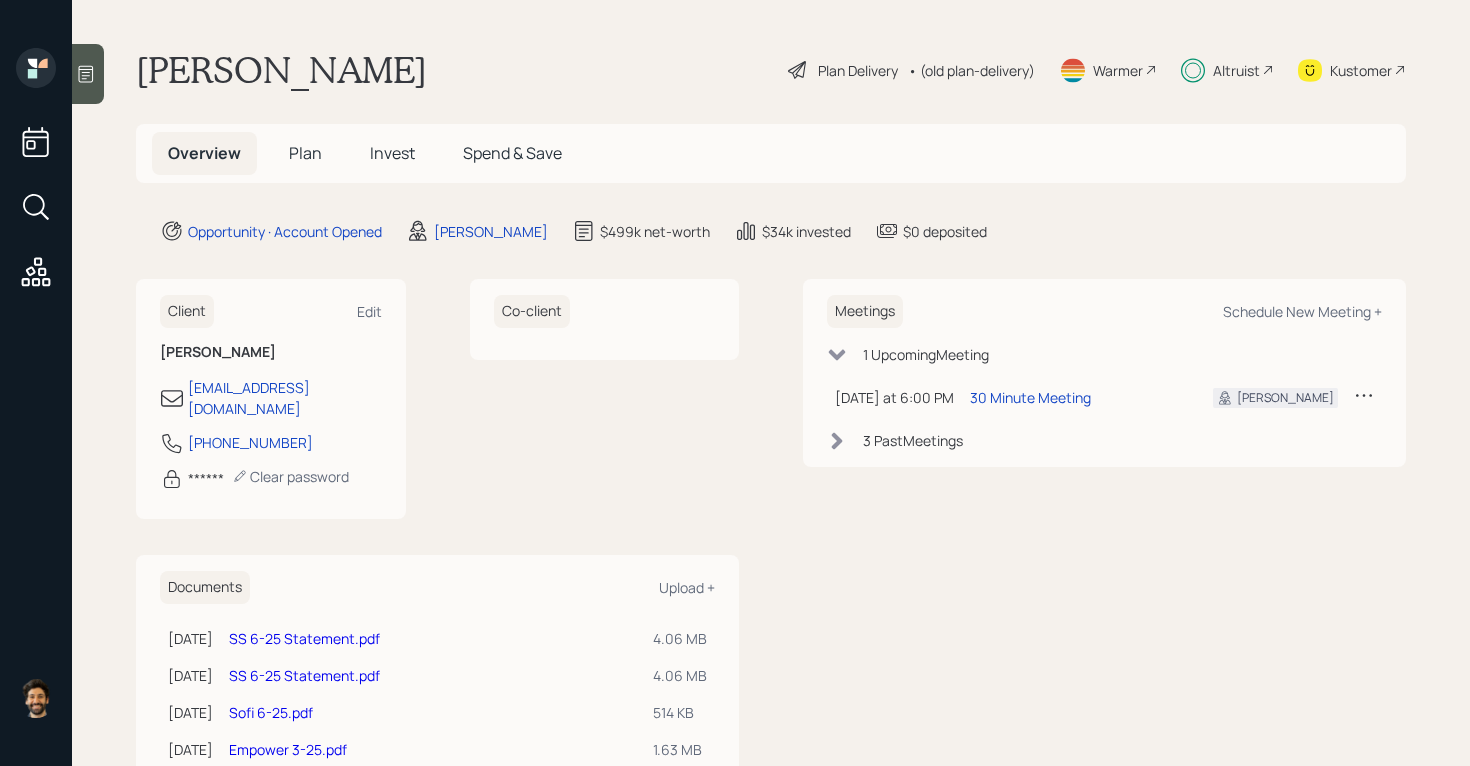 click on "Altruist" at bounding box center [1236, 70] 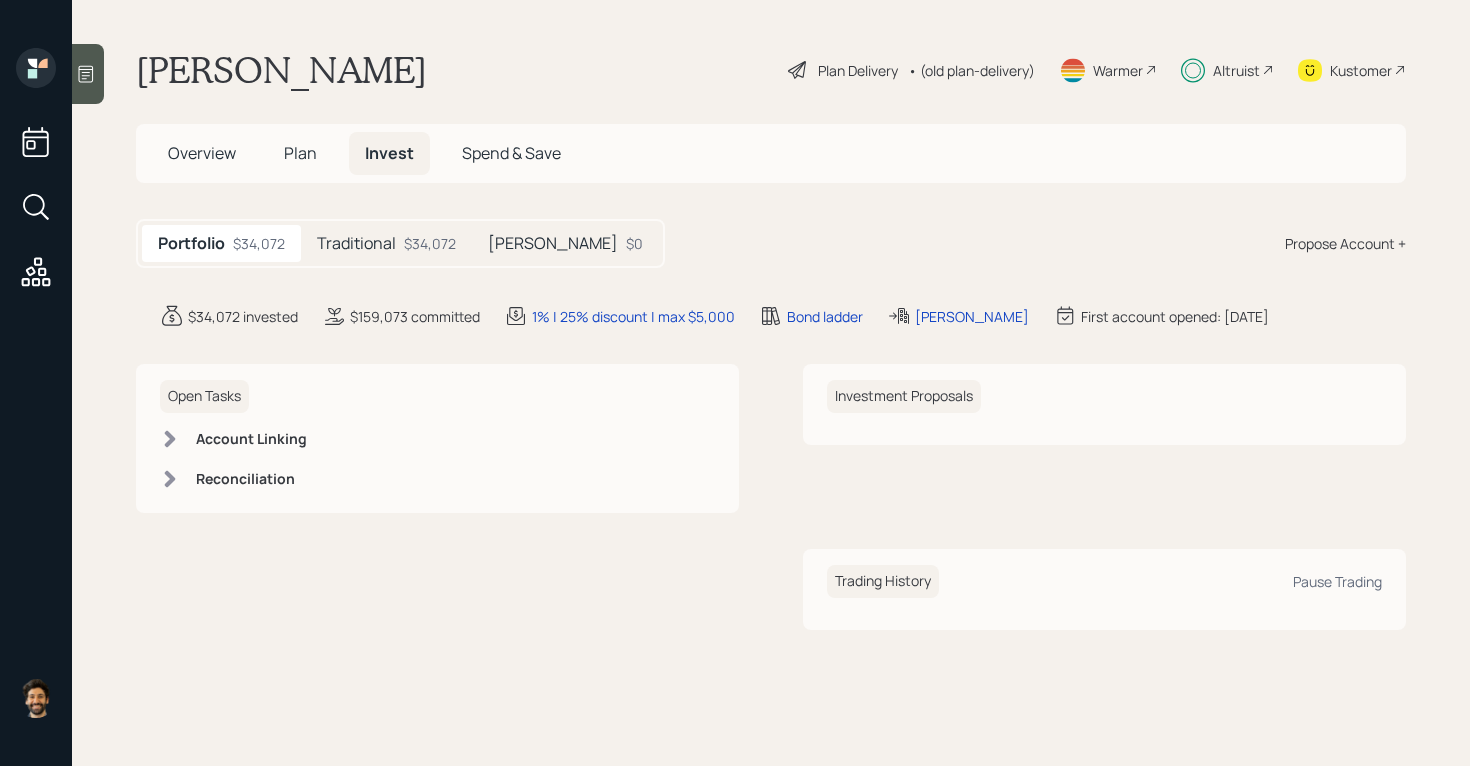 click on "Traditional" at bounding box center (356, 243) 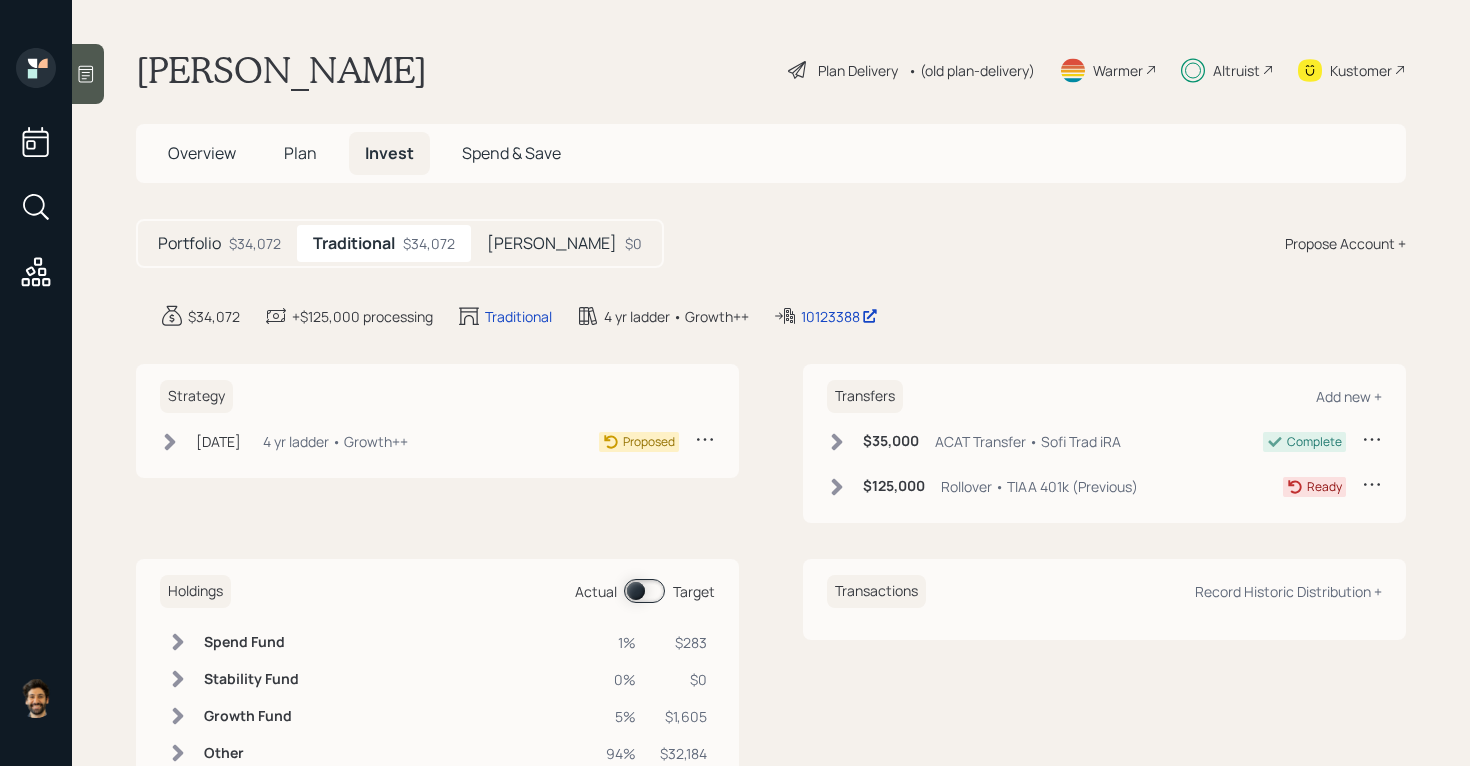 click on "[PERSON_NAME]" at bounding box center [552, 243] 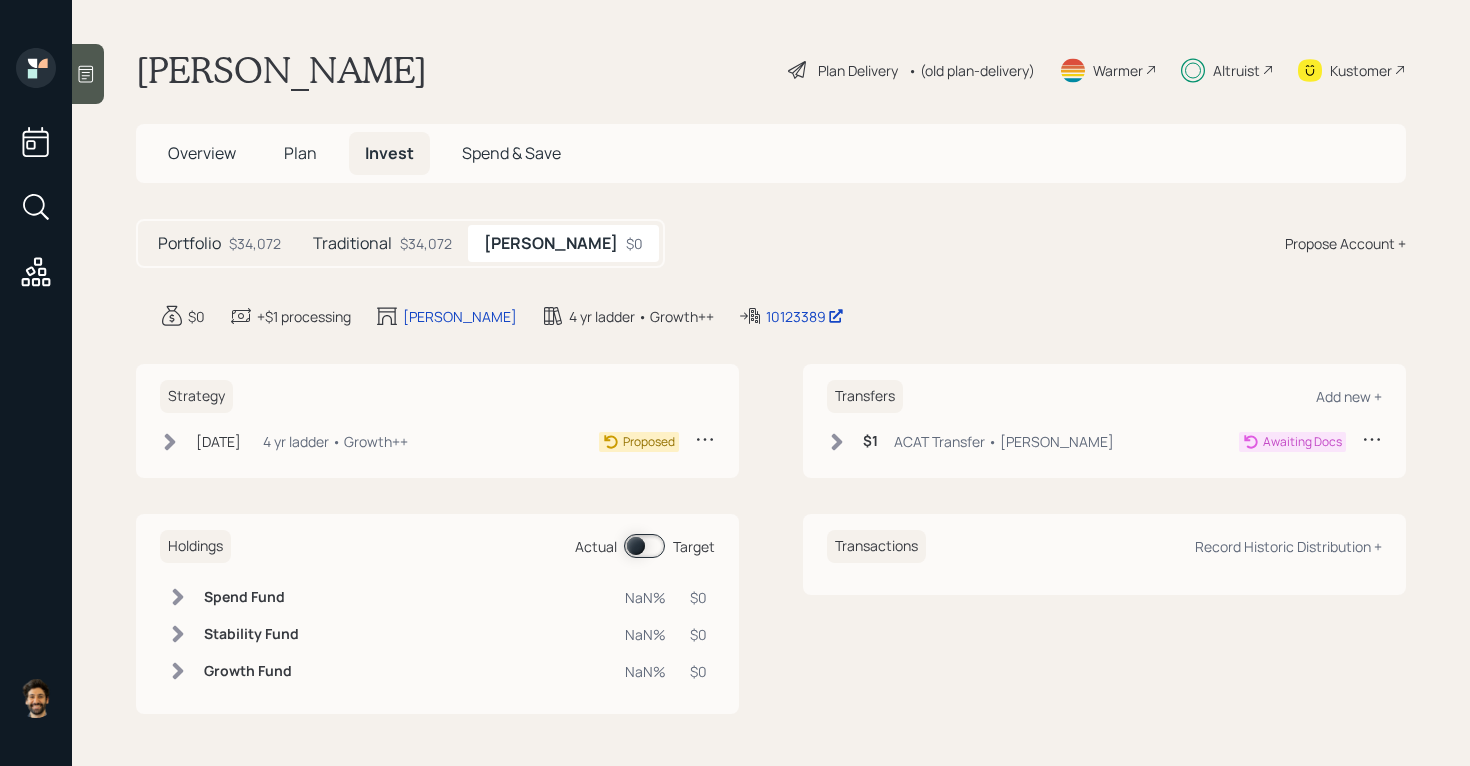 click on "Traditional $34,072" at bounding box center (382, 243) 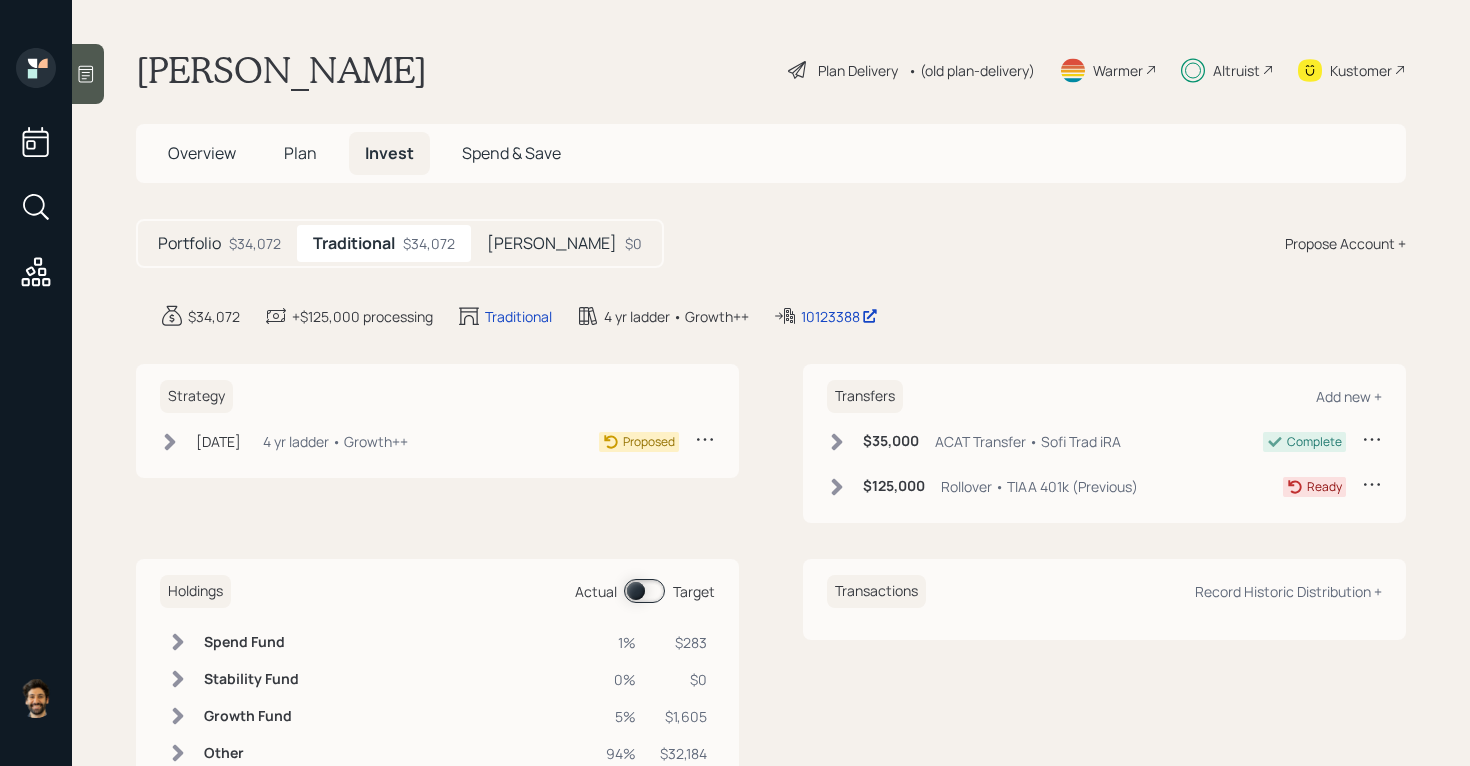 click on "$34,072" at bounding box center [255, 243] 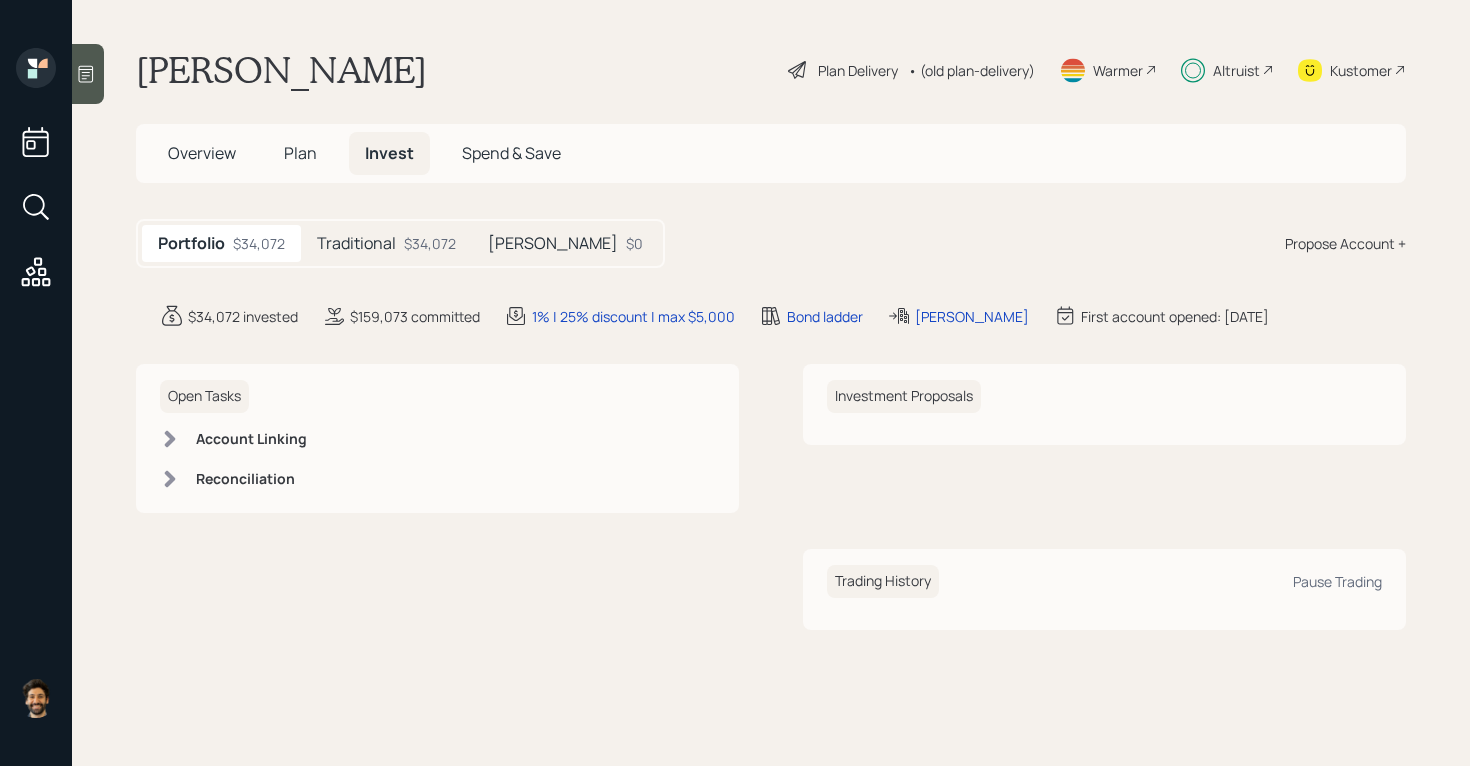 click on "Traditional" at bounding box center (356, 243) 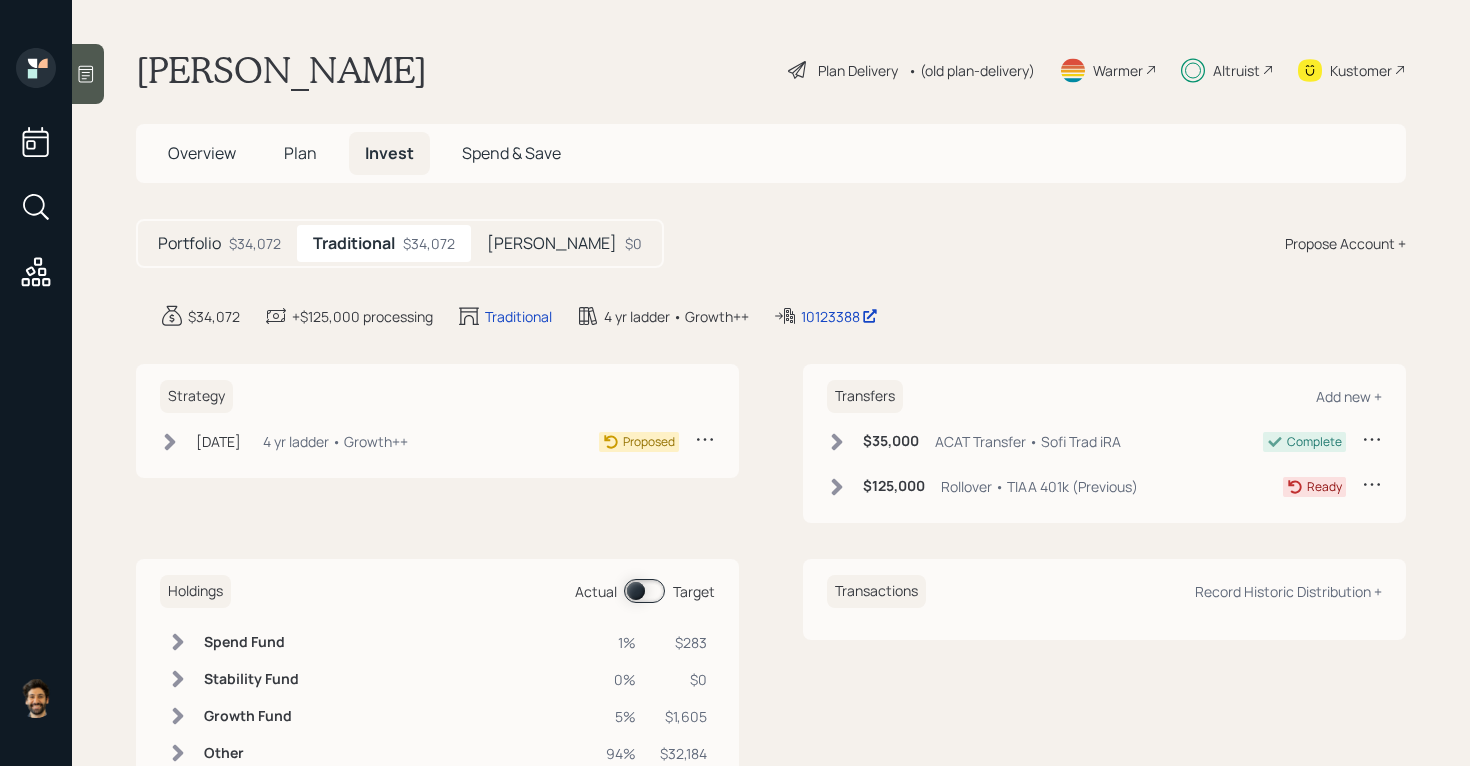 click on "$34,072" at bounding box center (255, 243) 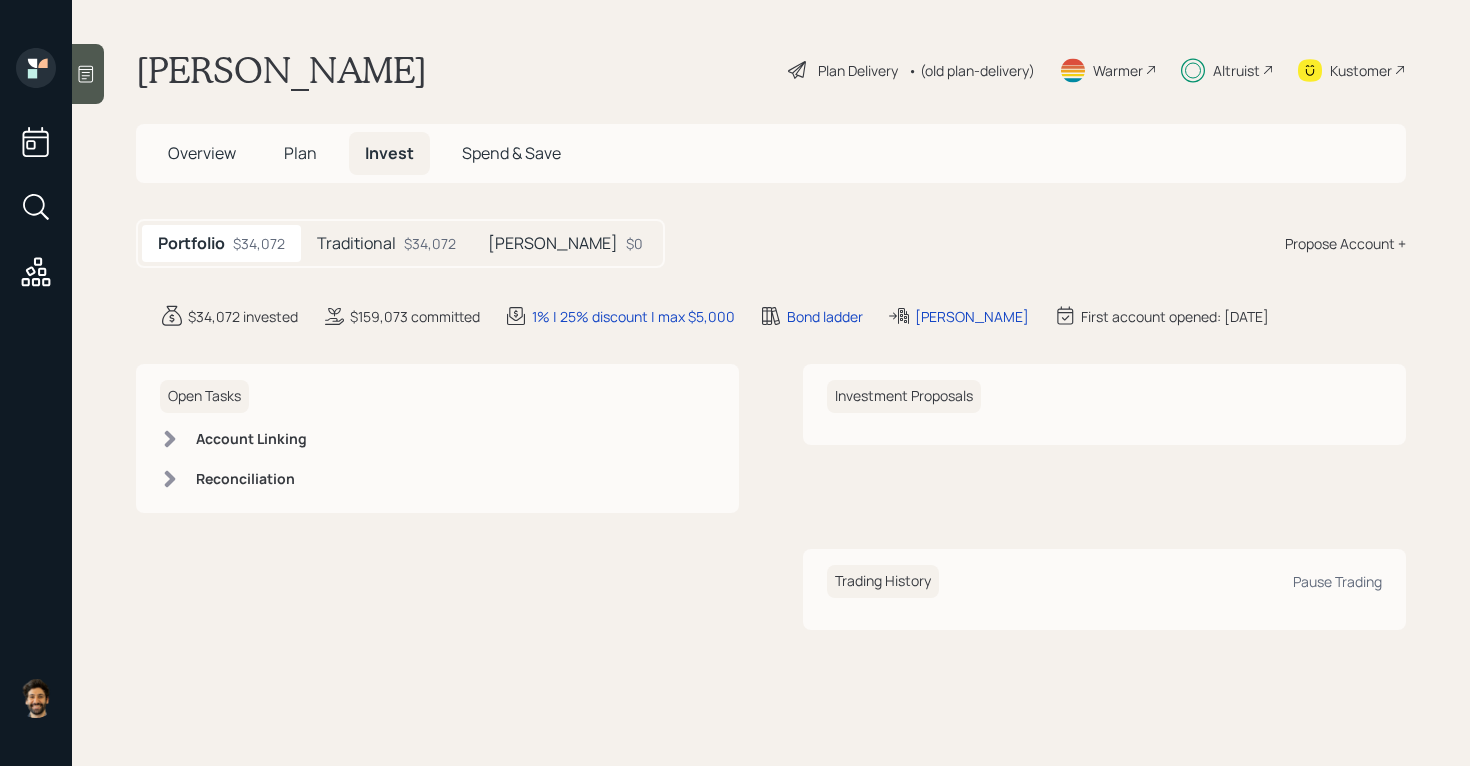 click on "Traditional" at bounding box center (356, 243) 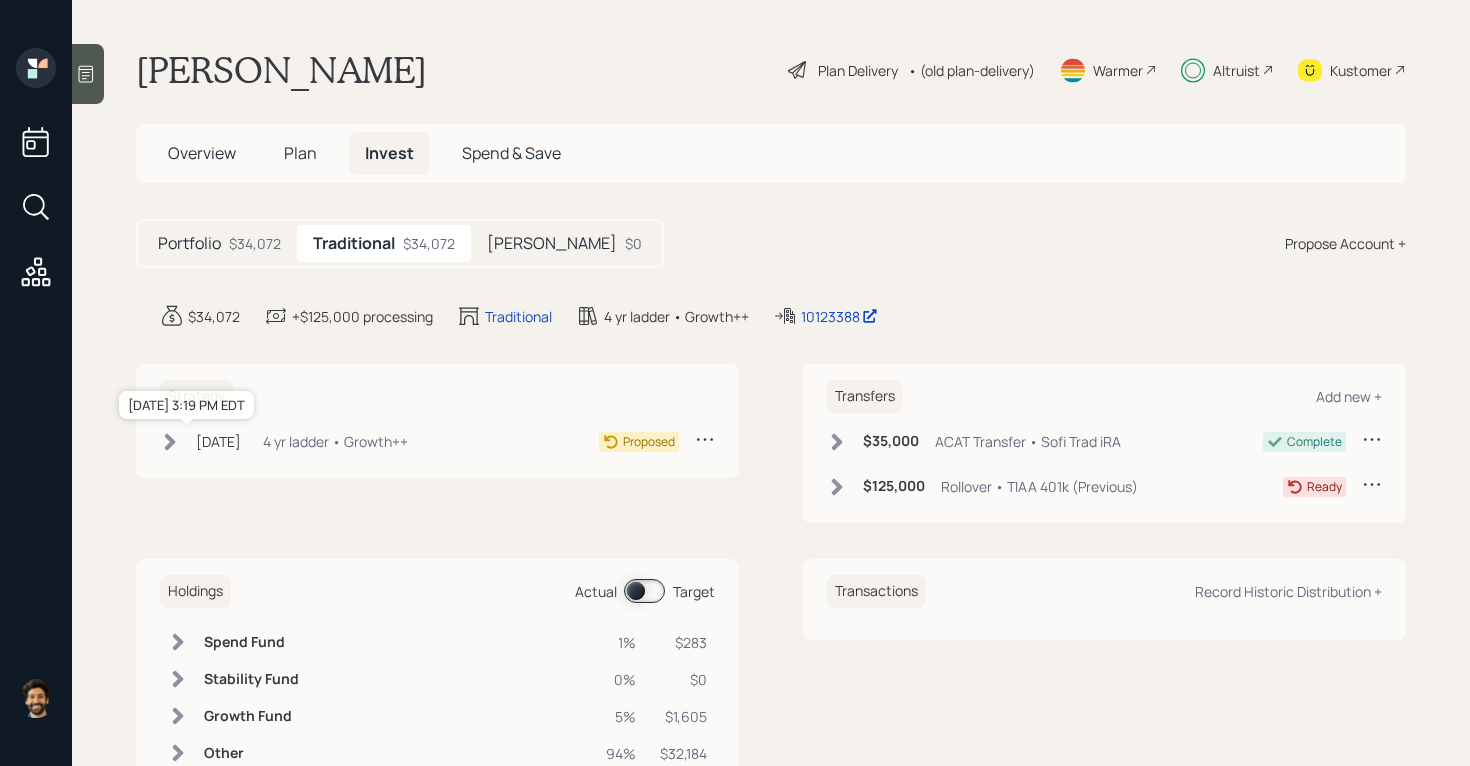 click on "Jun 17, 2025" at bounding box center [218, 441] 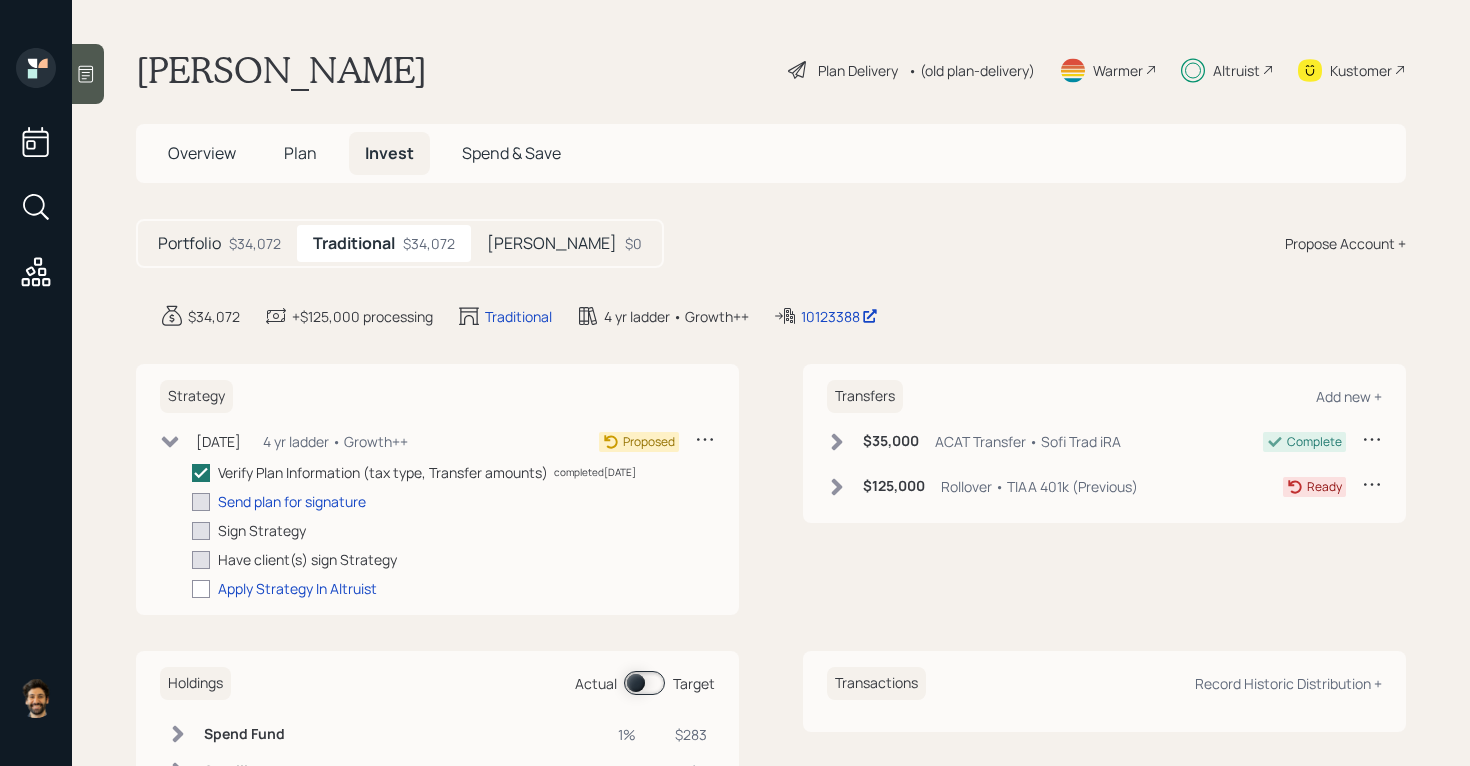 click on "Portfolio $34,072" at bounding box center [219, 243] 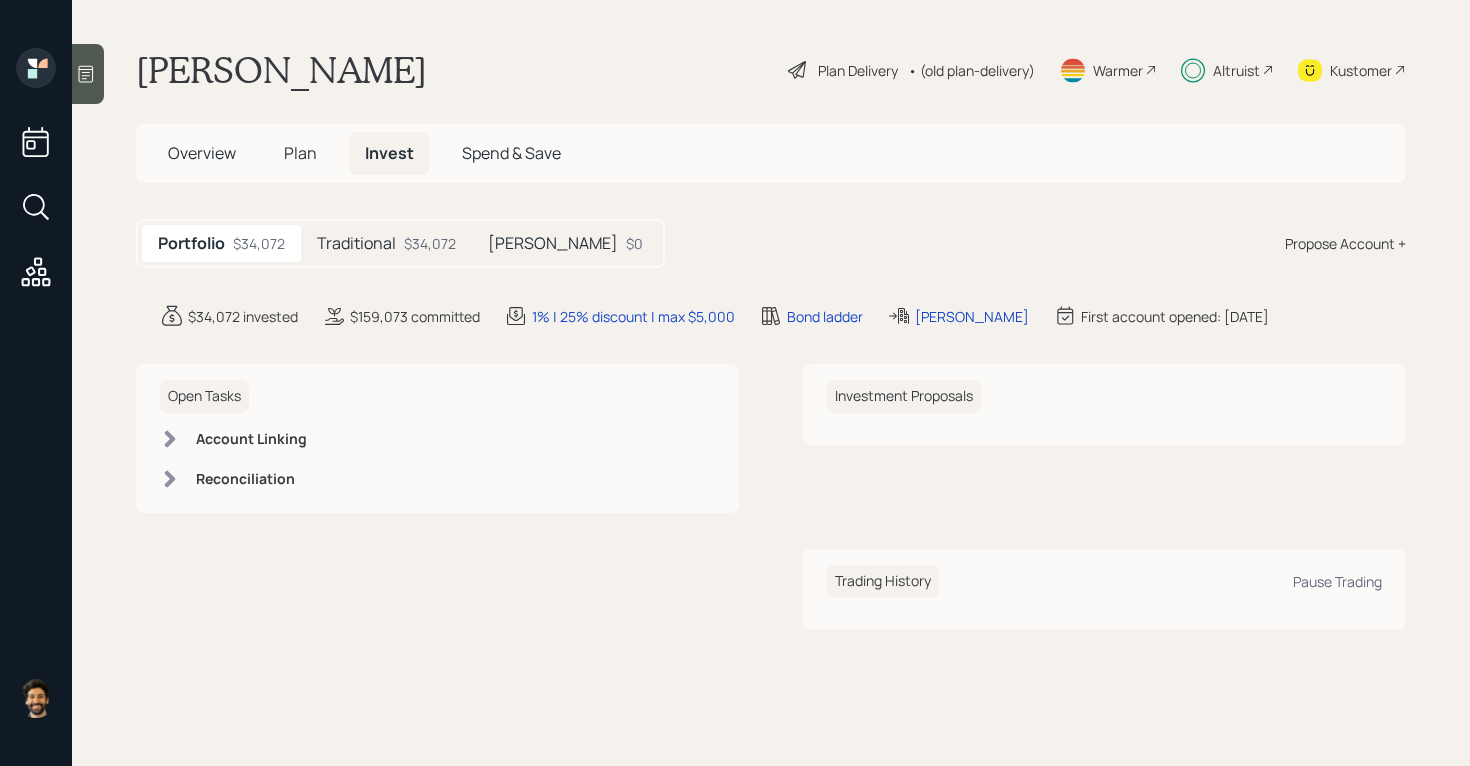 click on "Plan" at bounding box center [300, 153] 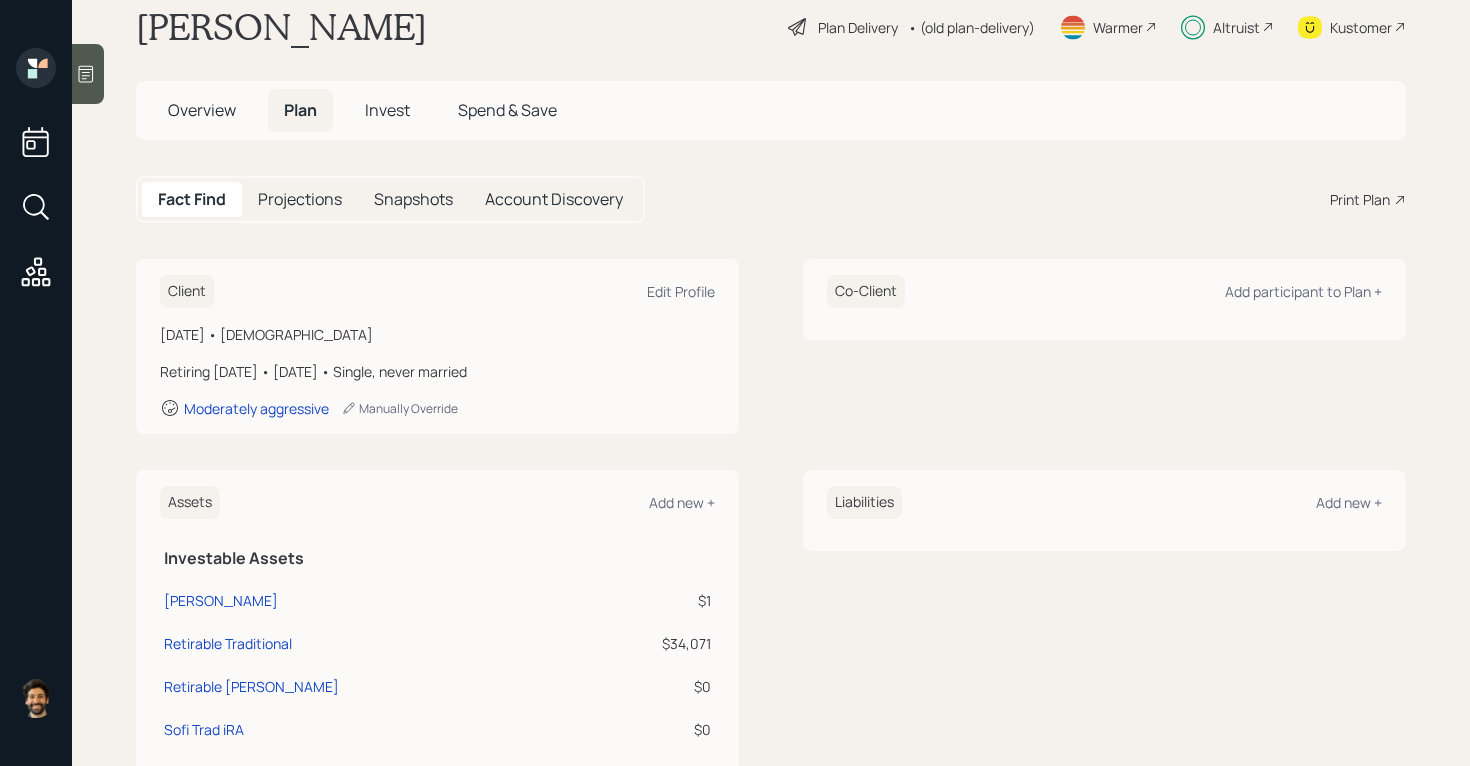 scroll, scrollTop: 0, scrollLeft: 0, axis: both 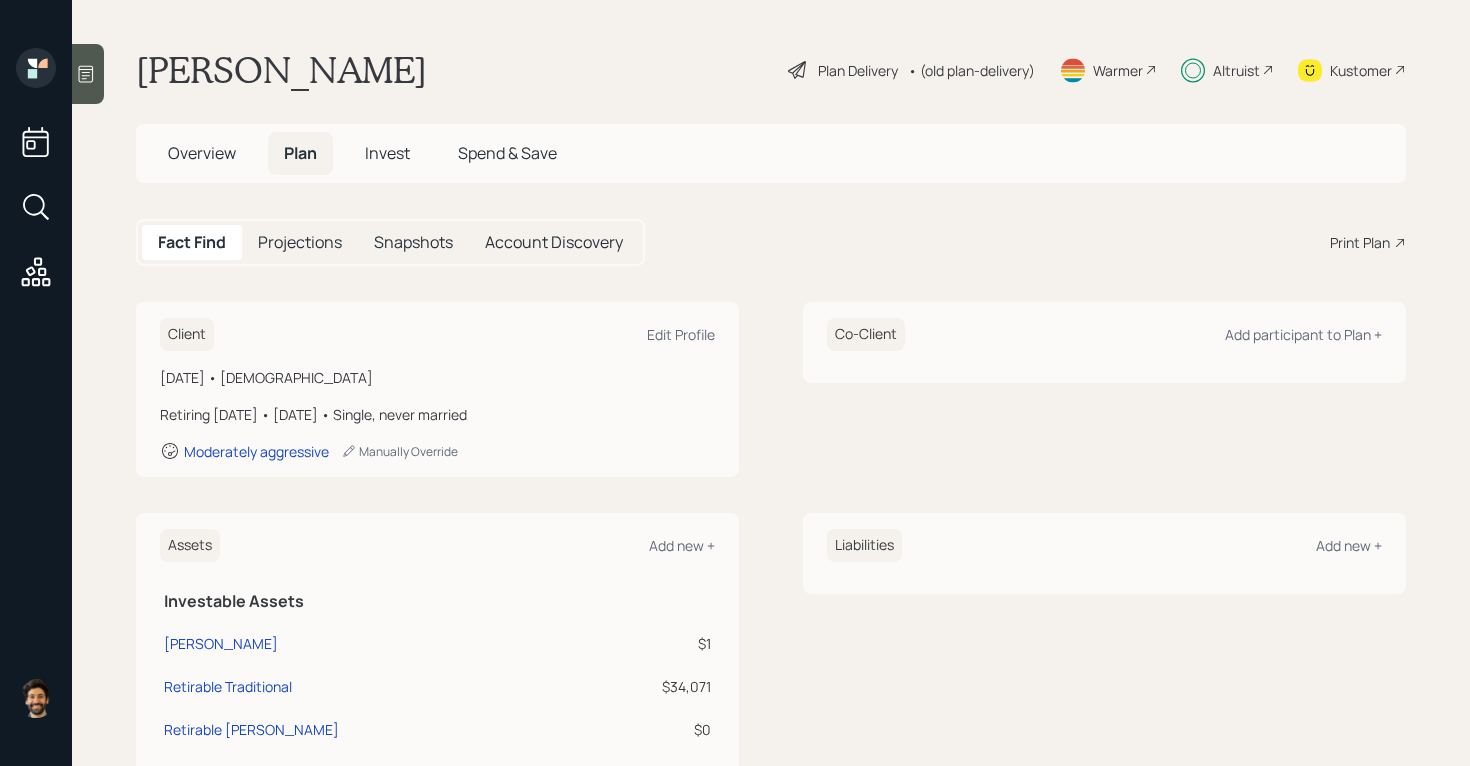 click on "Overview" at bounding box center [202, 153] 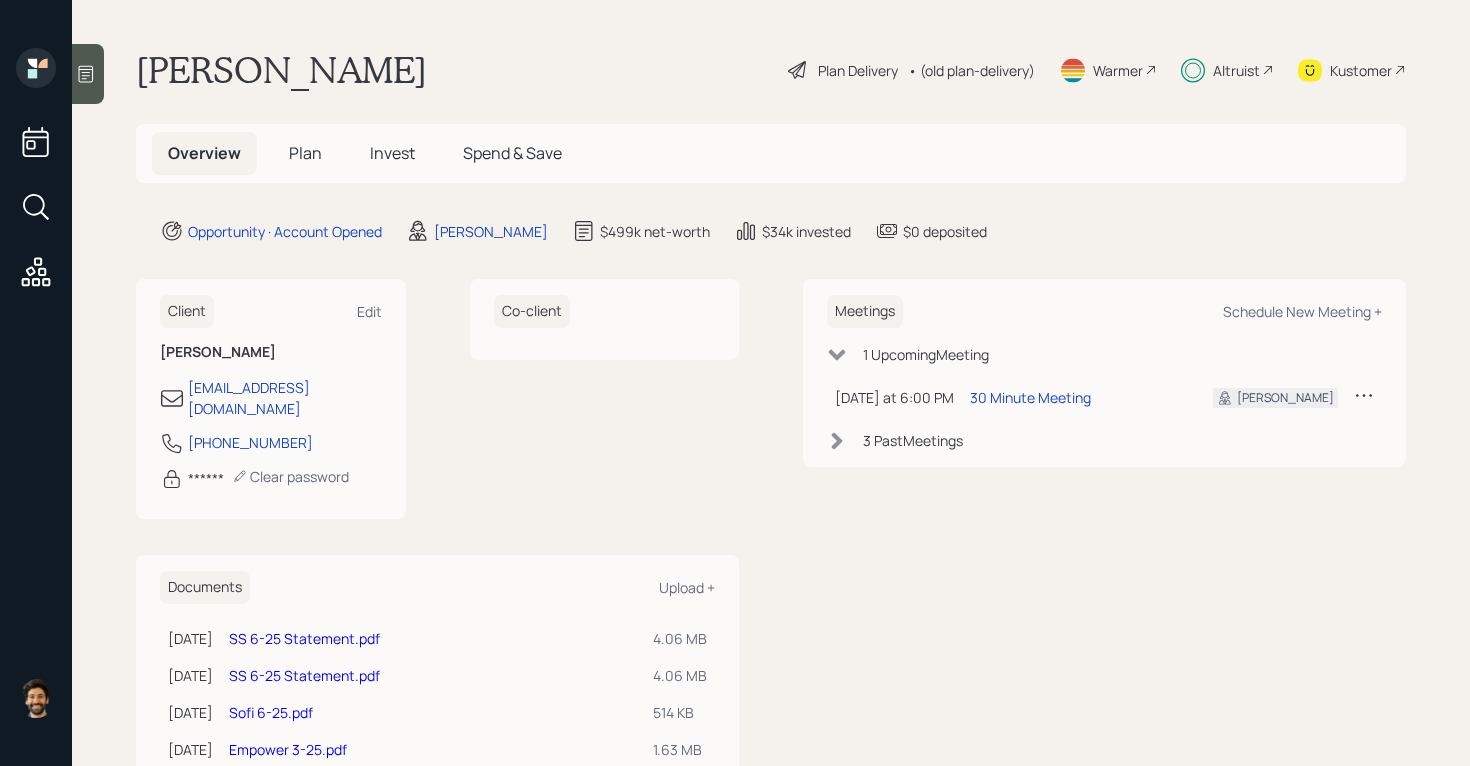 click on "Invest" at bounding box center [392, 153] 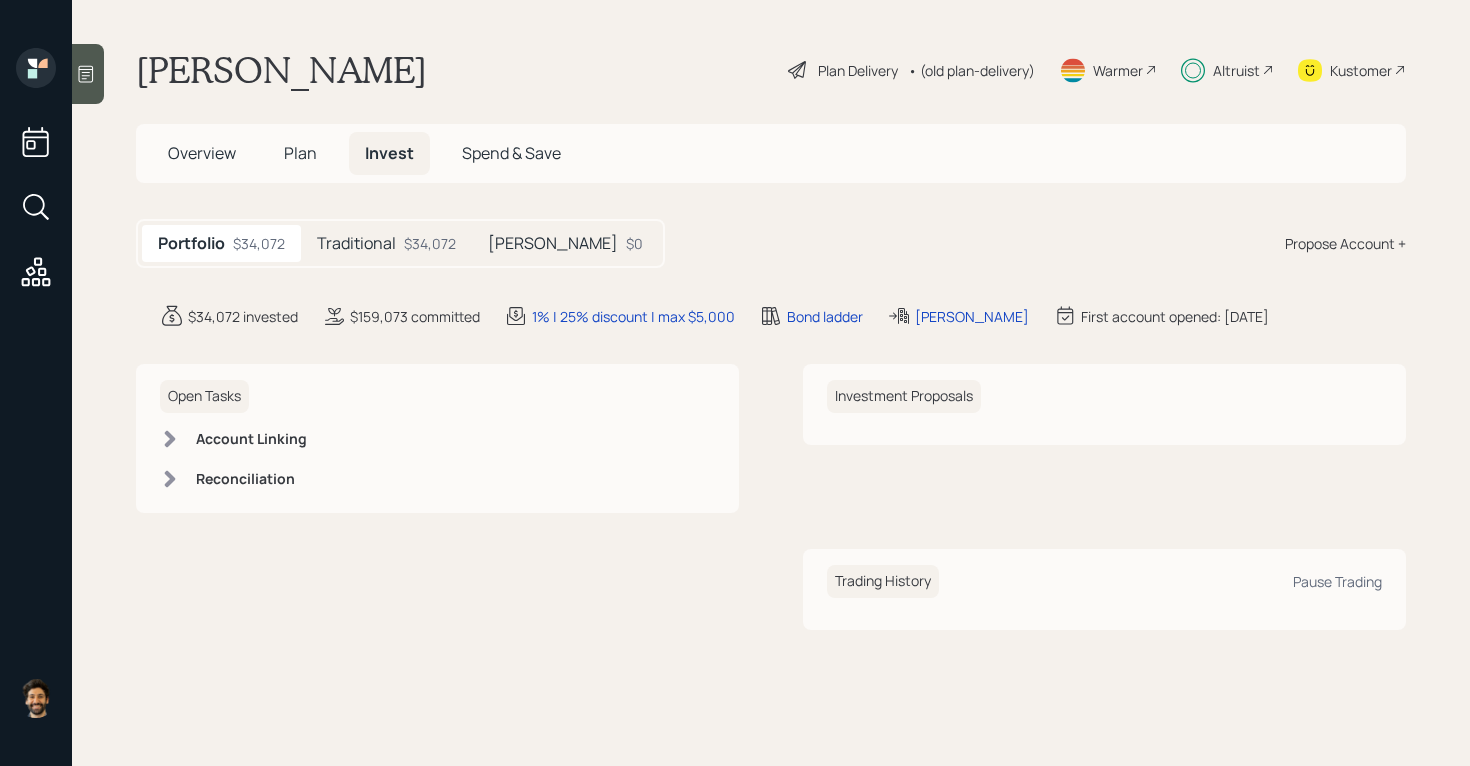 click on "Traditional $34,072" at bounding box center (386, 243) 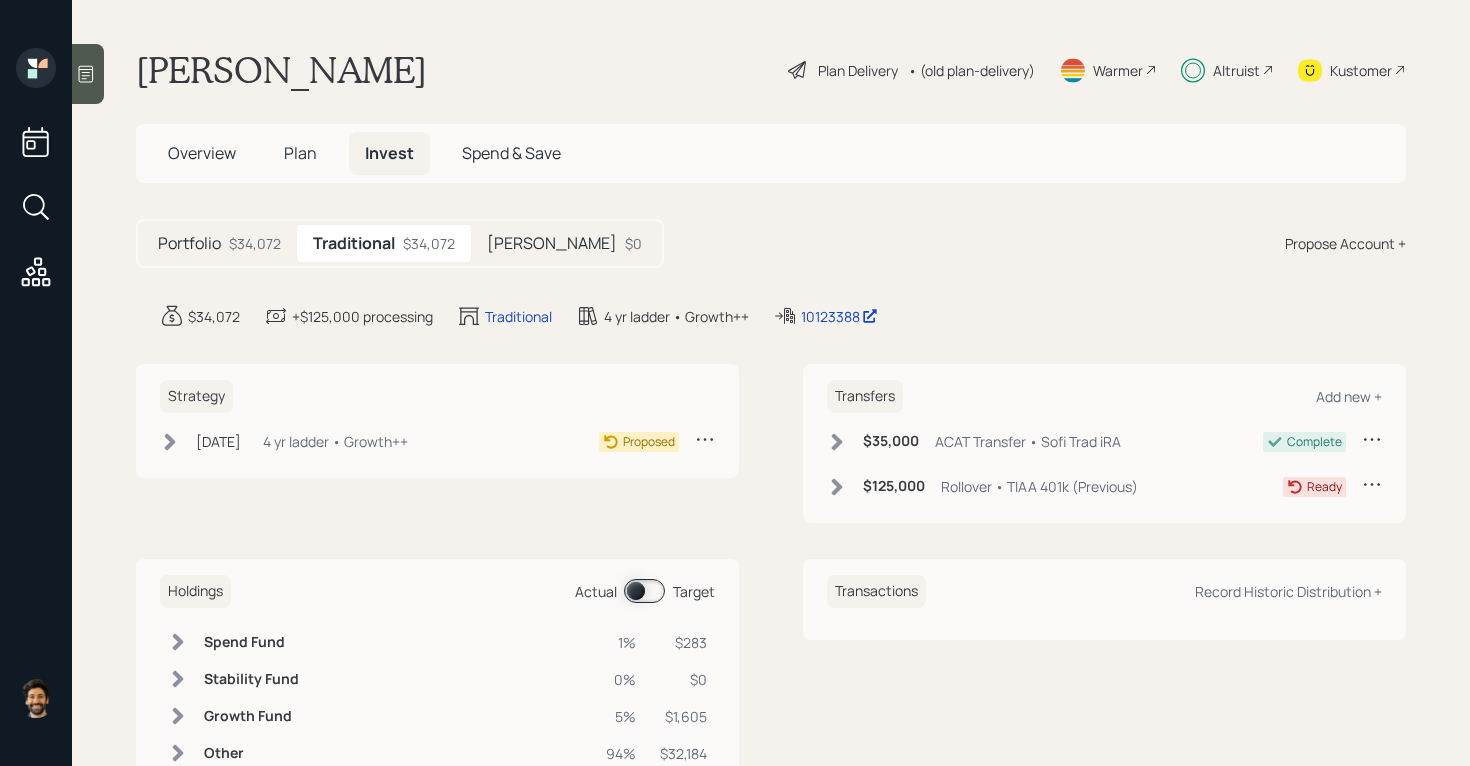 click on "Roth" at bounding box center (552, 243) 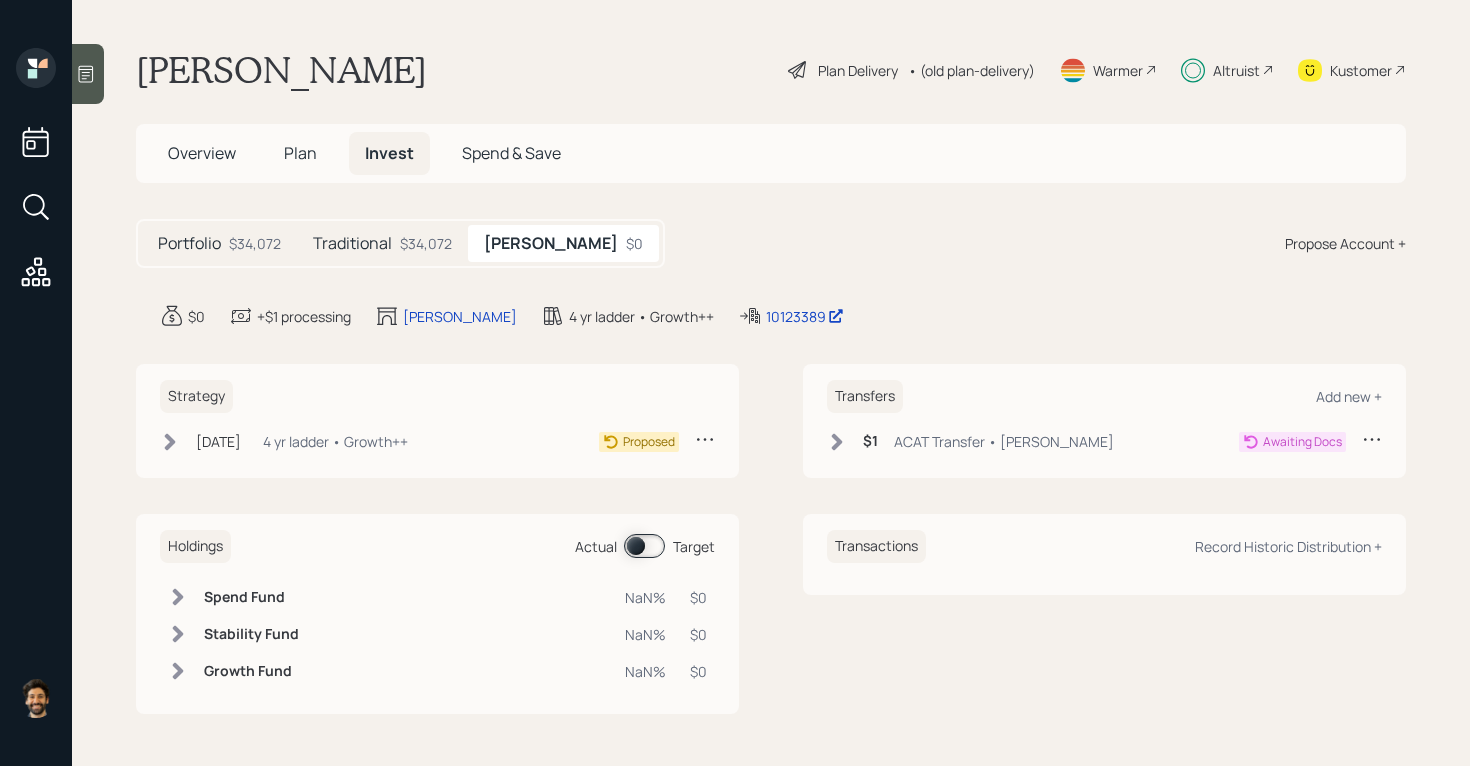 click on "Overview" at bounding box center [202, 153] 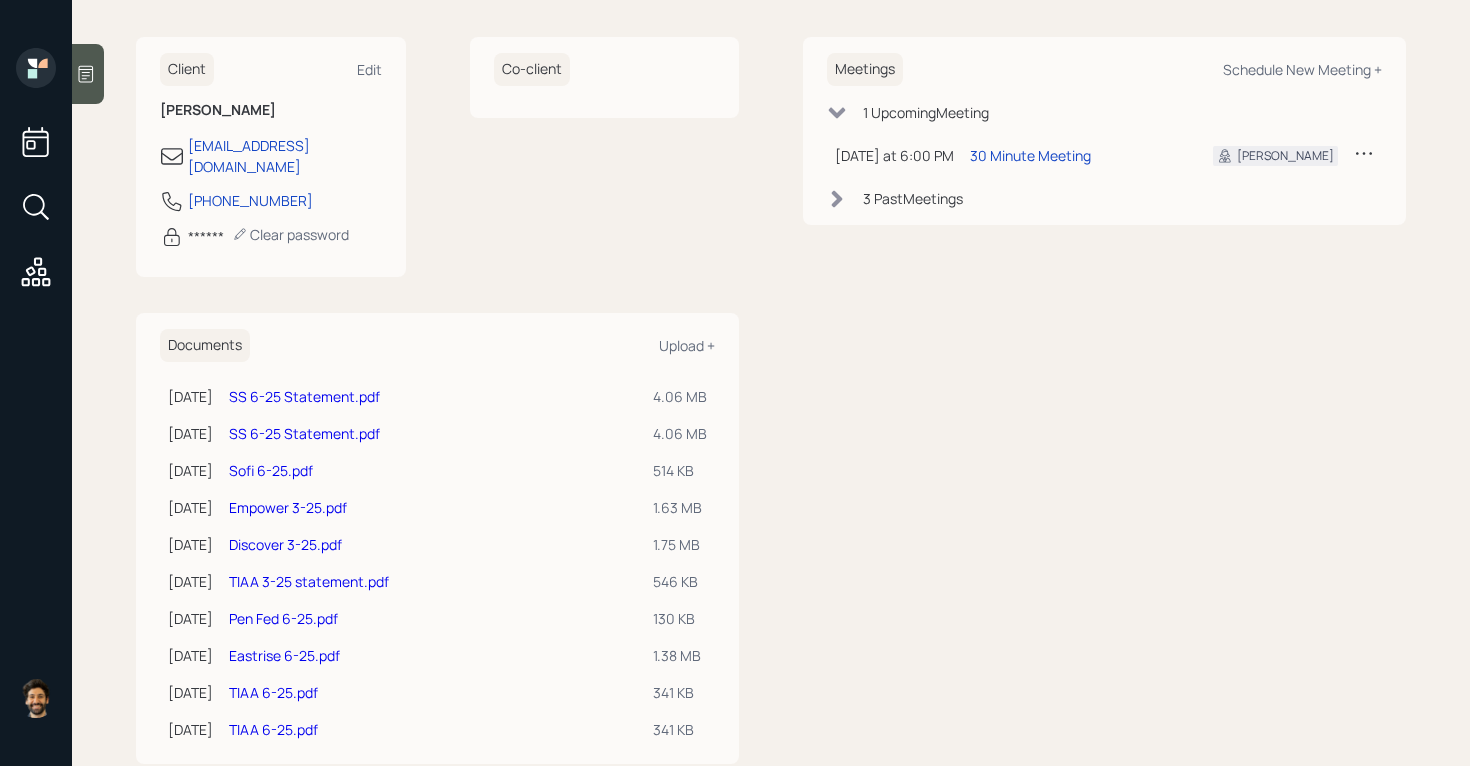 scroll, scrollTop: 269, scrollLeft: 0, axis: vertical 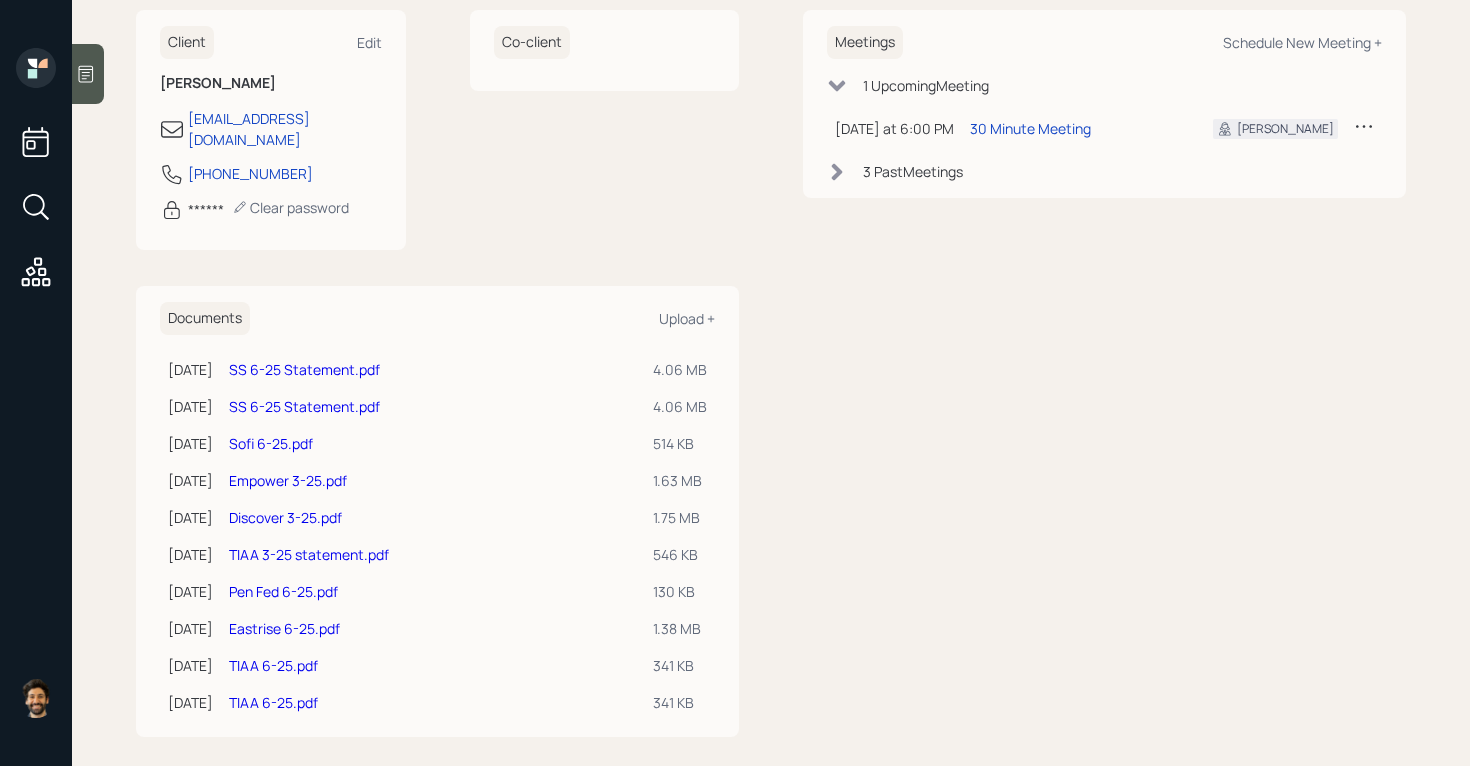 click on "TIAA 3-25 statement.pdf" at bounding box center [309, 554] 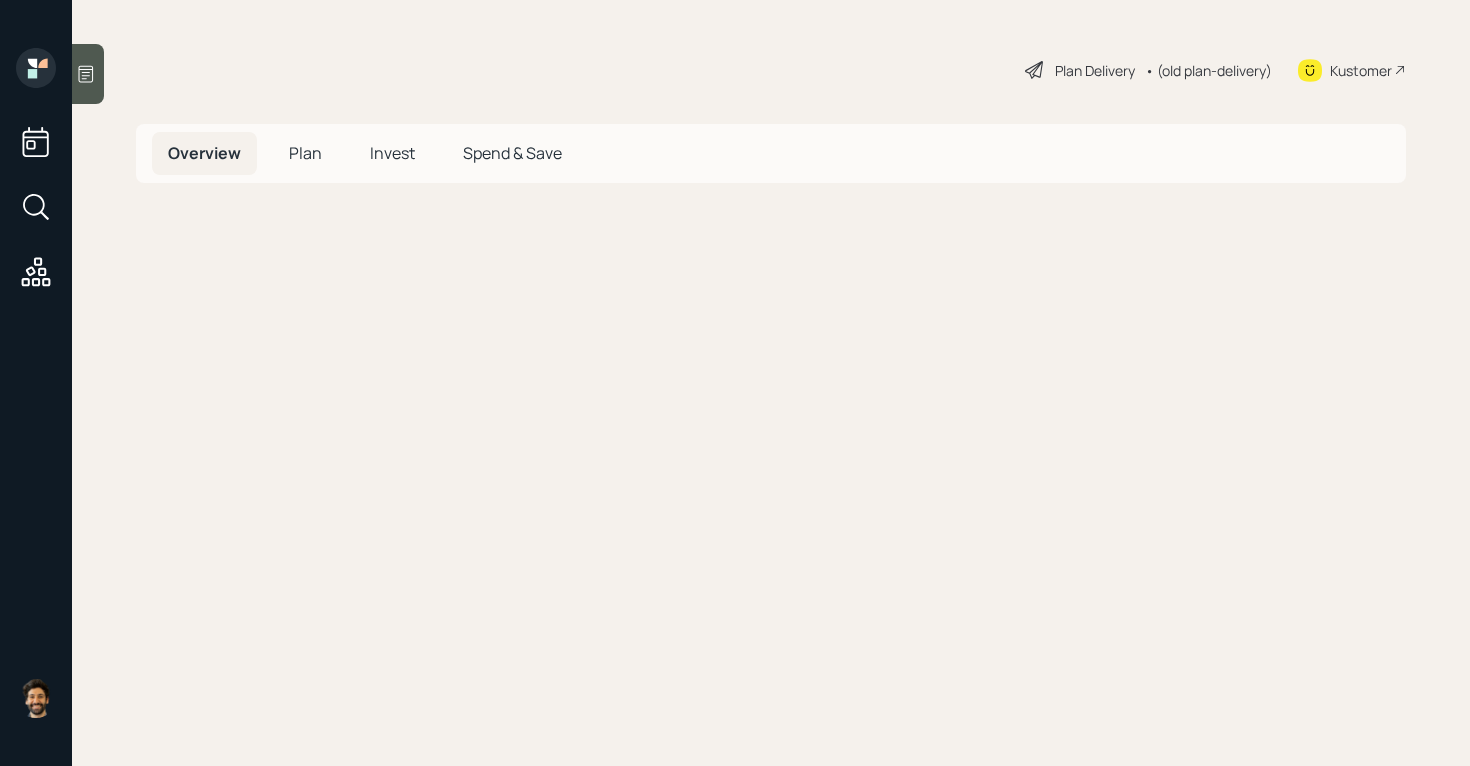 scroll, scrollTop: 0, scrollLeft: 0, axis: both 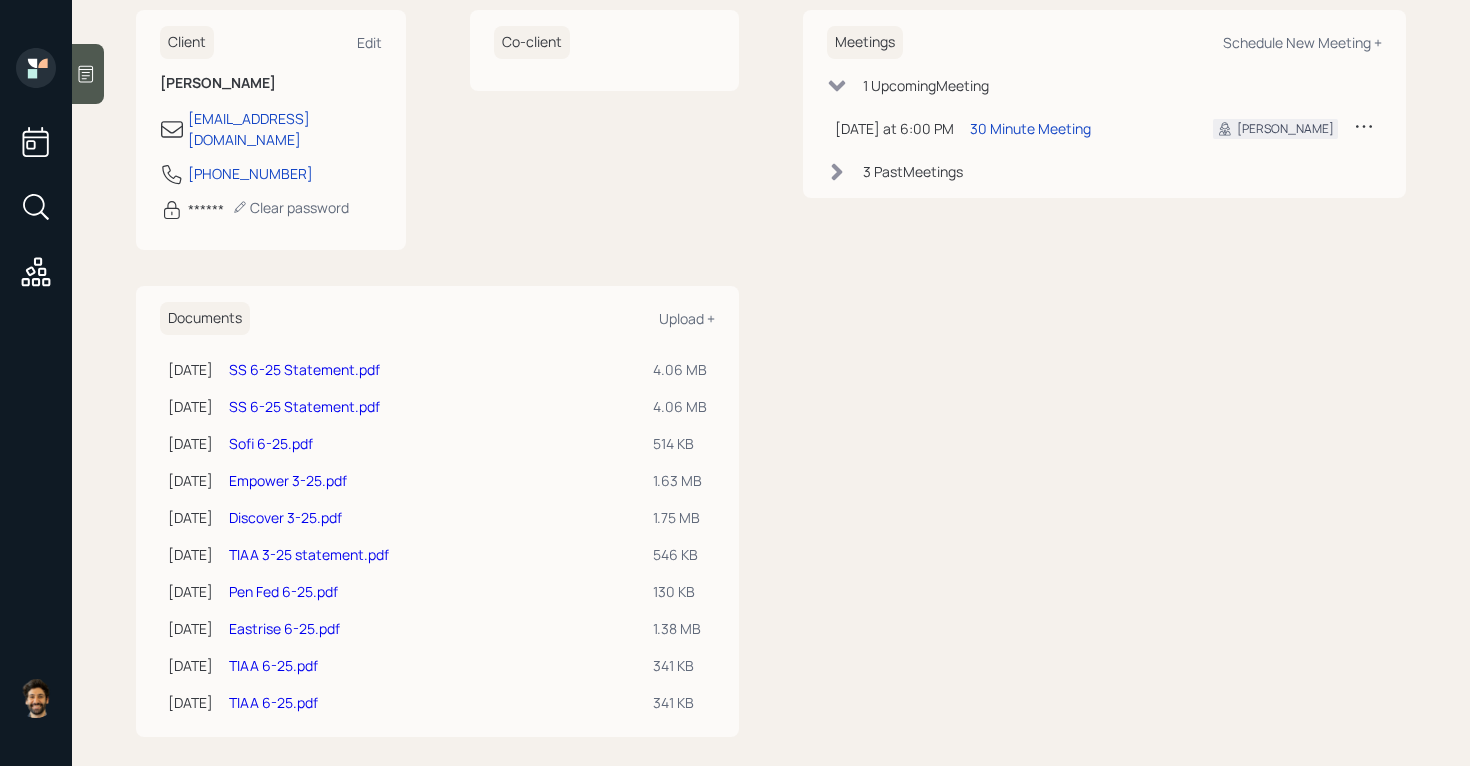 click on "TIAA 6-25.pdf" at bounding box center [273, 665] 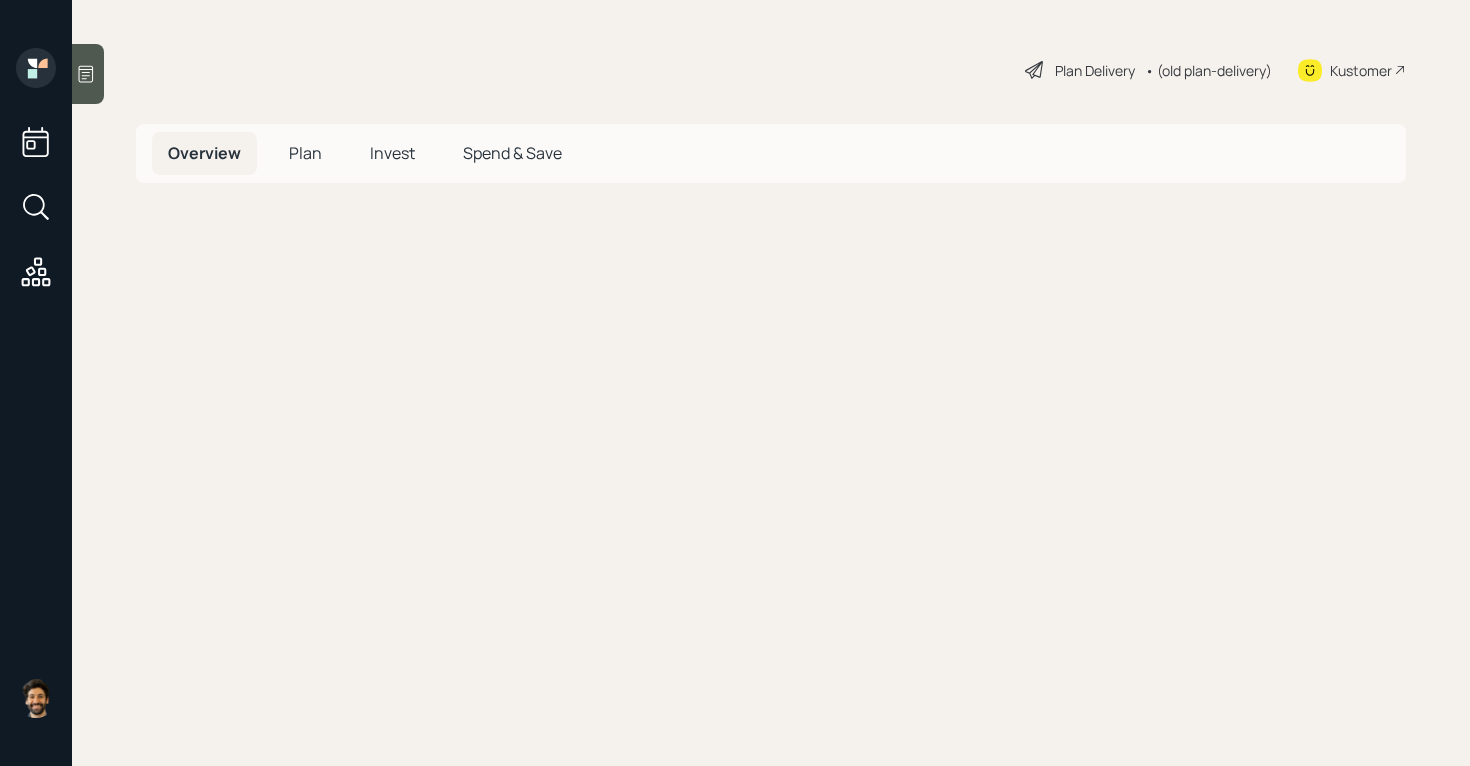 scroll, scrollTop: 0, scrollLeft: 0, axis: both 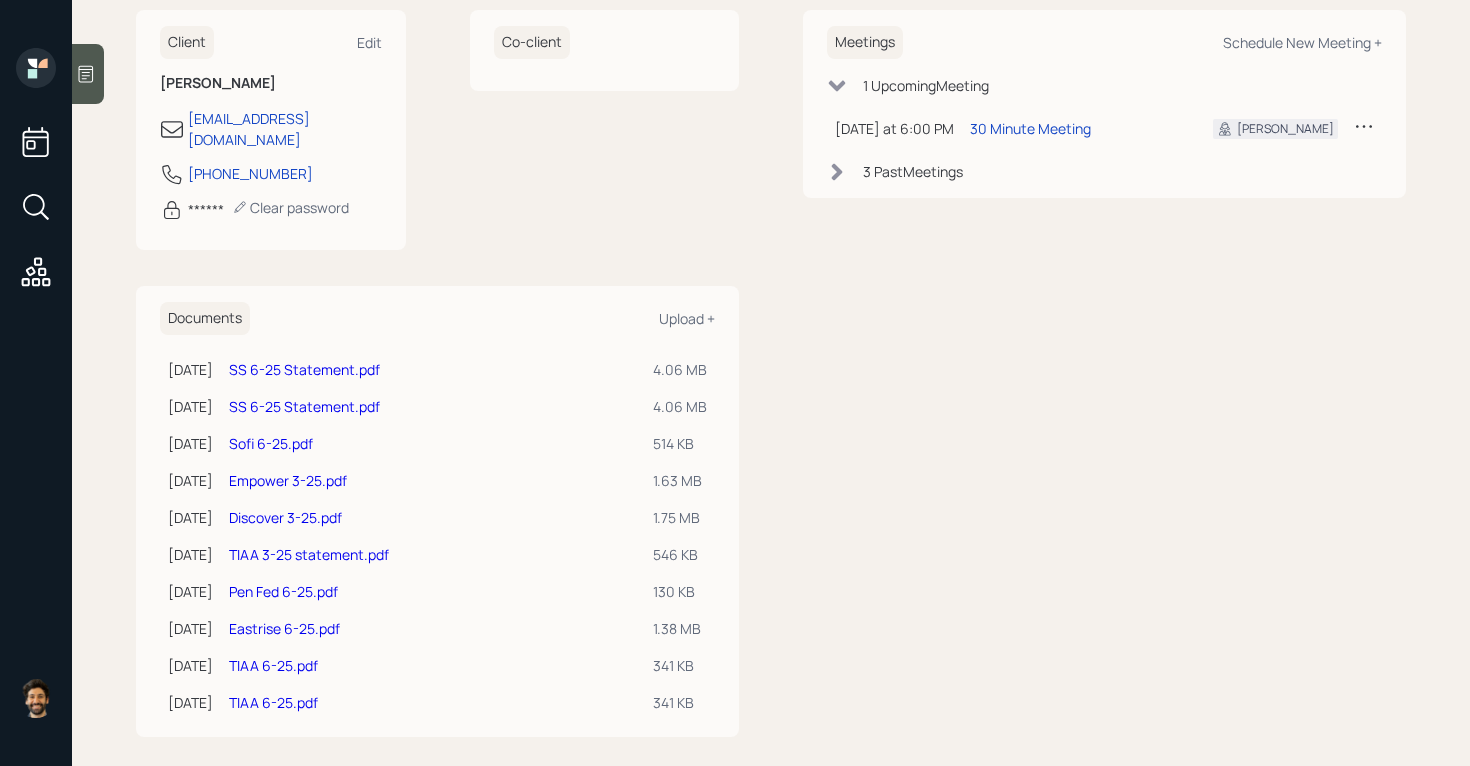 click on "TIAA 6-25.pdf" at bounding box center (273, 665) 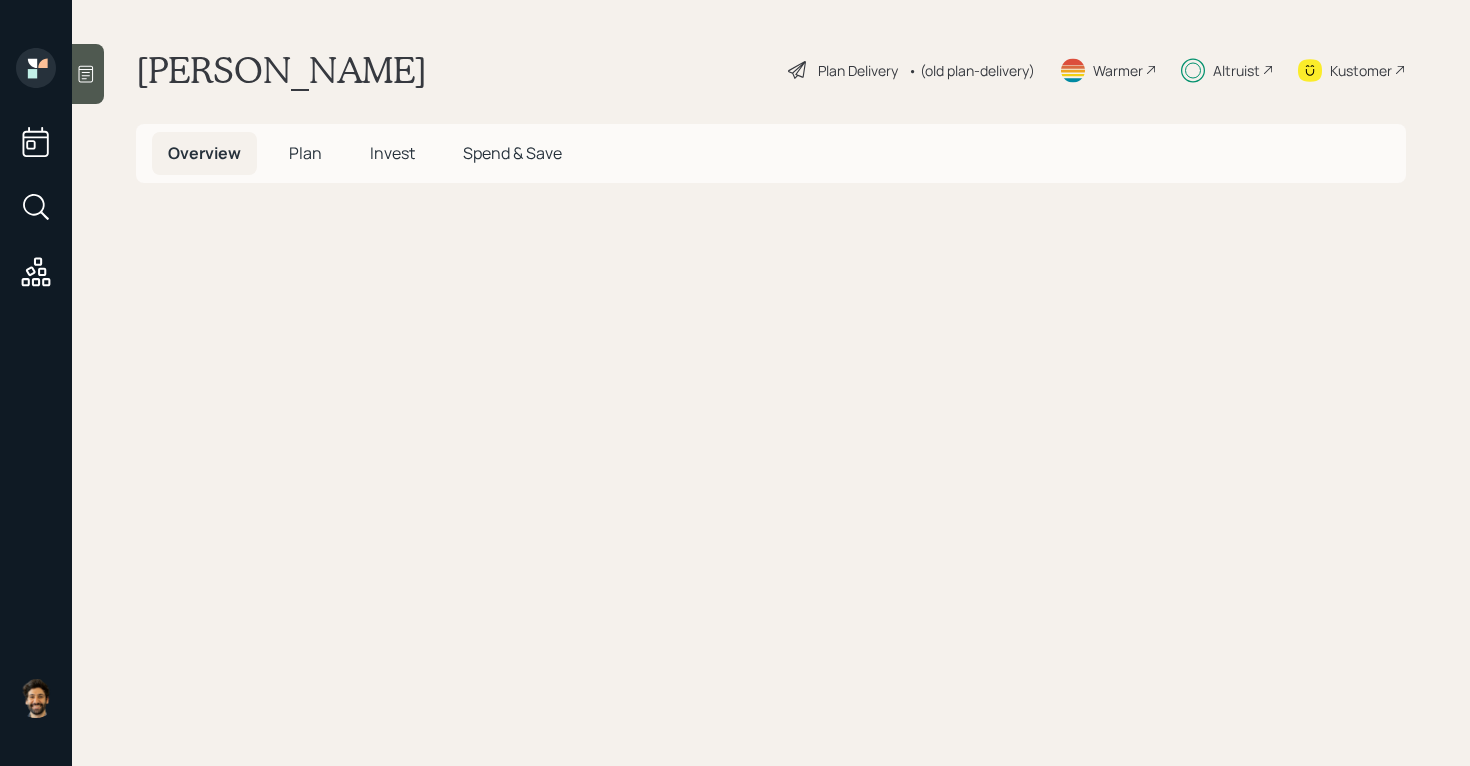 scroll, scrollTop: 0, scrollLeft: 0, axis: both 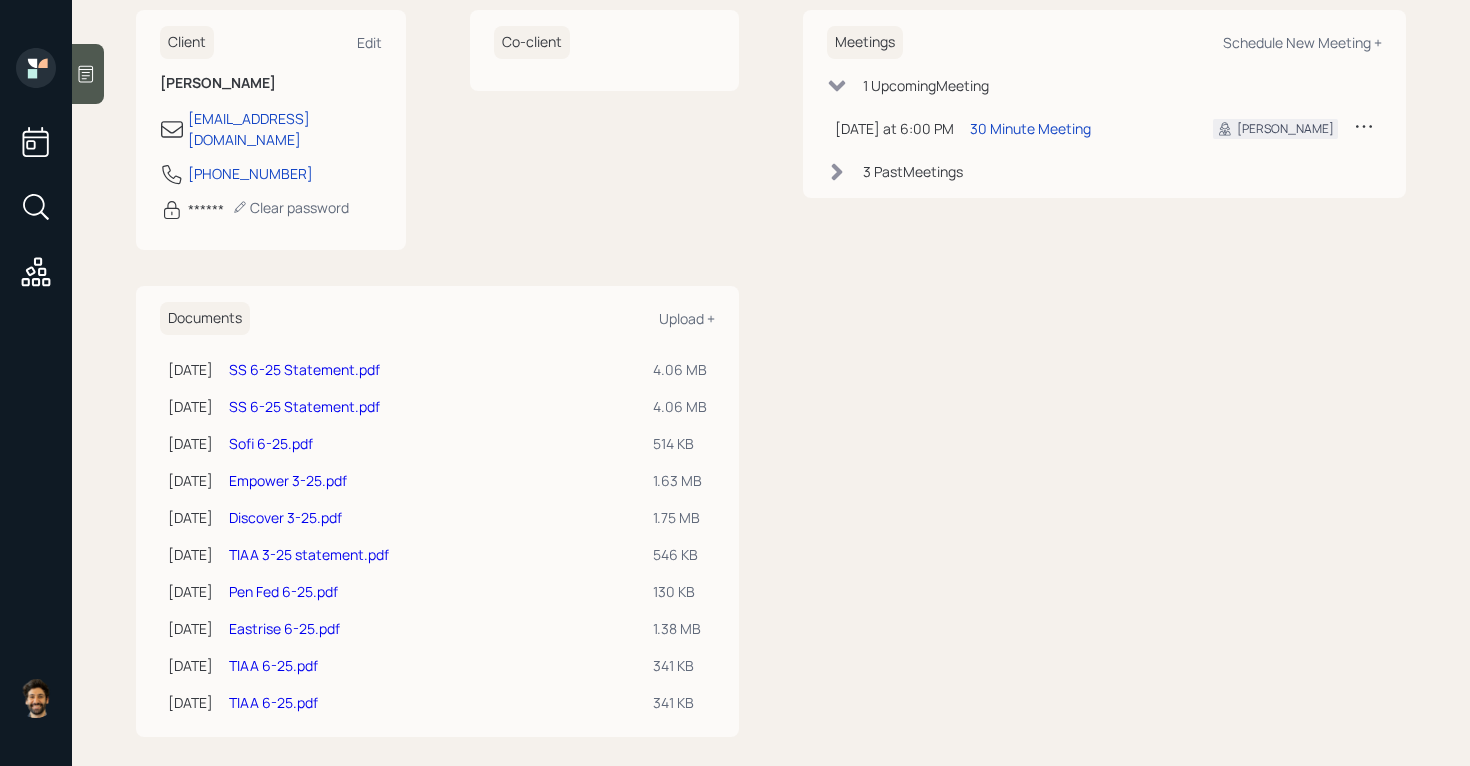 click on "TIAA 3-25 statement.pdf" at bounding box center [309, 554] 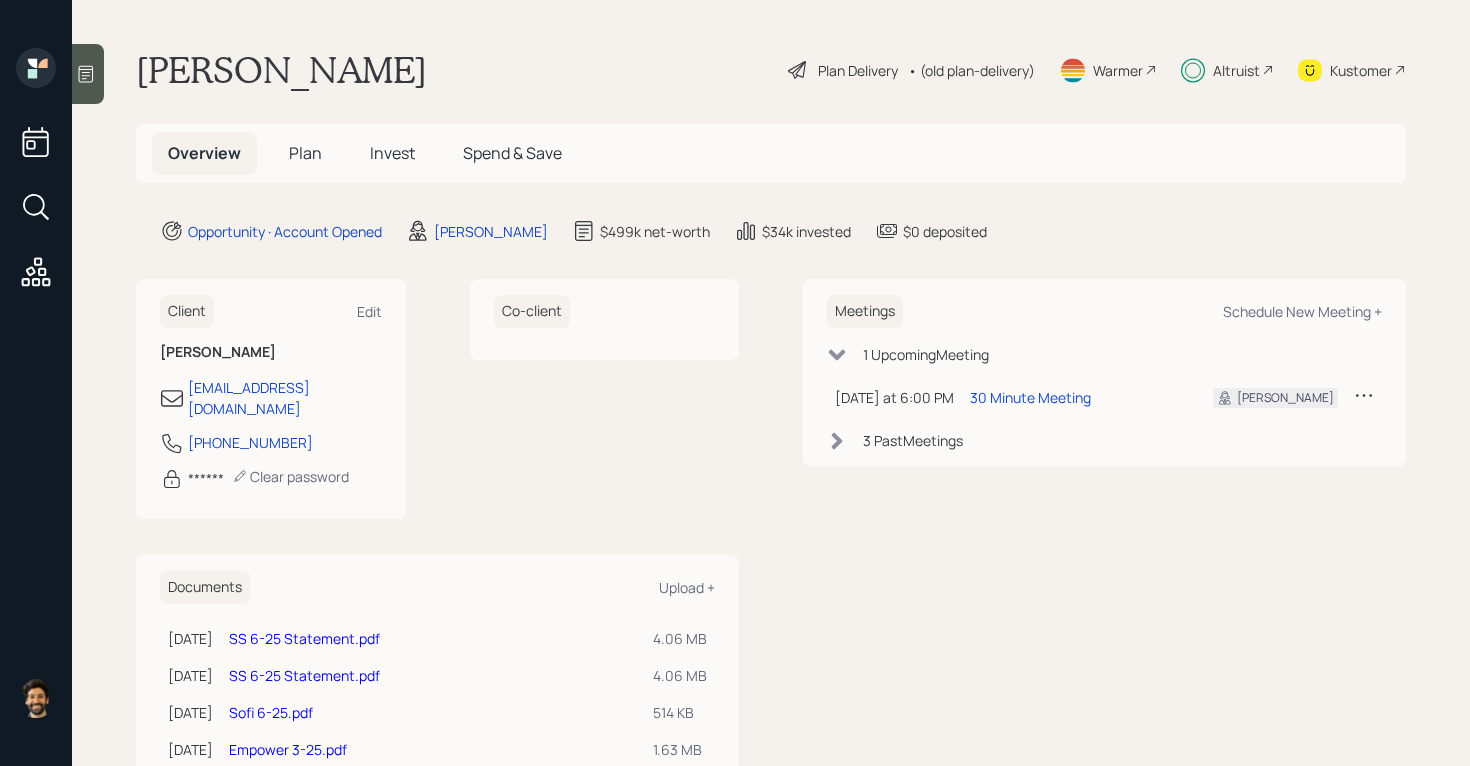 scroll, scrollTop: 0, scrollLeft: 0, axis: both 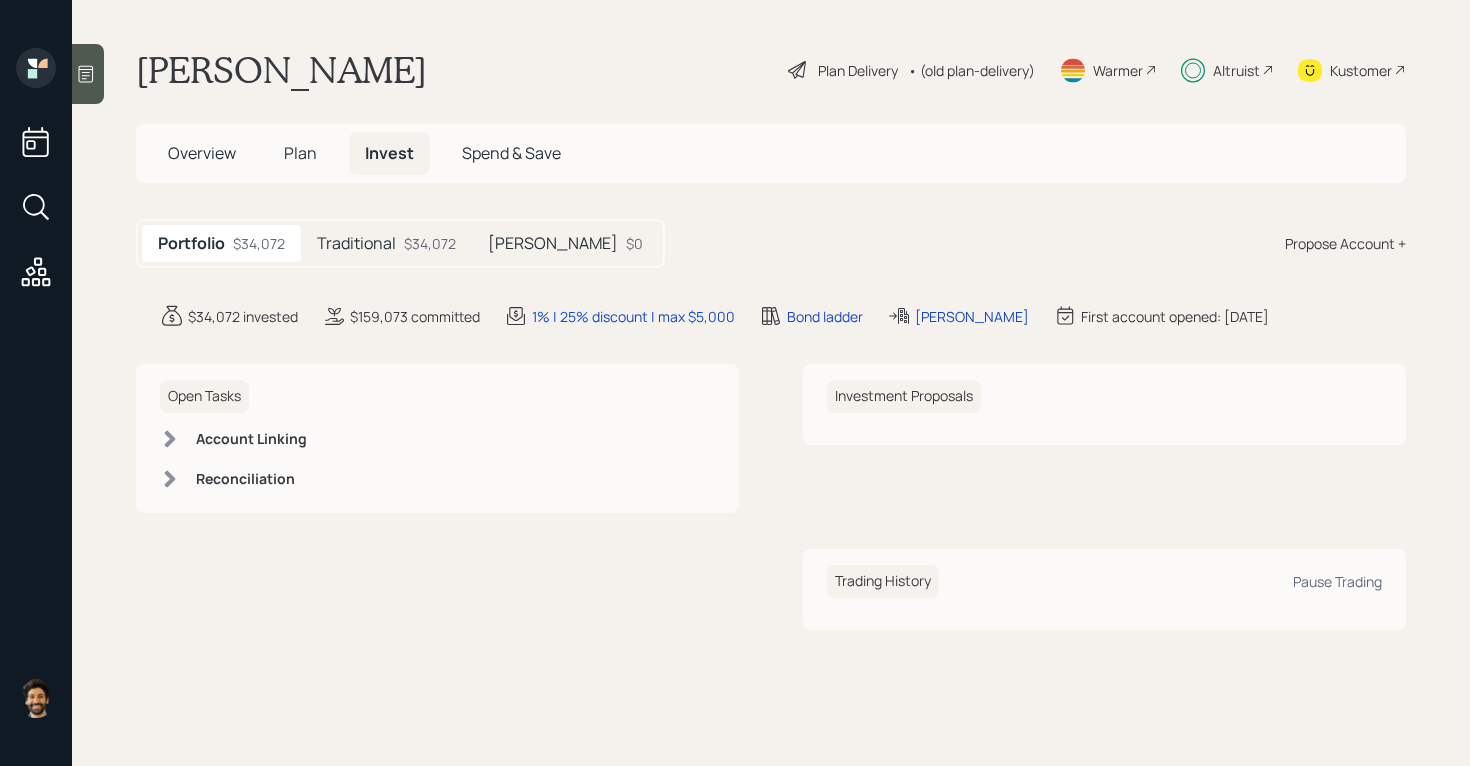 click on "Traditional" at bounding box center [356, 243] 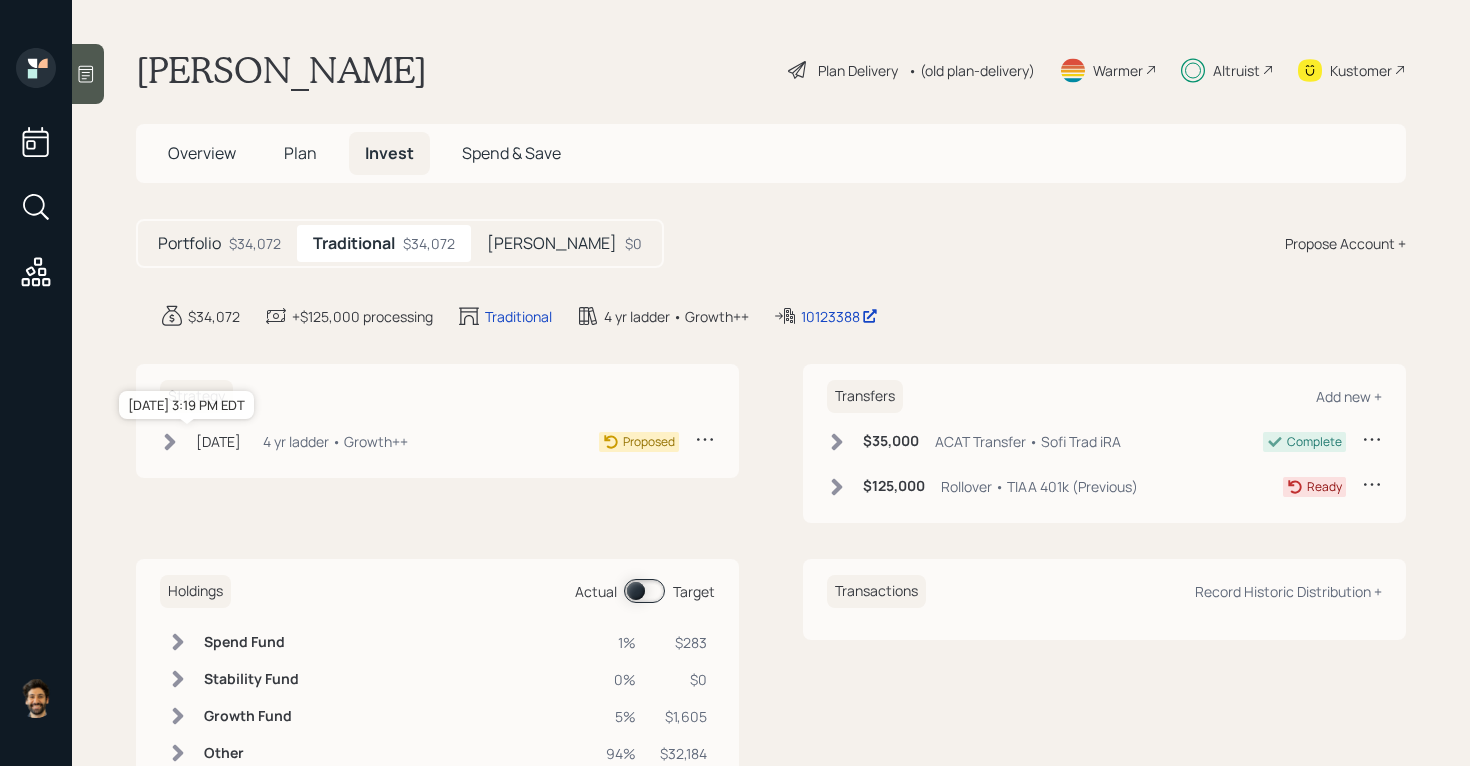 click on "[DATE]" at bounding box center [218, 441] 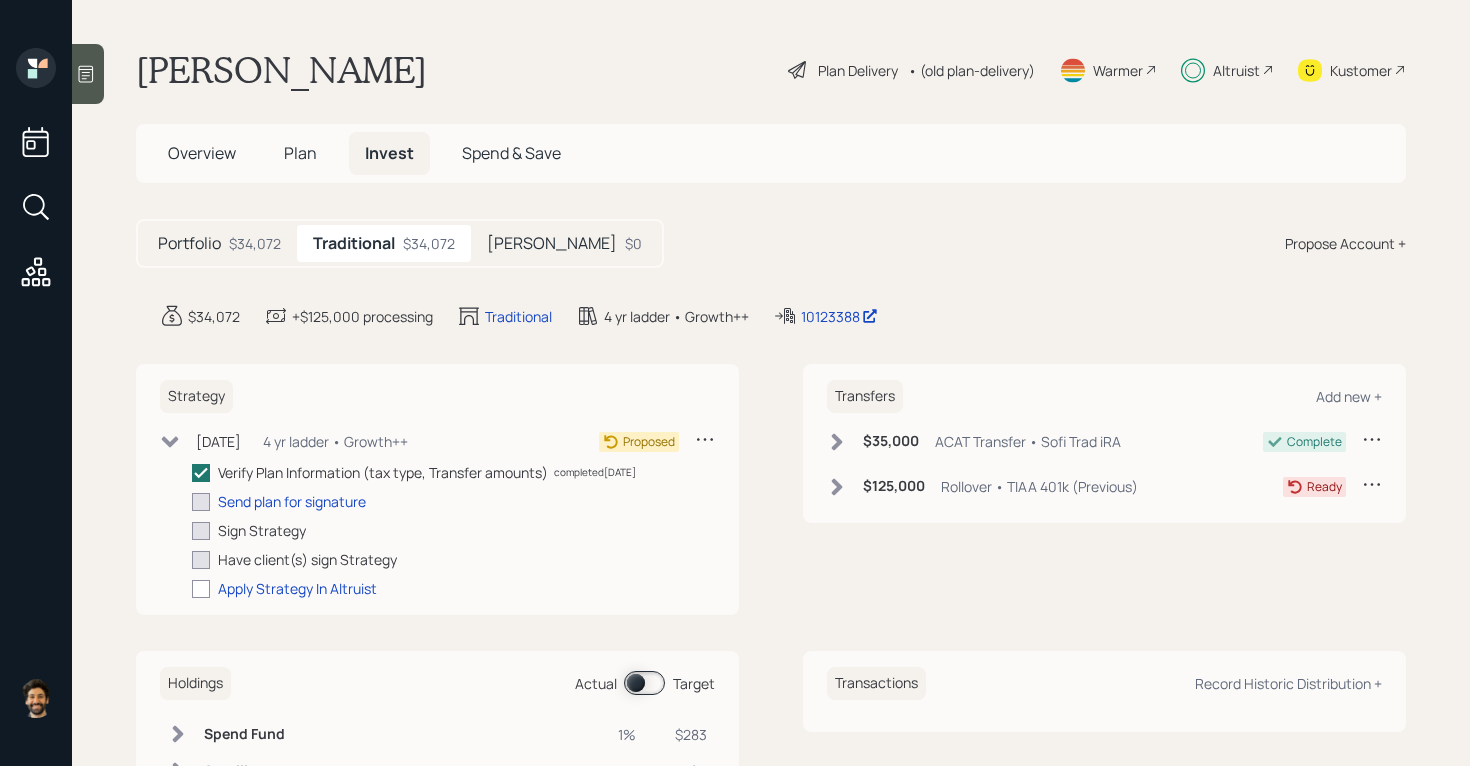 click 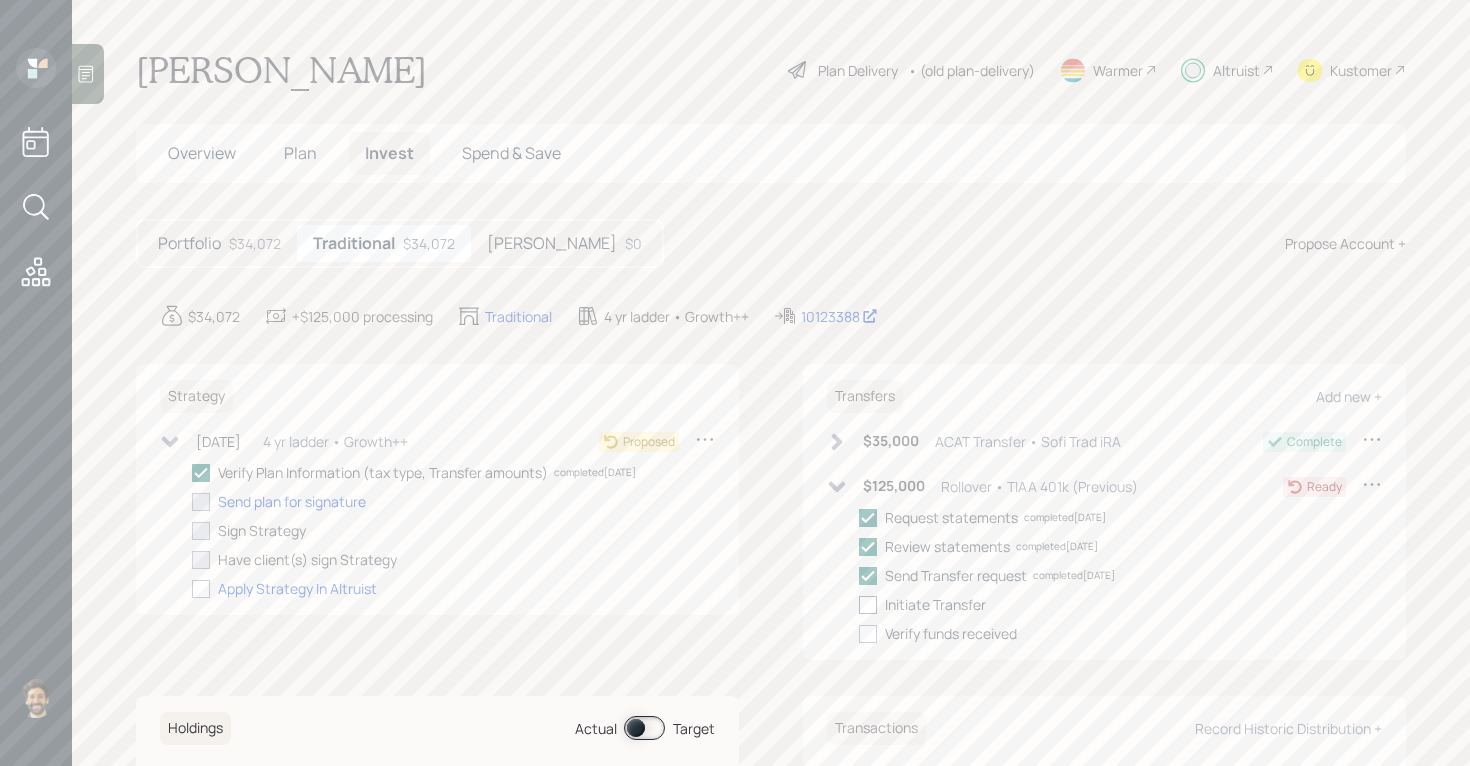 click at bounding box center [868, 605] 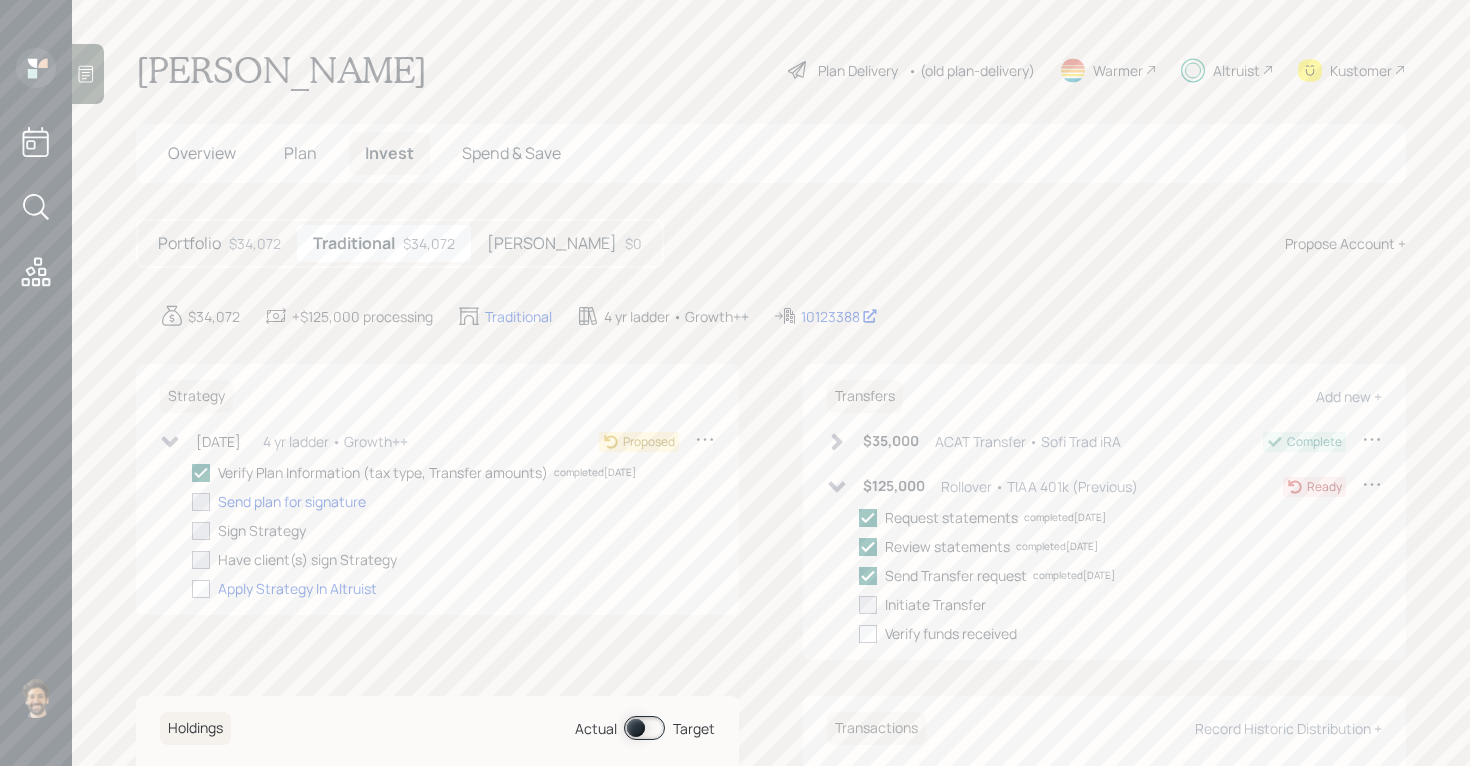 checkbox on "true" 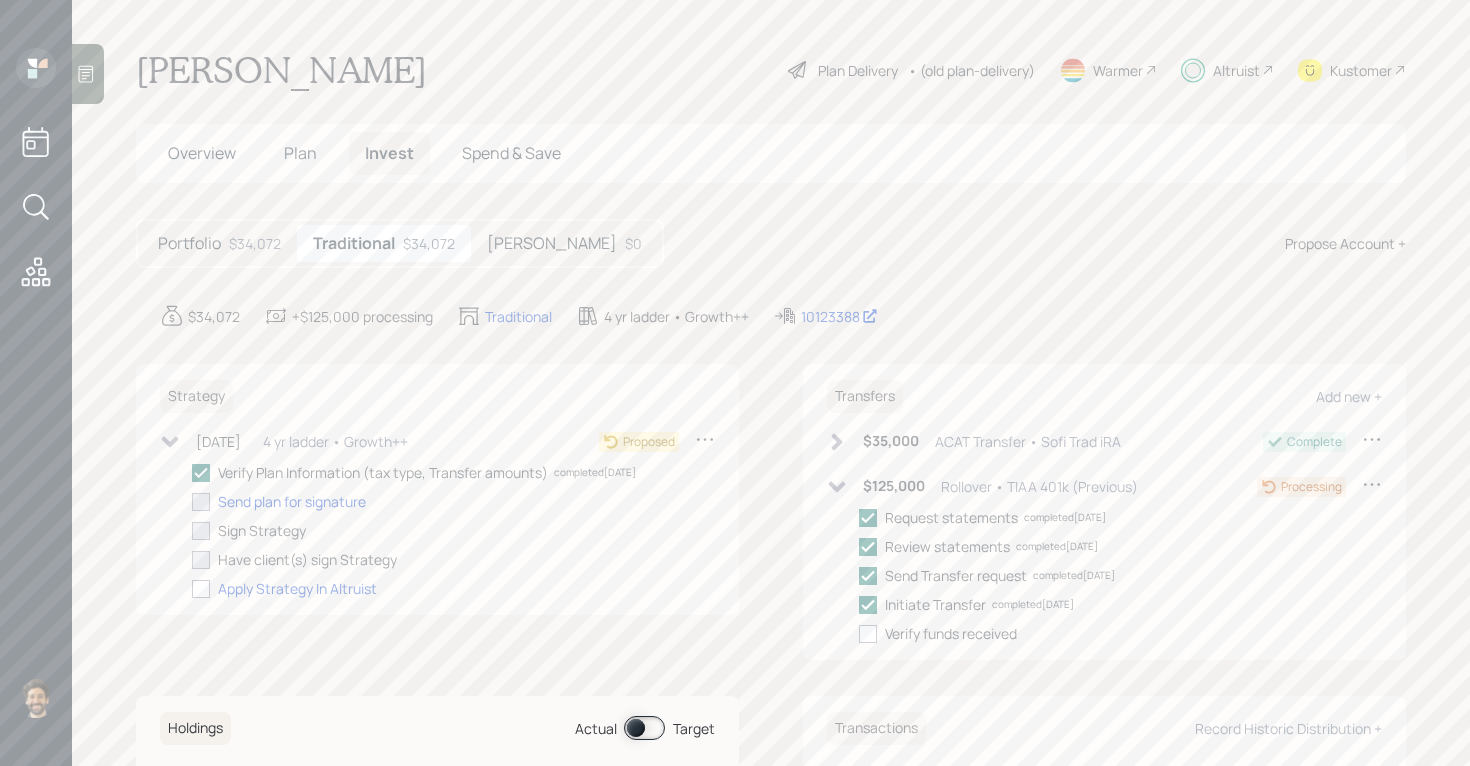 click on "Plan" at bounding box center [300, 153] 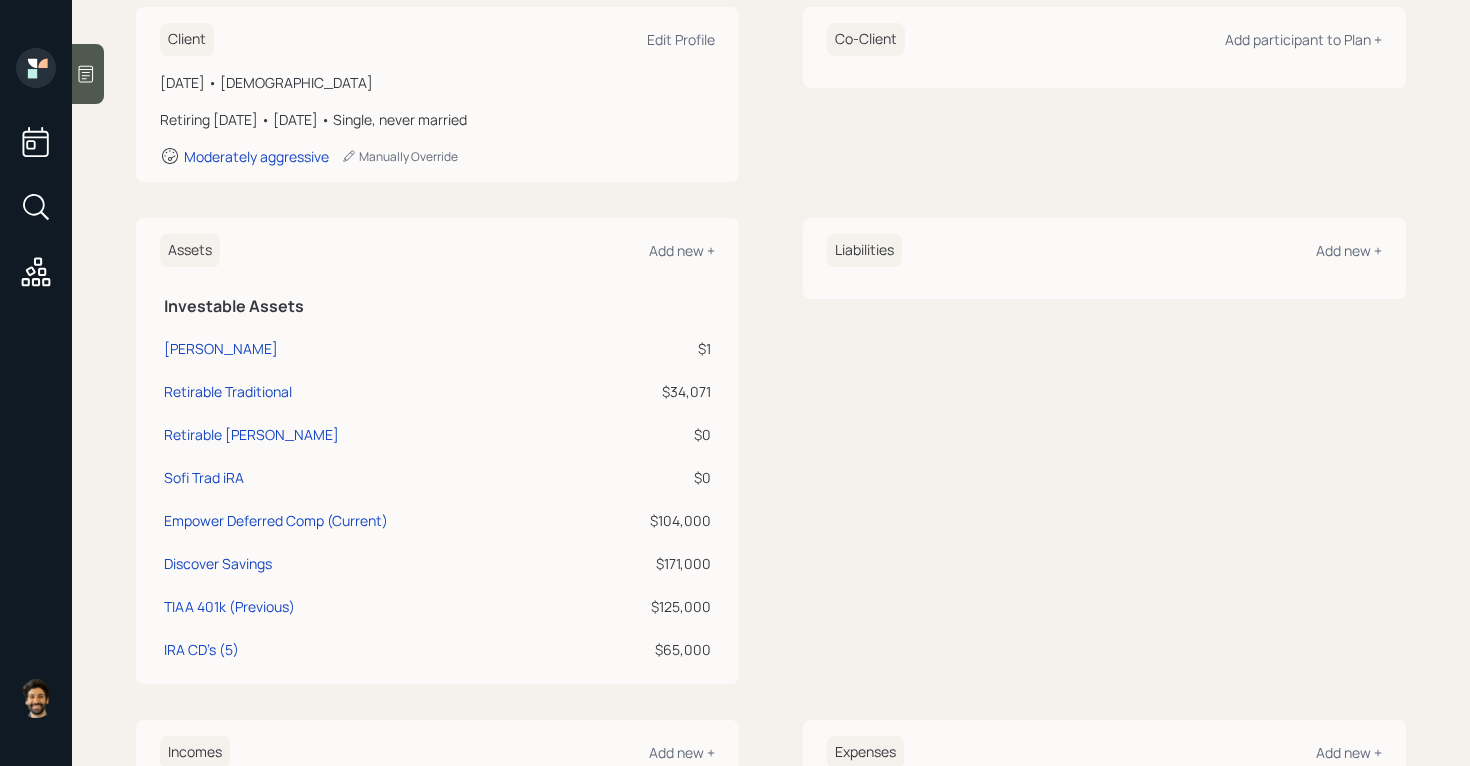 scroll, scrollTop: 376, scrollLeft: 0, axis: vertical 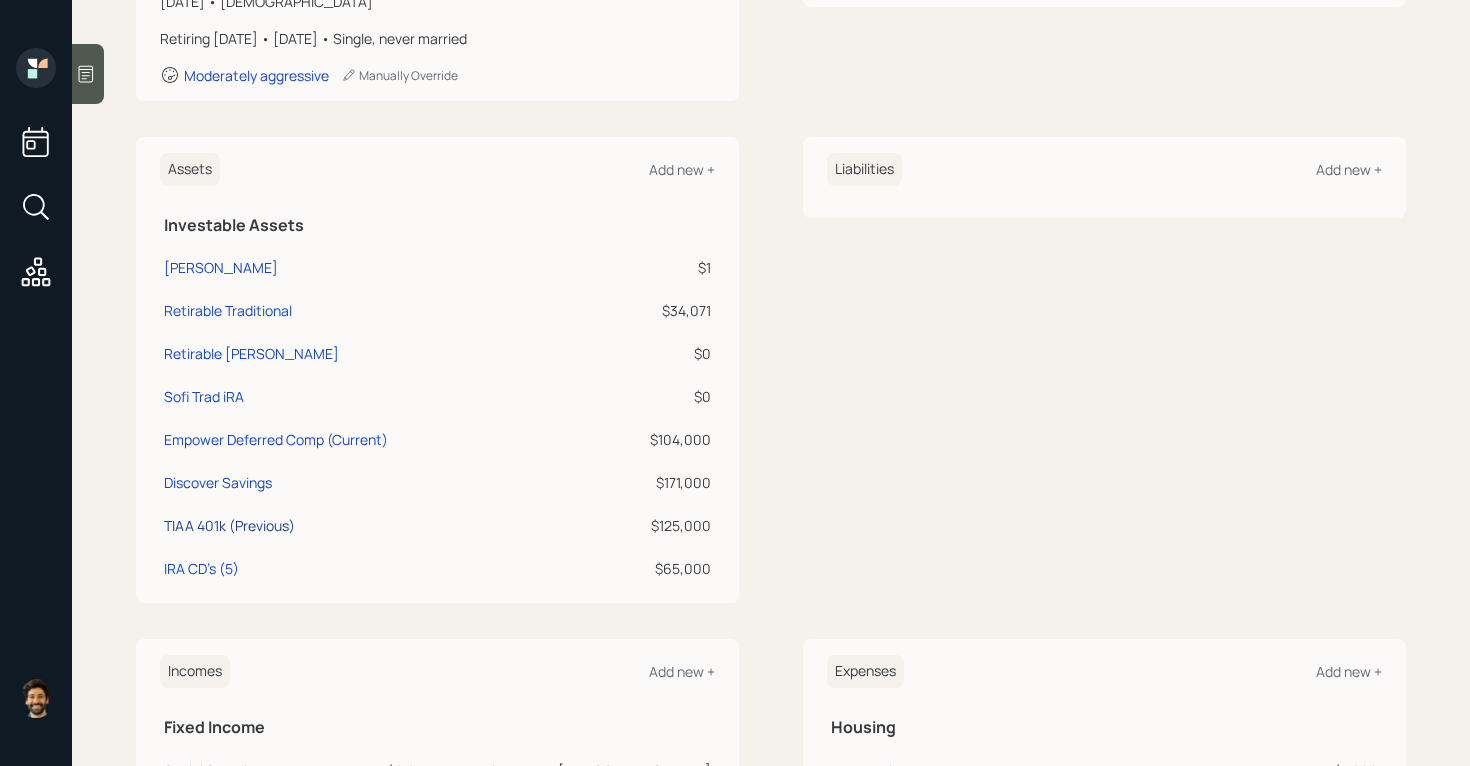 click on "TIAA 401k (Previous)" at bounding box center [229, 525] 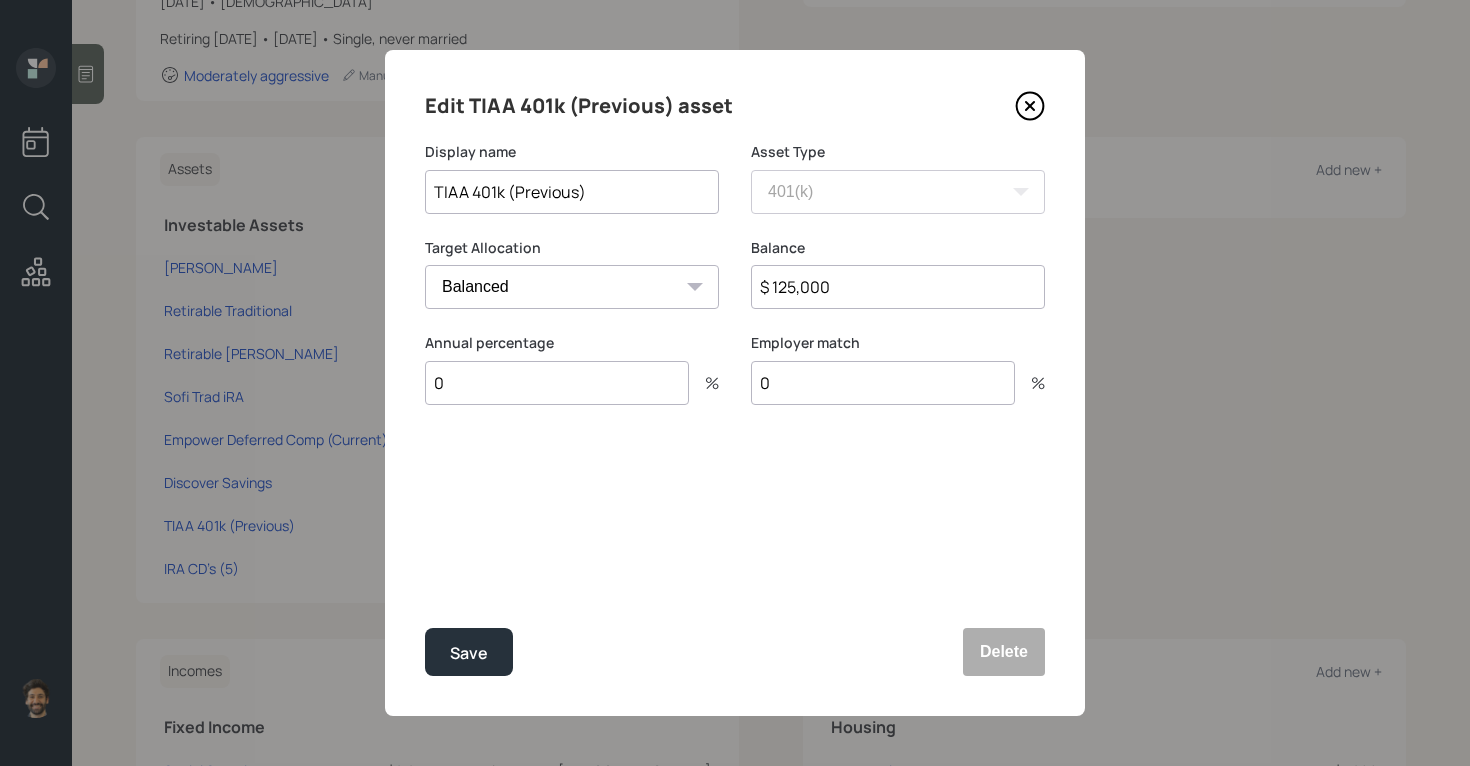 click on "$ 125,000" at bounding box center [898, 287] 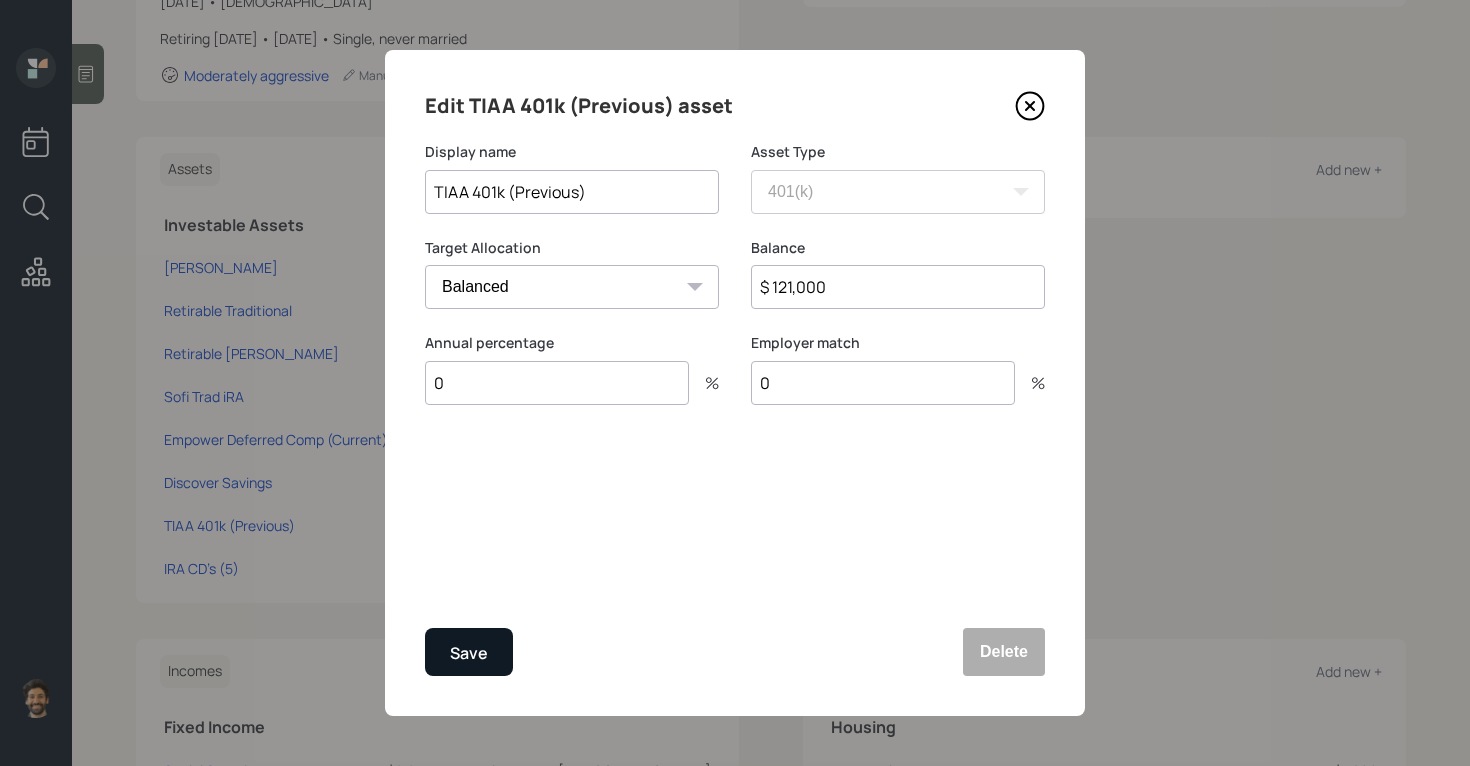 type on "$ 121,000" 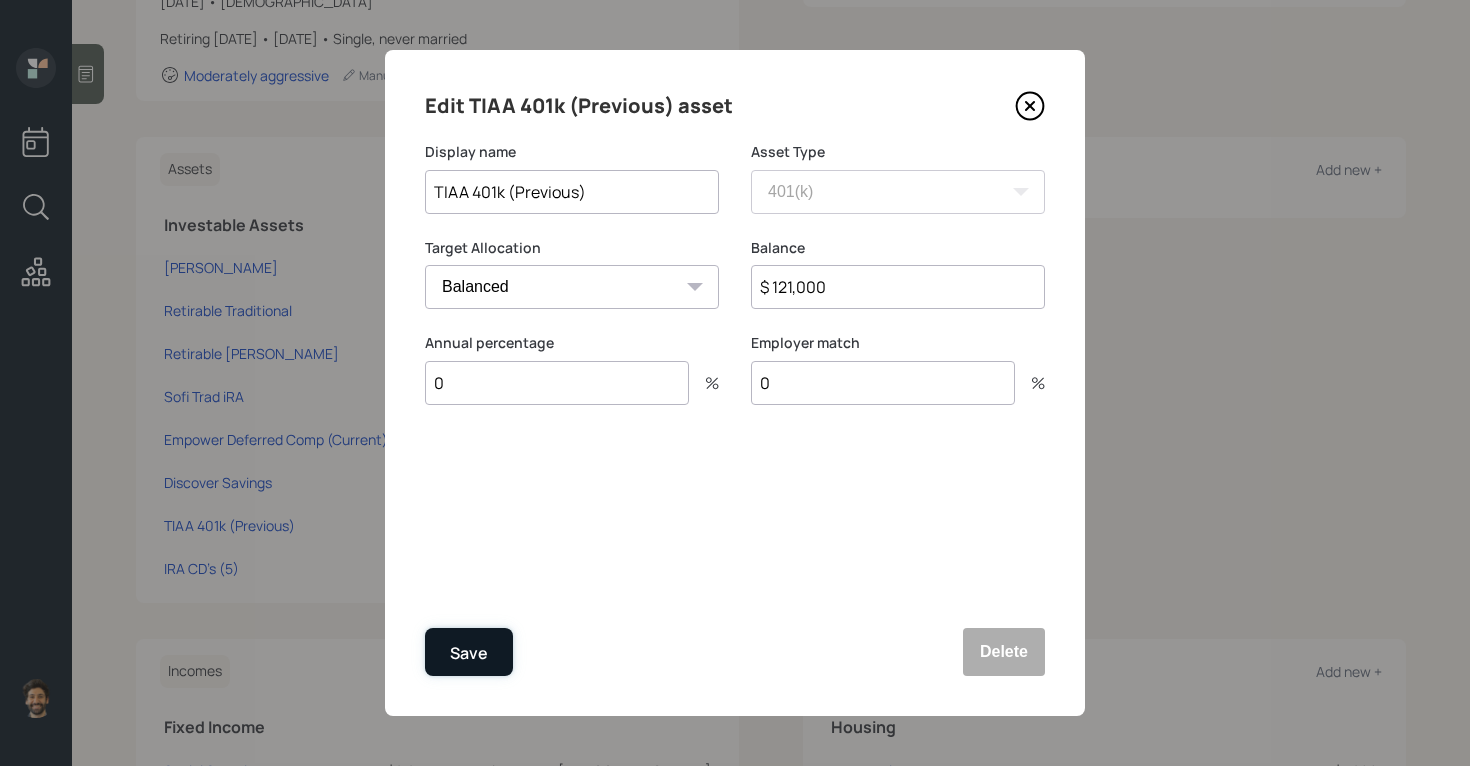 click on "Save" at bounding box center [469, 652] 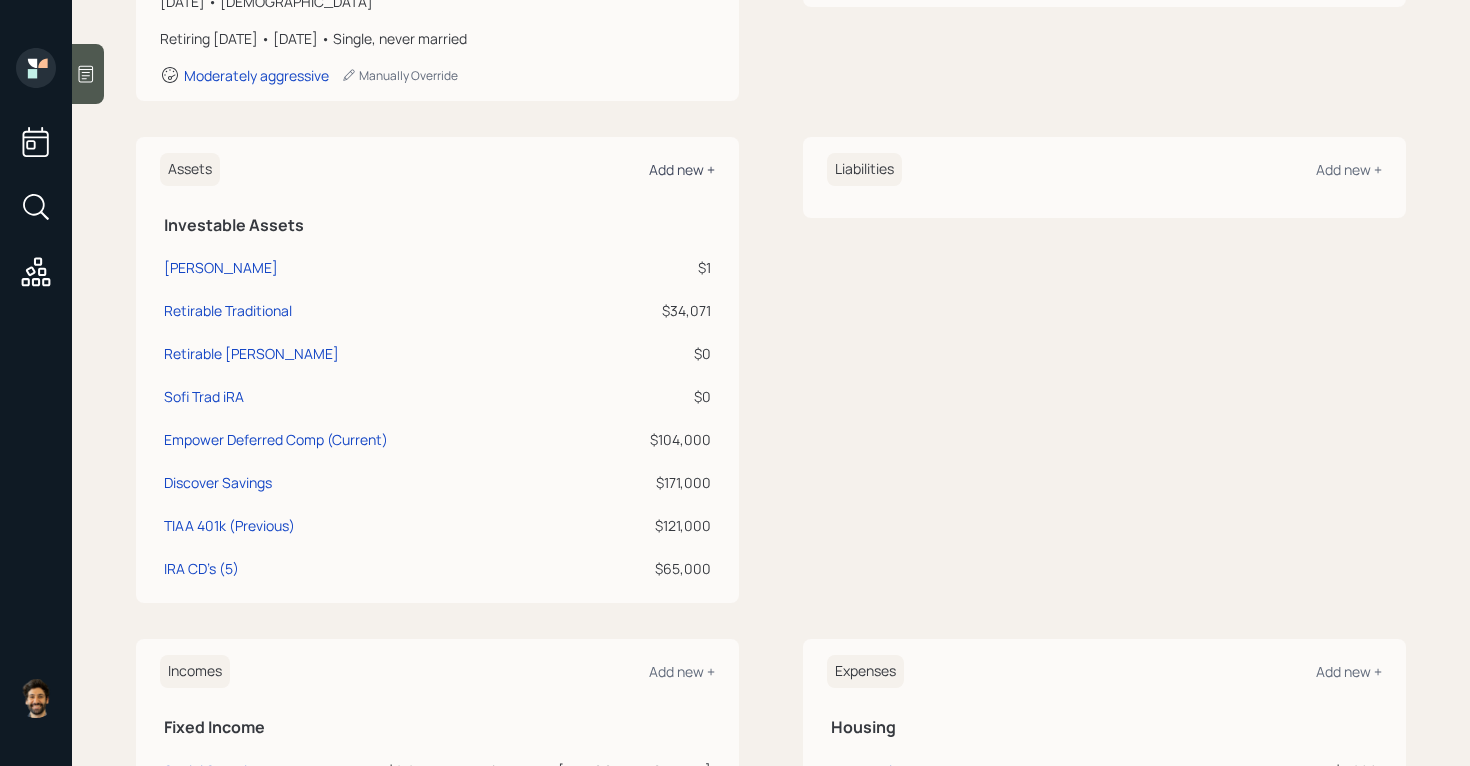 click on "Add new +" at bounding box center (682, 169) 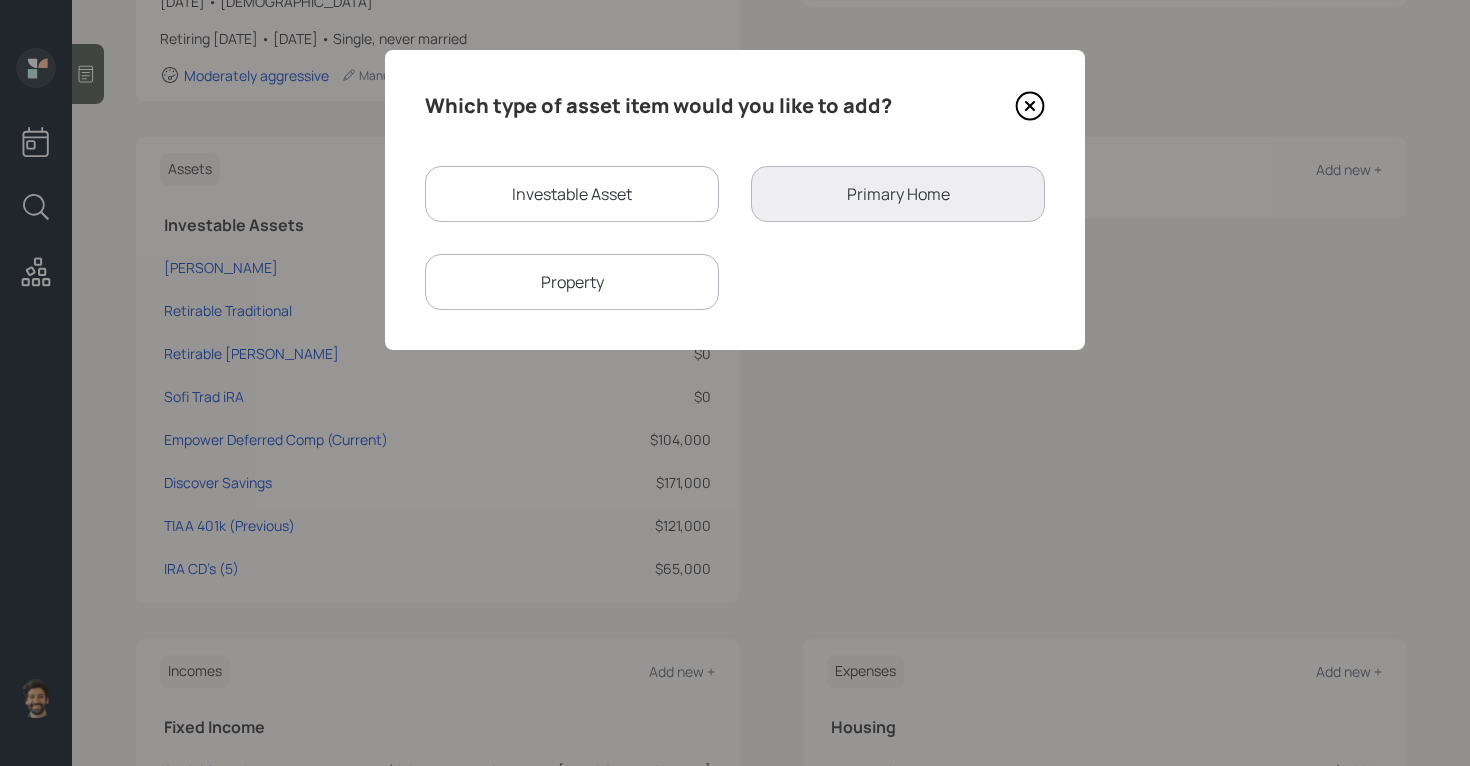 click on "Investable Asset" at bounding box center (572, 194) 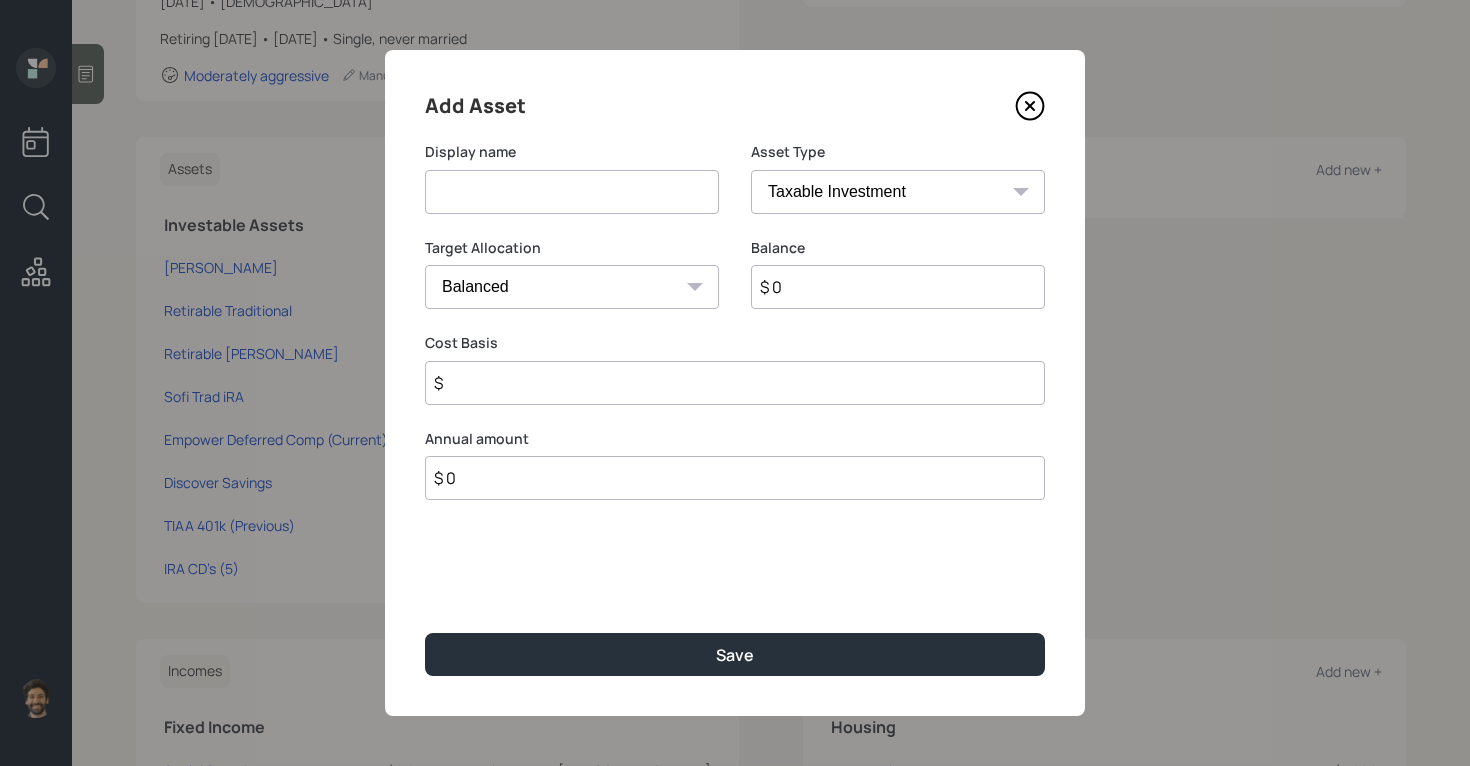 click at bounding box center (572, 192) 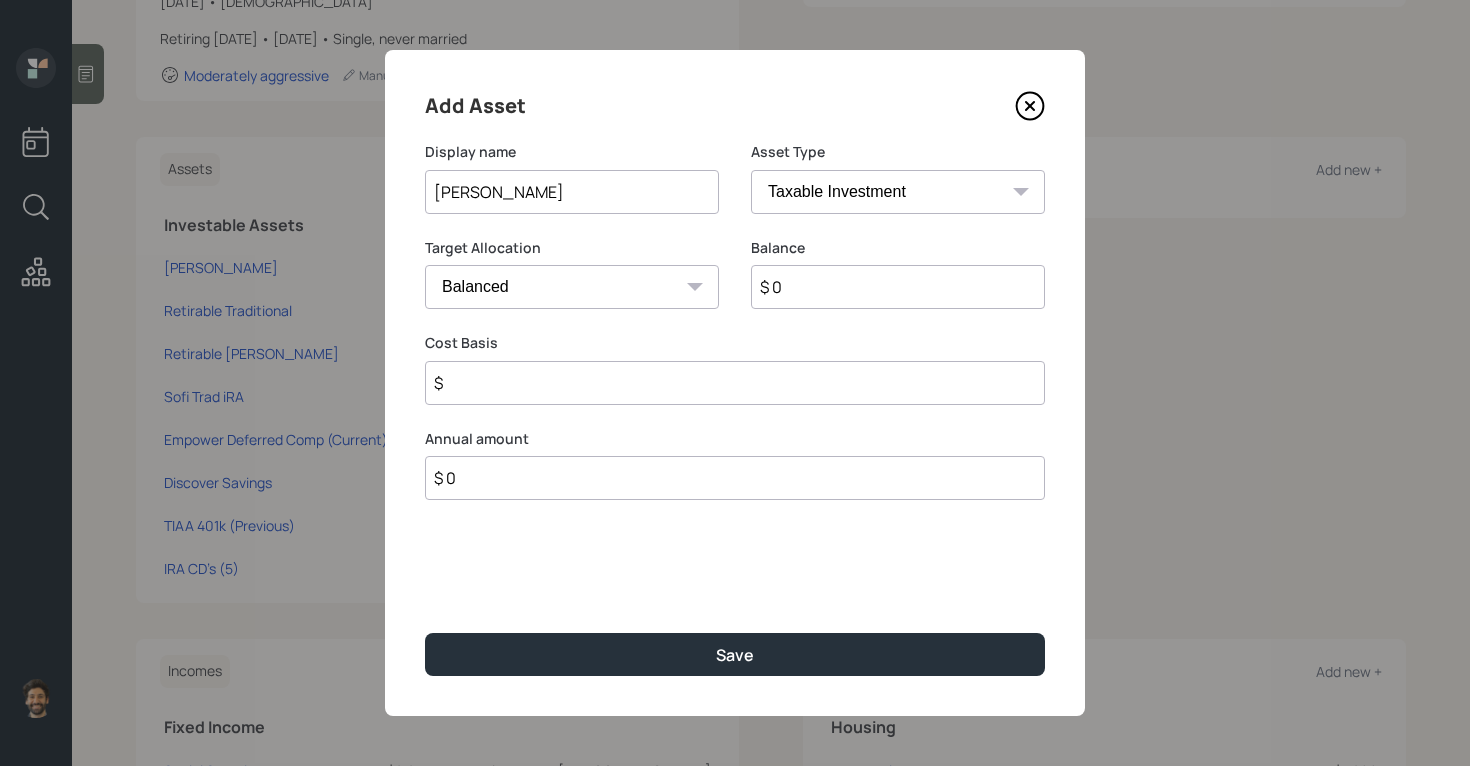 type on "[PERSON_NAME]" 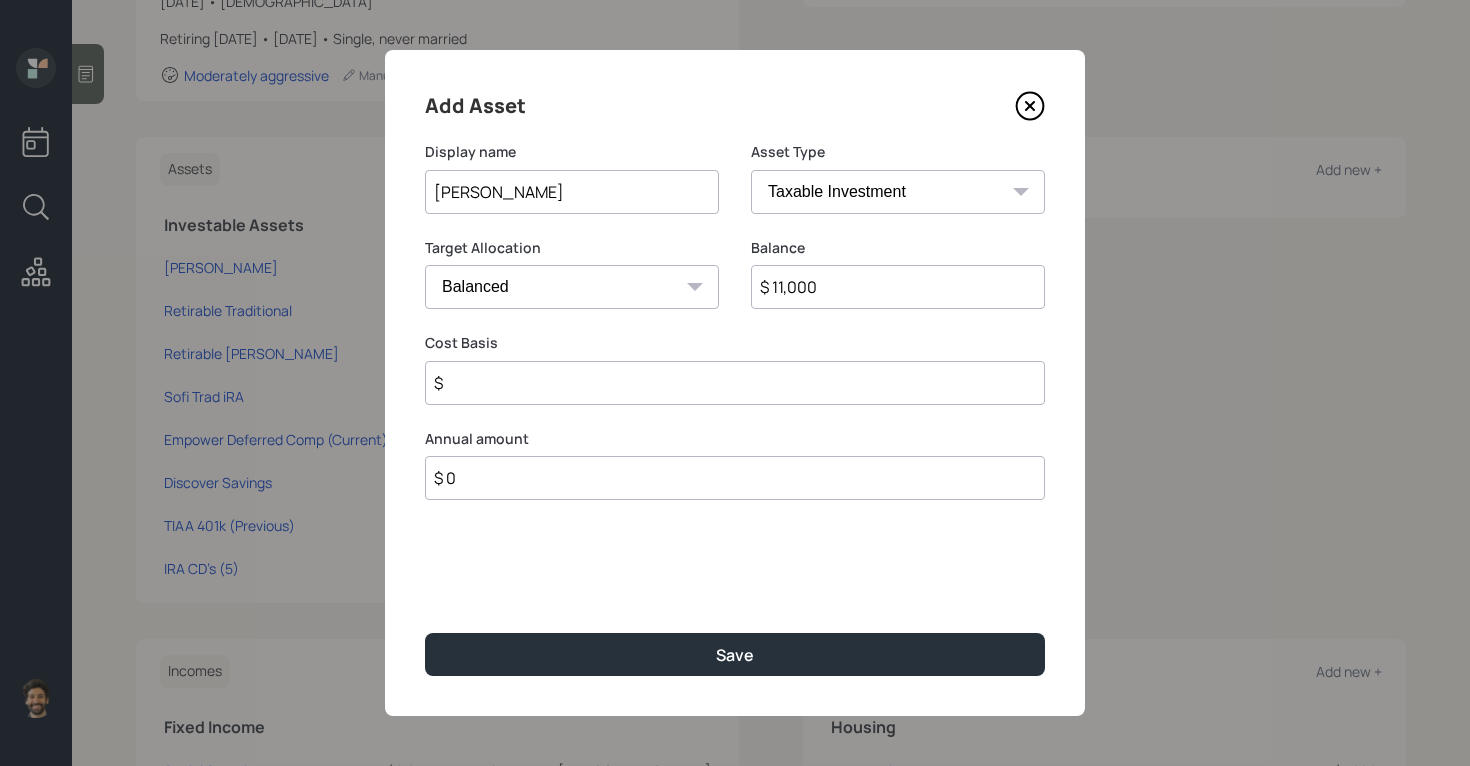 type on "$ 11,000" 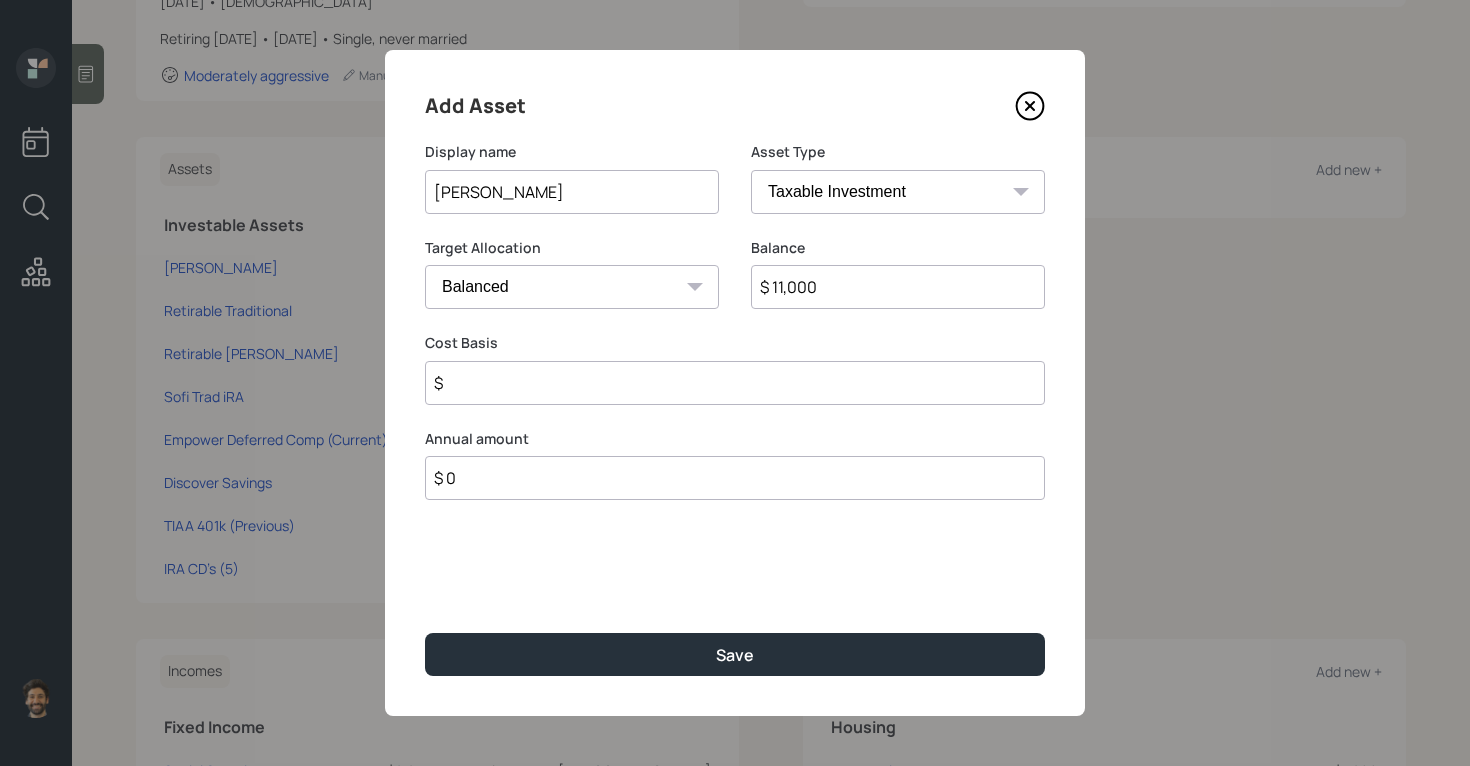 click on "SEP IRA IRA Roth IRA 401(k) Roth 401(k) 403(b) Roth 403(b) 457(b) Roth 457(b) Health Savings Account 529 Taxable Investment Checking / Savings Emergency Fund" at bounding box center [898, 192] 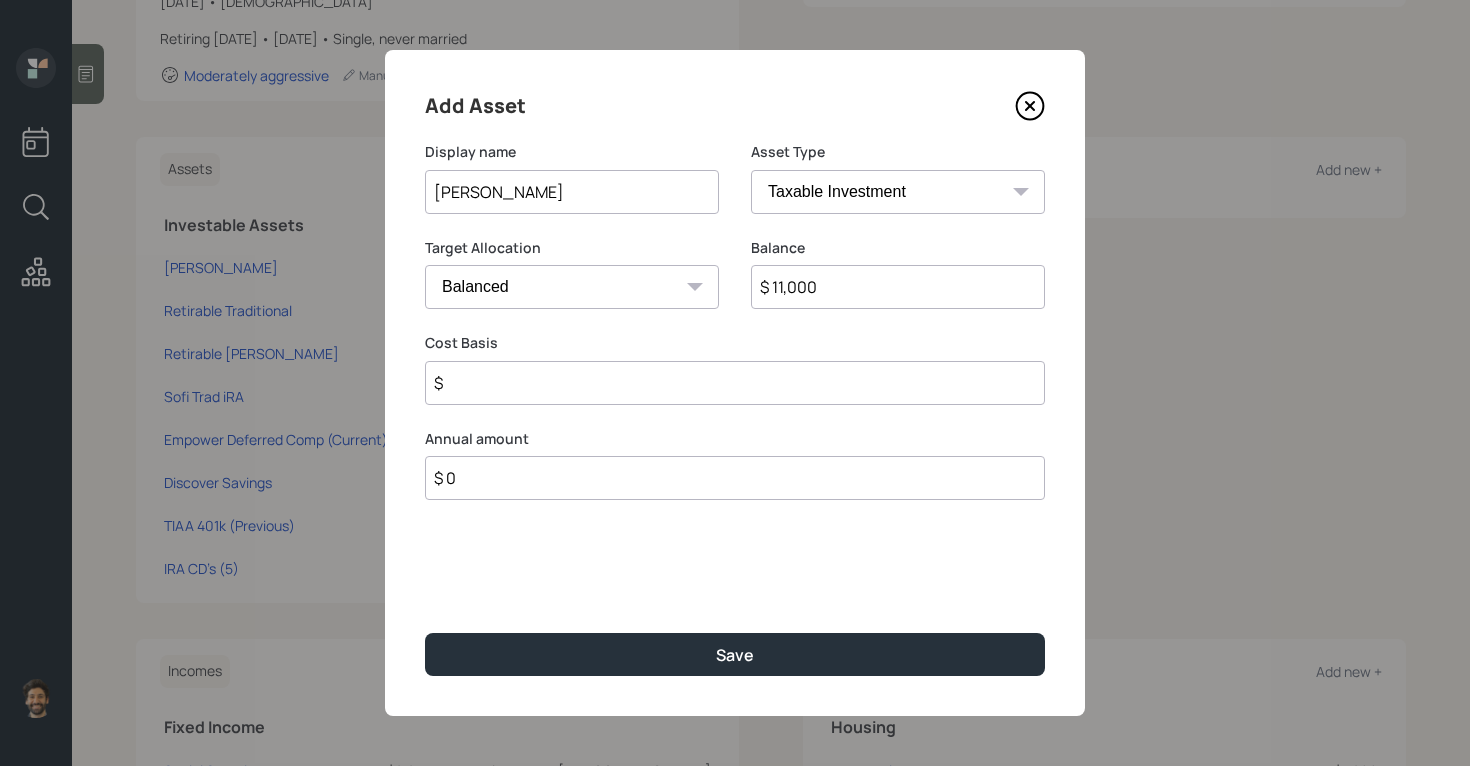 select on "ira" 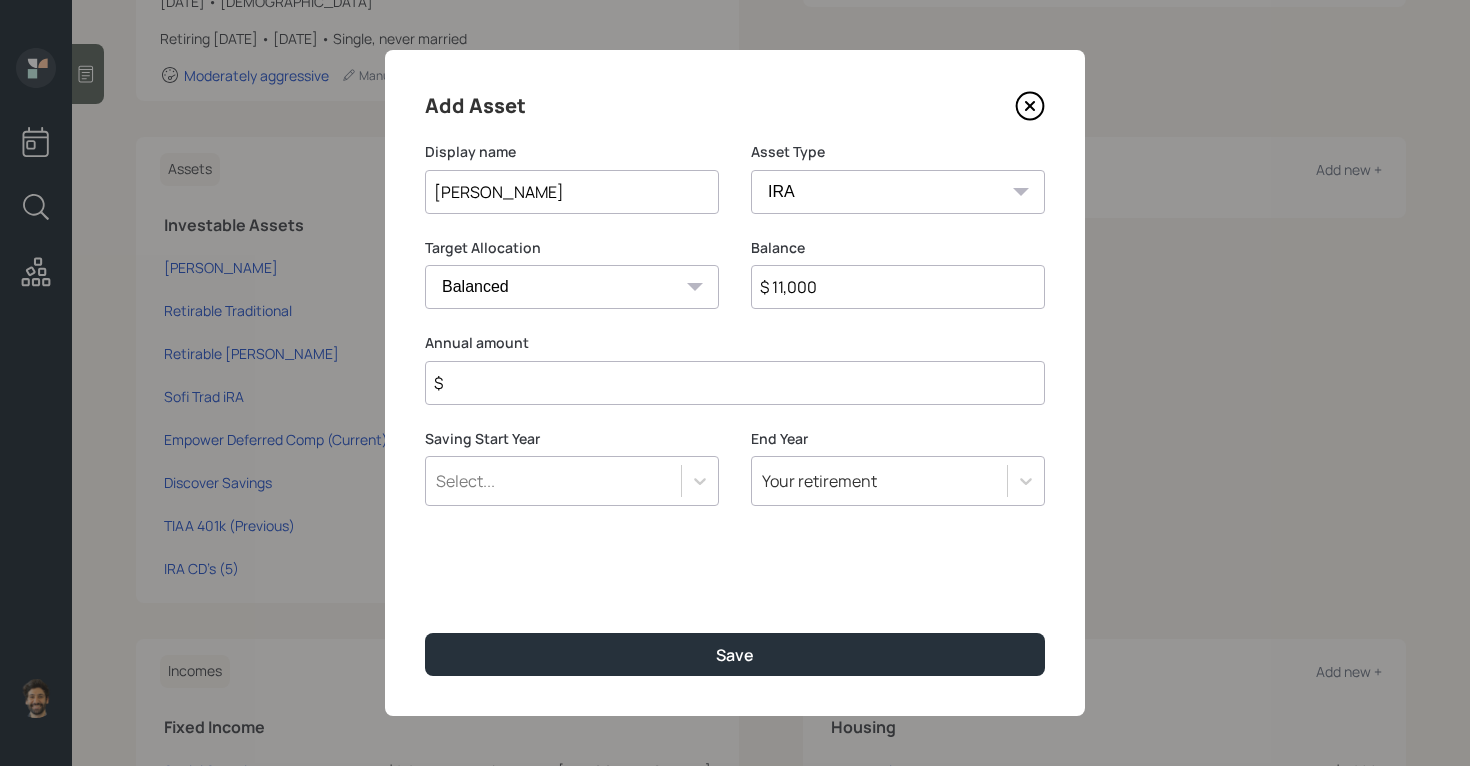 click on "$" at bounding box center (735, 383) 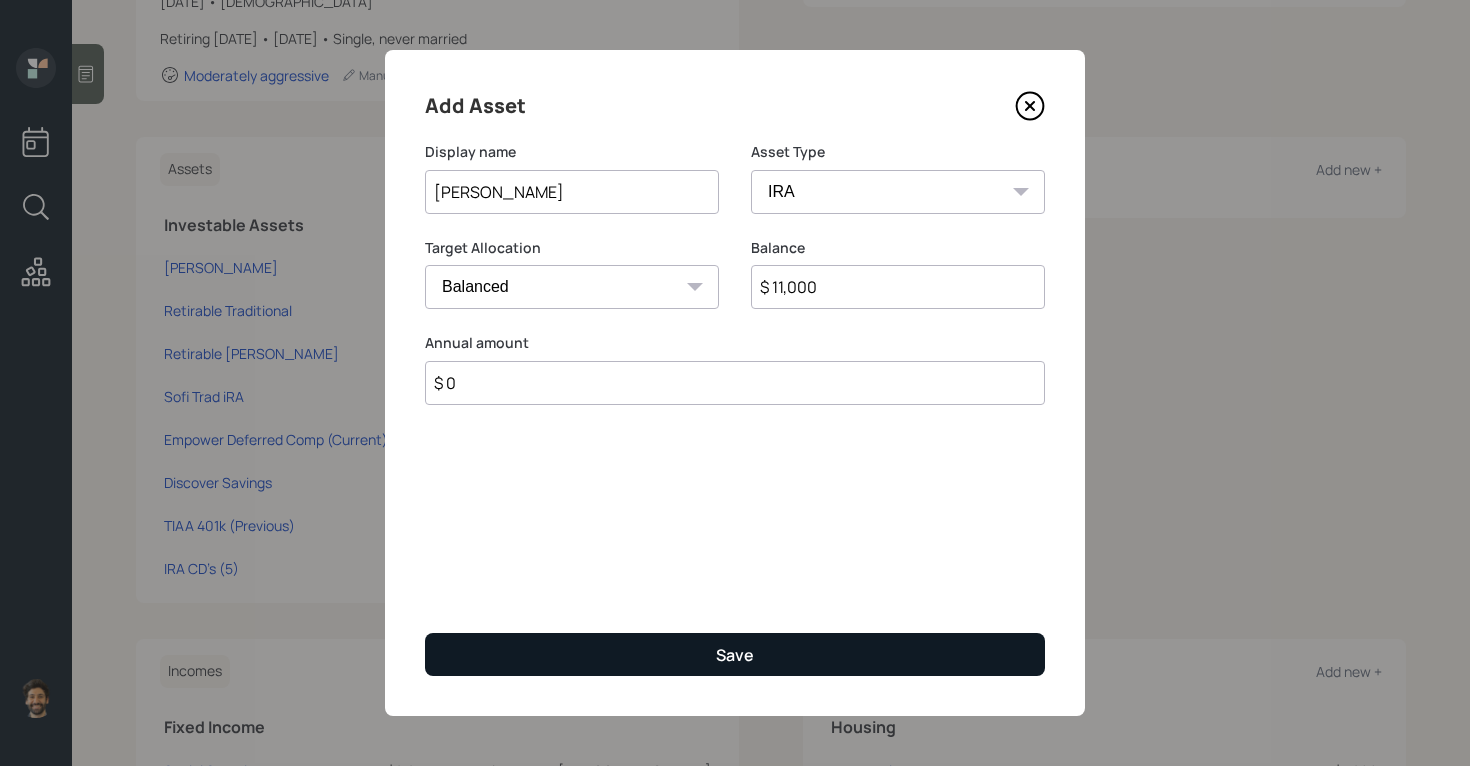 type on "$ 0" 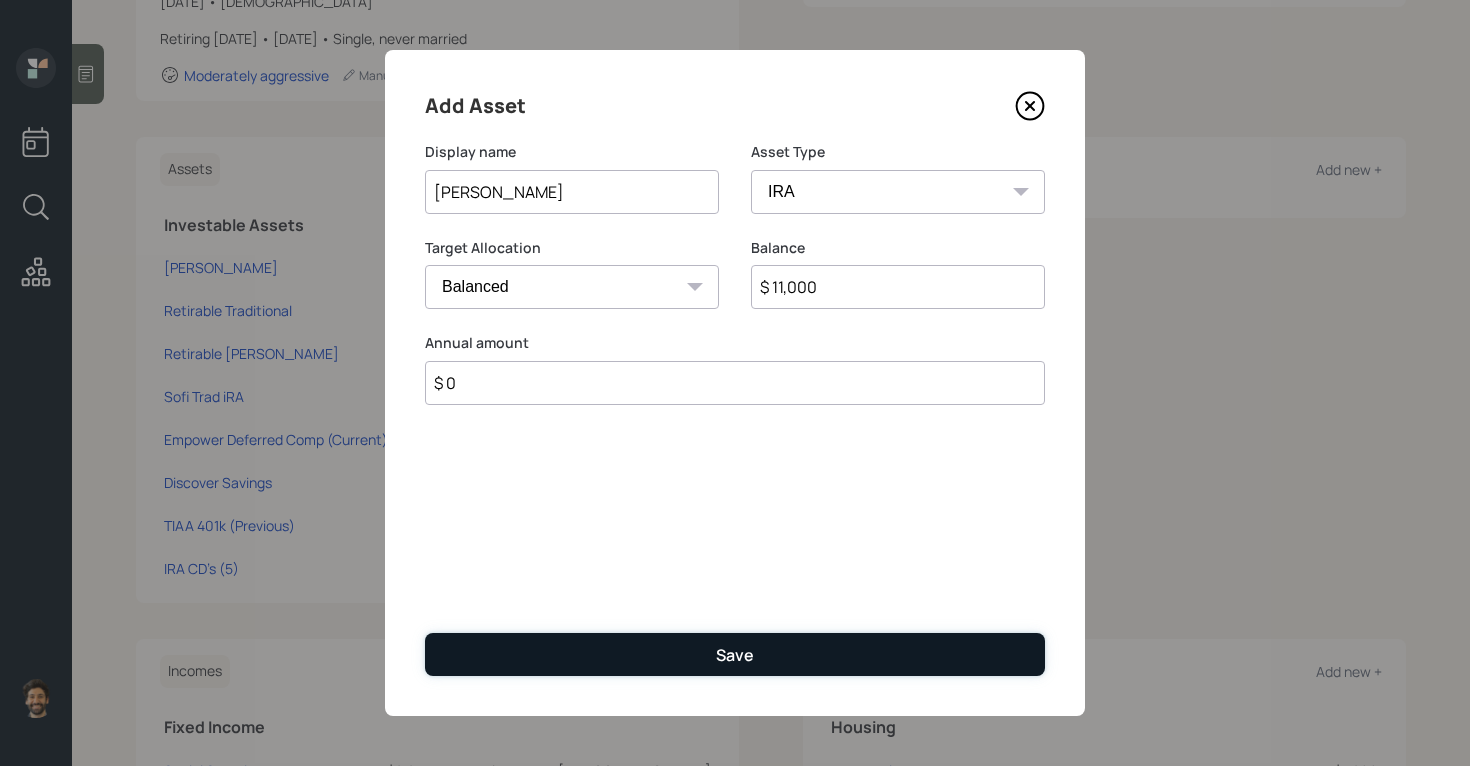 click on "Save" at bounding box center (735, 654) 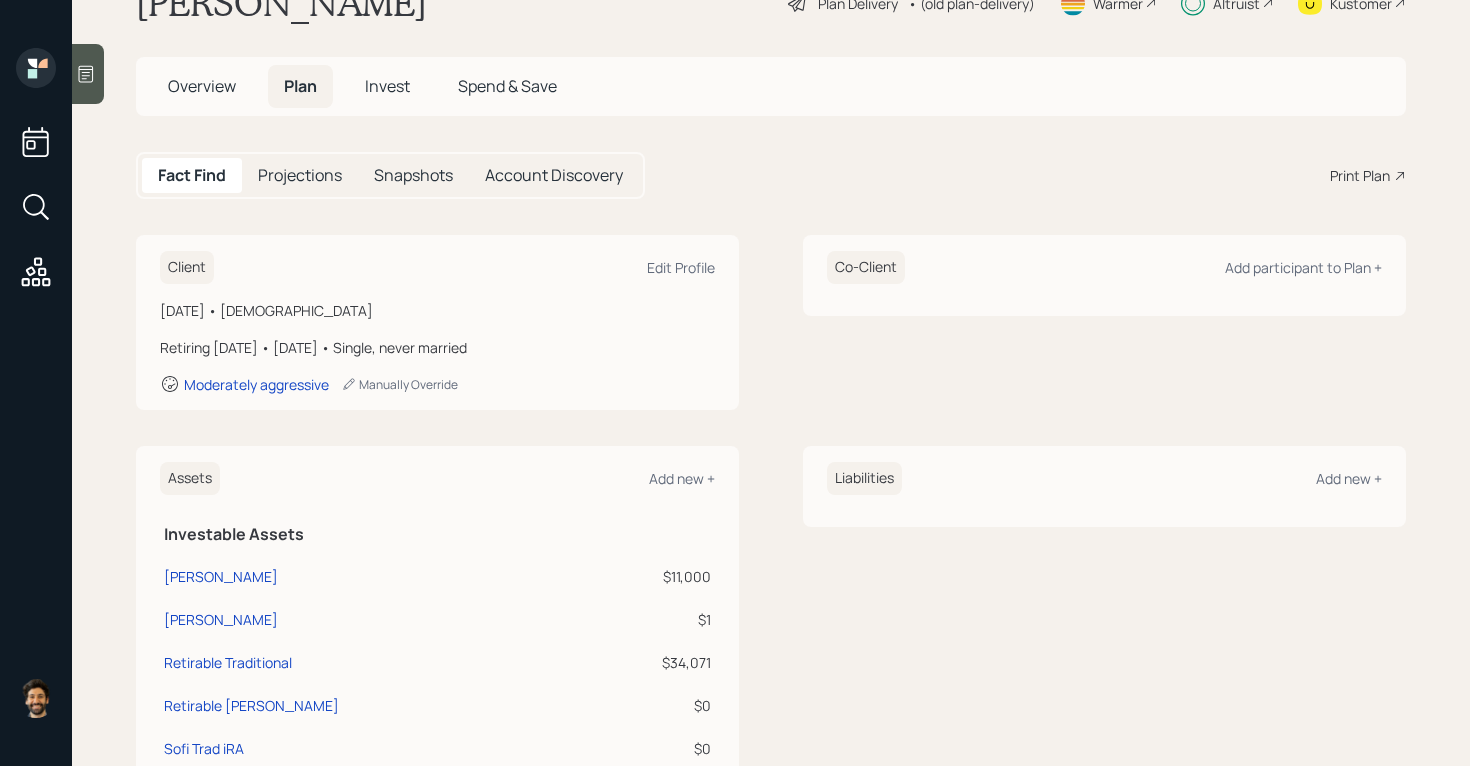 scroll, scrollTop: 0, scrollLeft: 0, axis: both 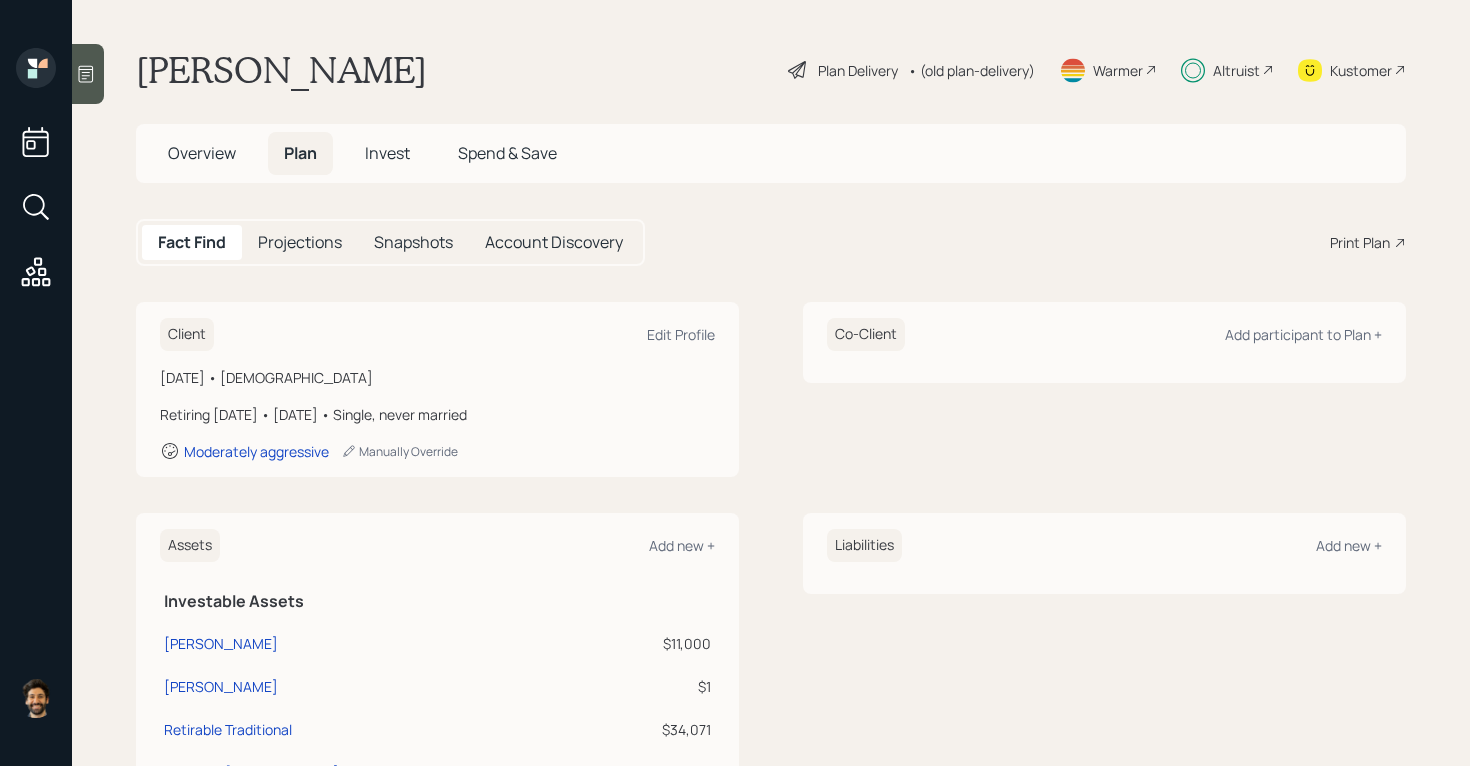click on "Invest" at bounding box center (387, 153) 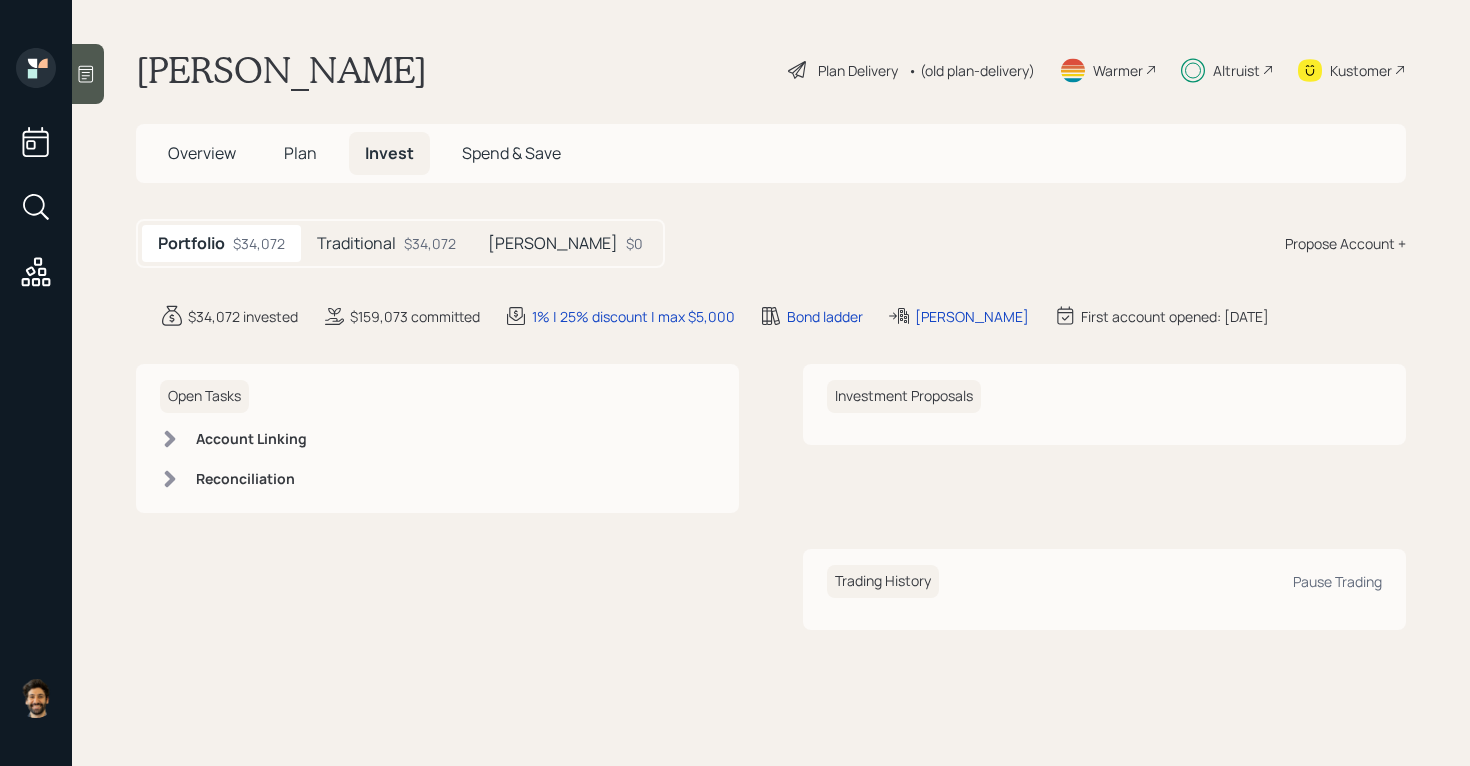 click on "Traditional" at bounding box center [356, 243] 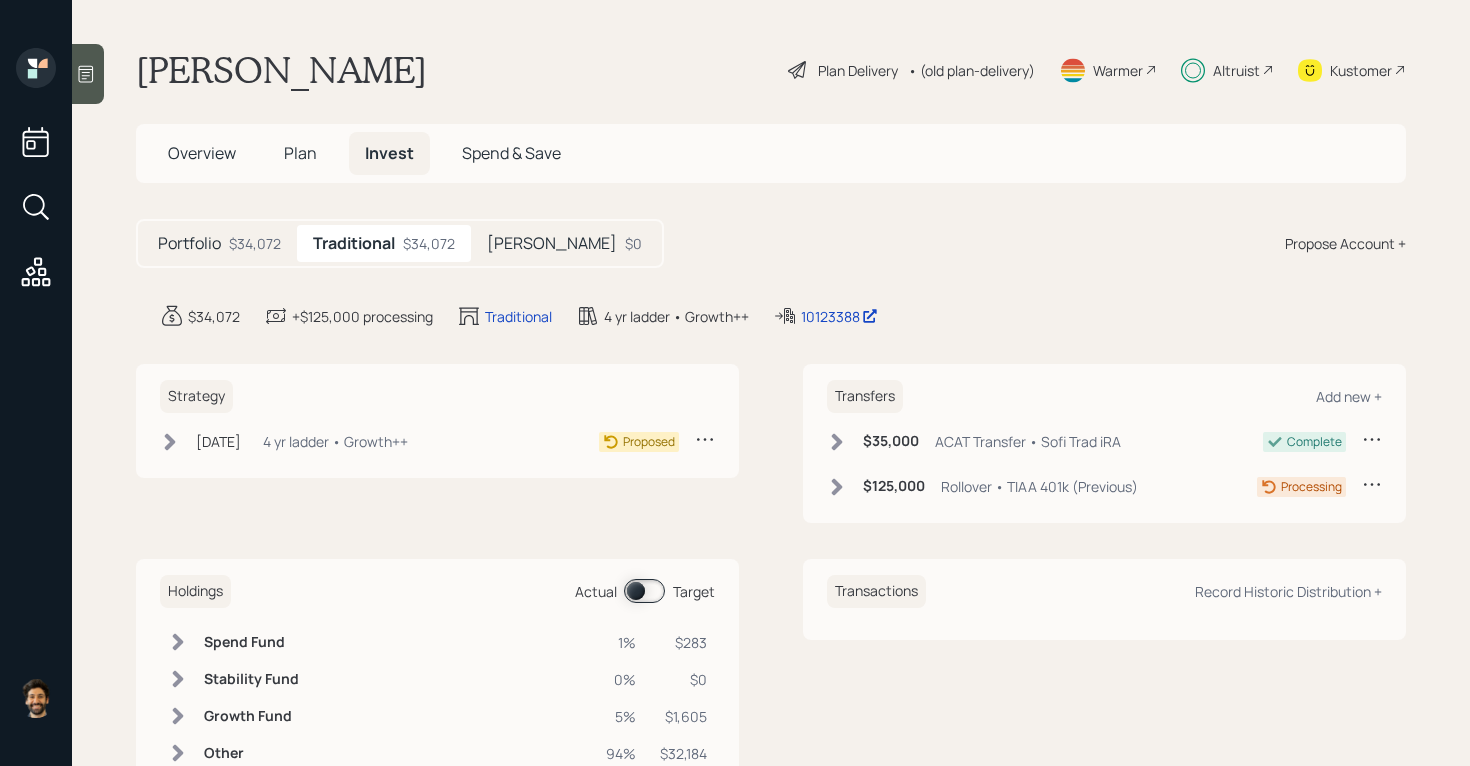 click 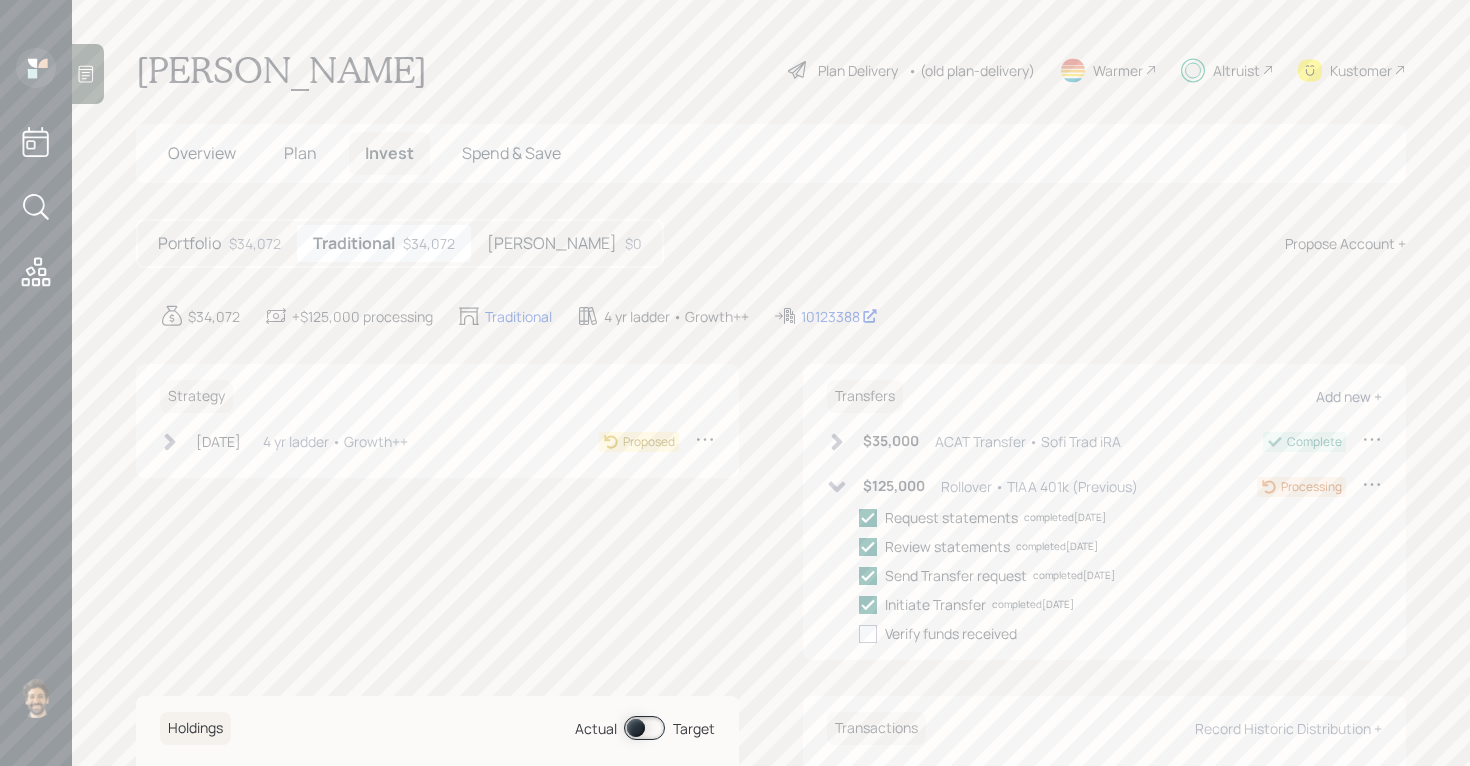 click on "Add new +" at bounding box center (1349, 396) 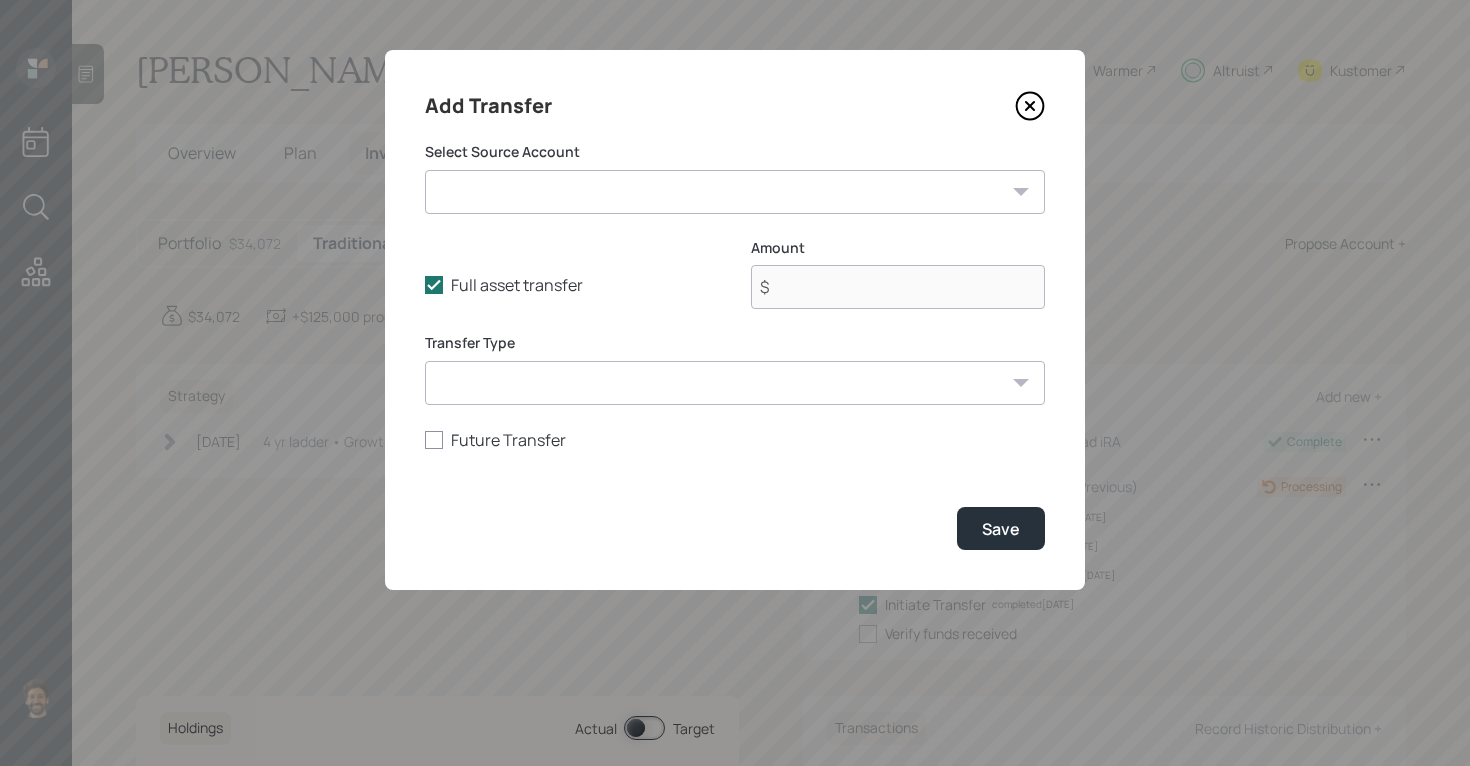 click on "TIAA IRA ($11,000 | IRA) Roth IRA ($1 | Roth IRA) Sofi Trad iRA ($0 | IRA) Empower Deferred Comp (Current) ($104,000 | 401(k)) Discover Savings ($171,000 | Emergency Fund) TIAA 401k (Previous) ($121,000 | 401(k)) IRA CD's (5) ($65,000 | IRA)" at bounding box center (735, 192) 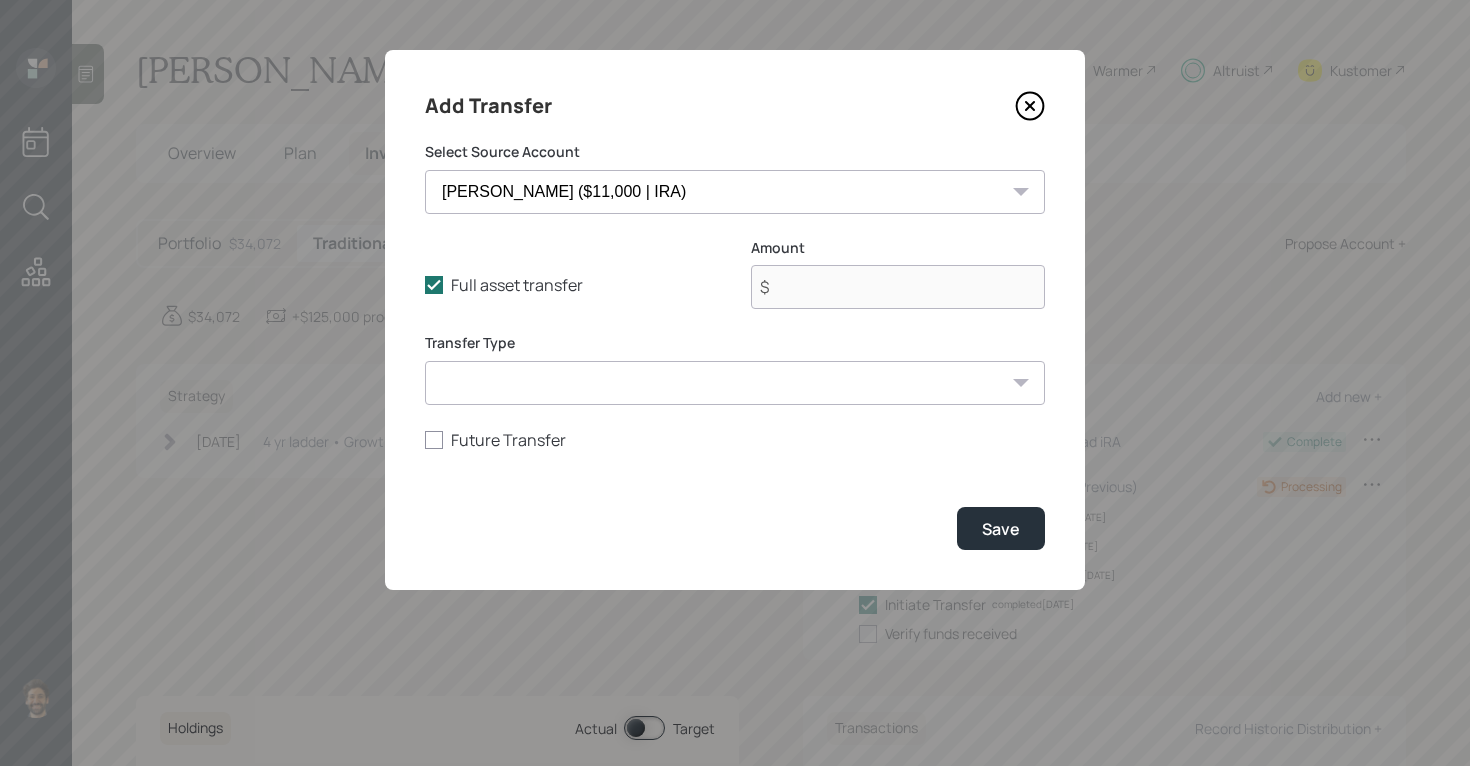 type on "$ 11,000" 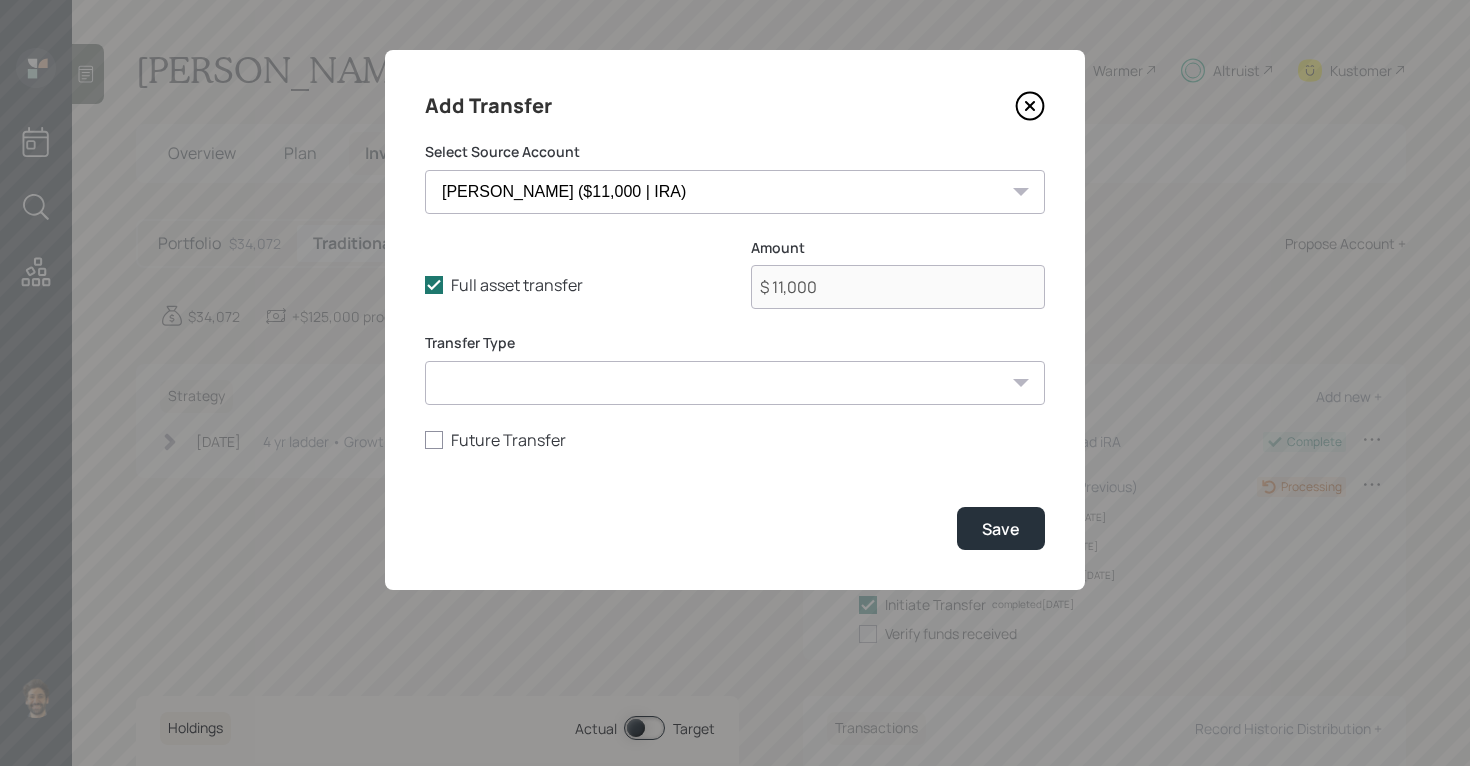 click on "ACAT Transfer Non ACAT Transfer Capitalize Rollover Rollover Deposit" at bounding box center (735, 383) 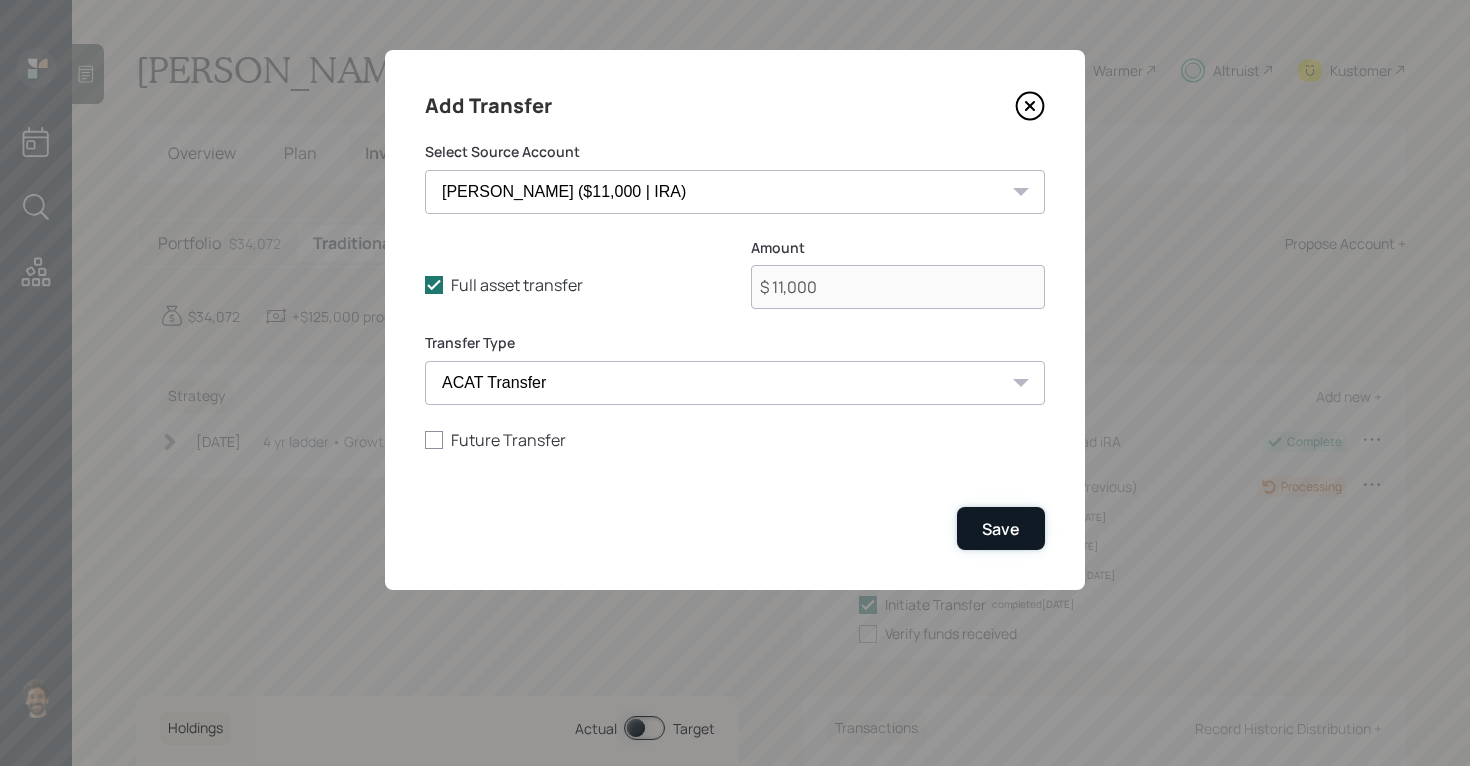 click on "Save" at bounding box center [1001, 528] 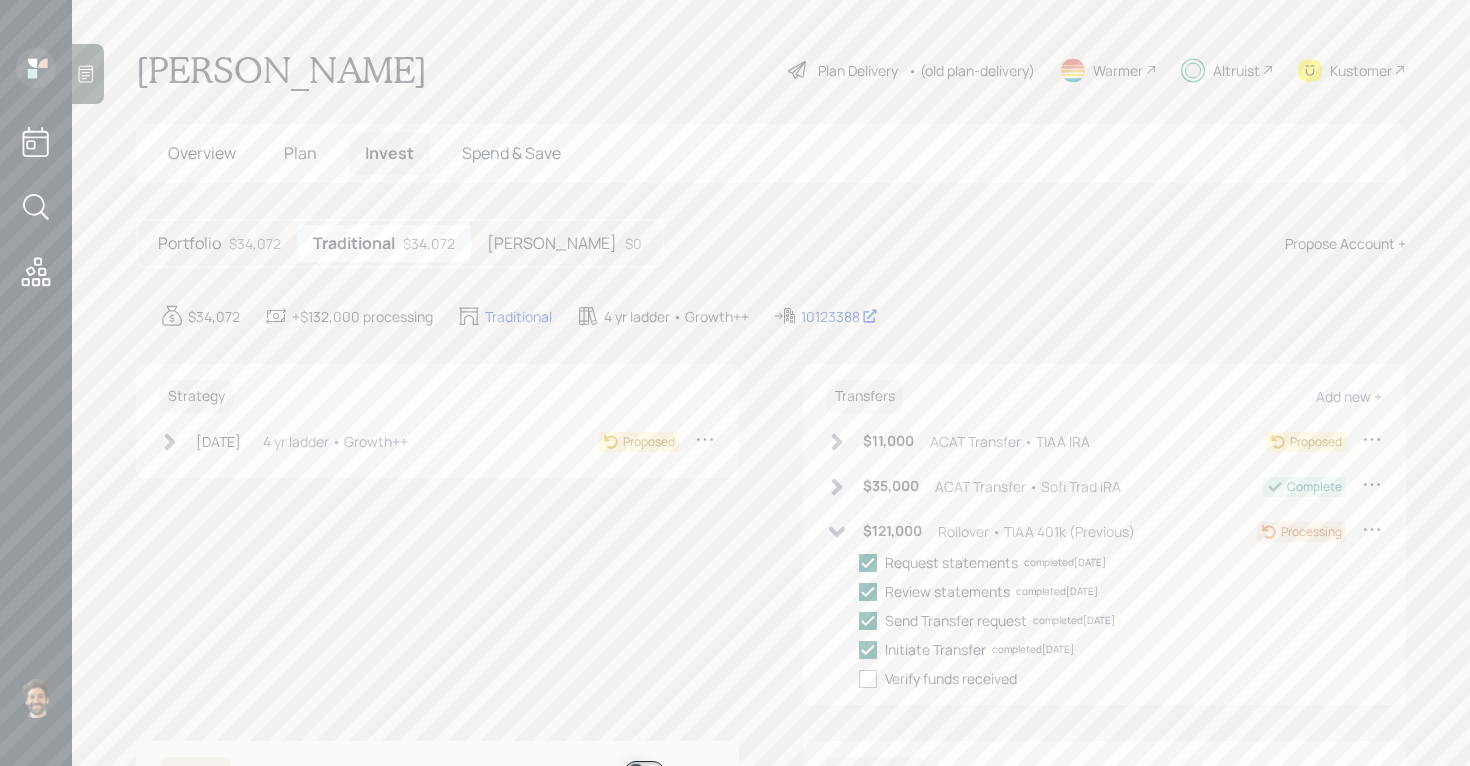 click 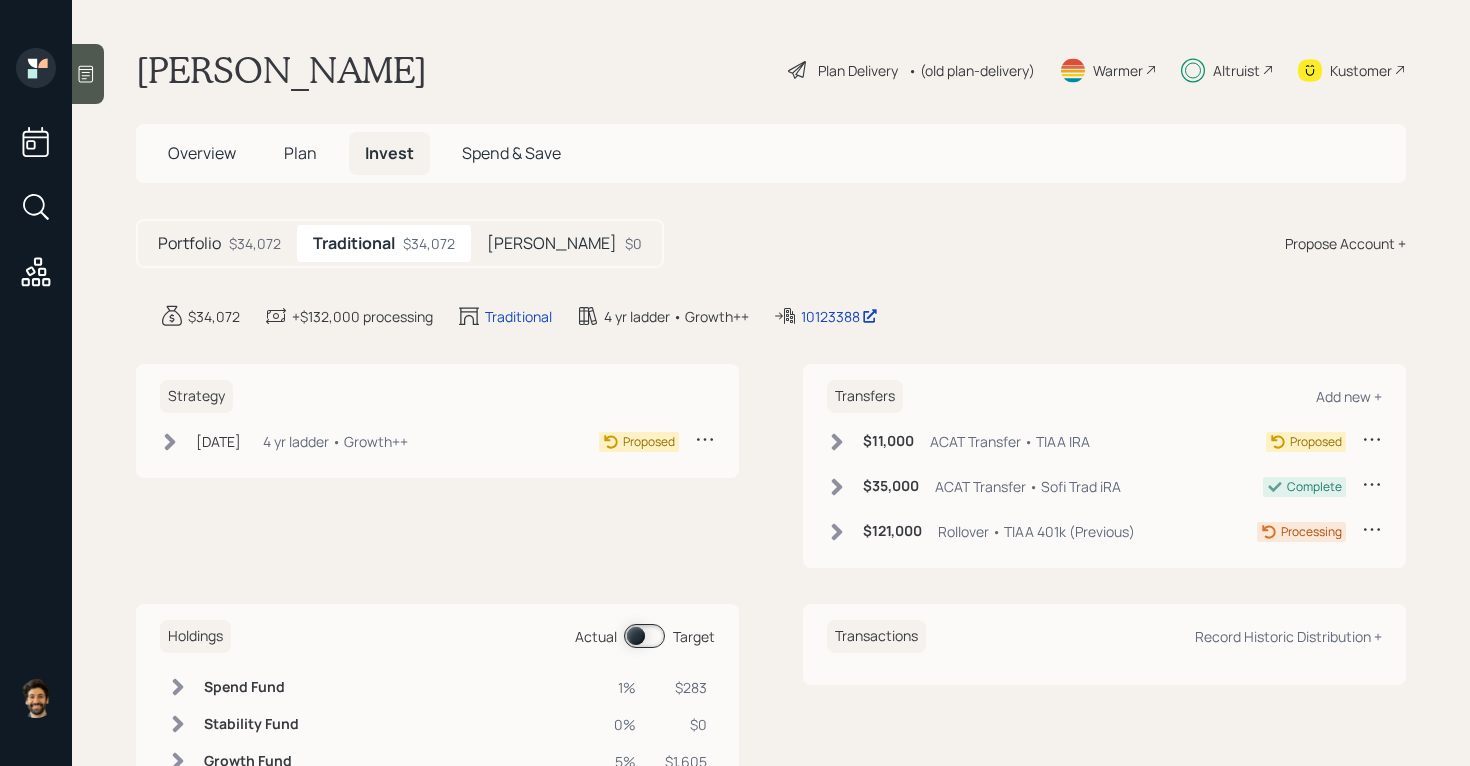 click 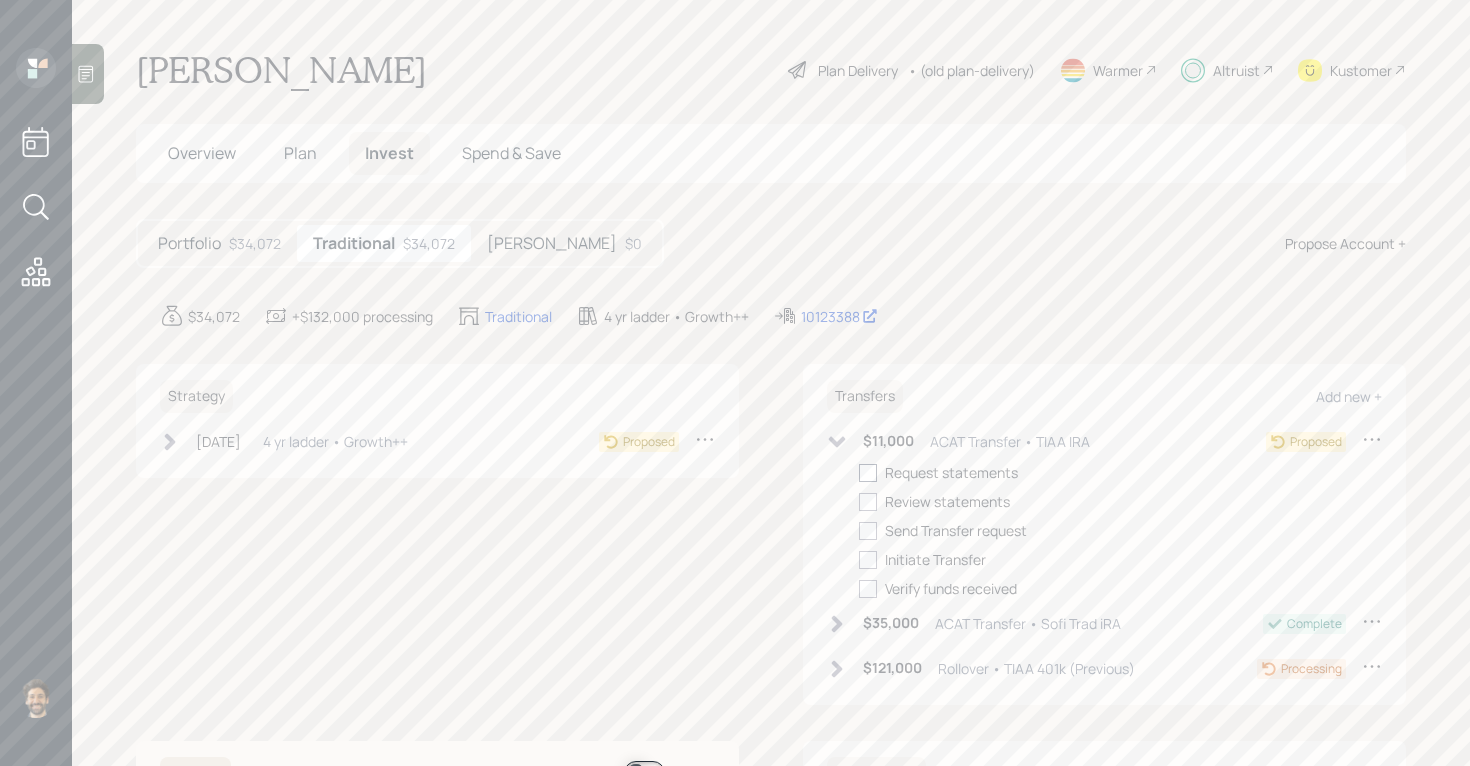 click at bounding box center [868, 473] 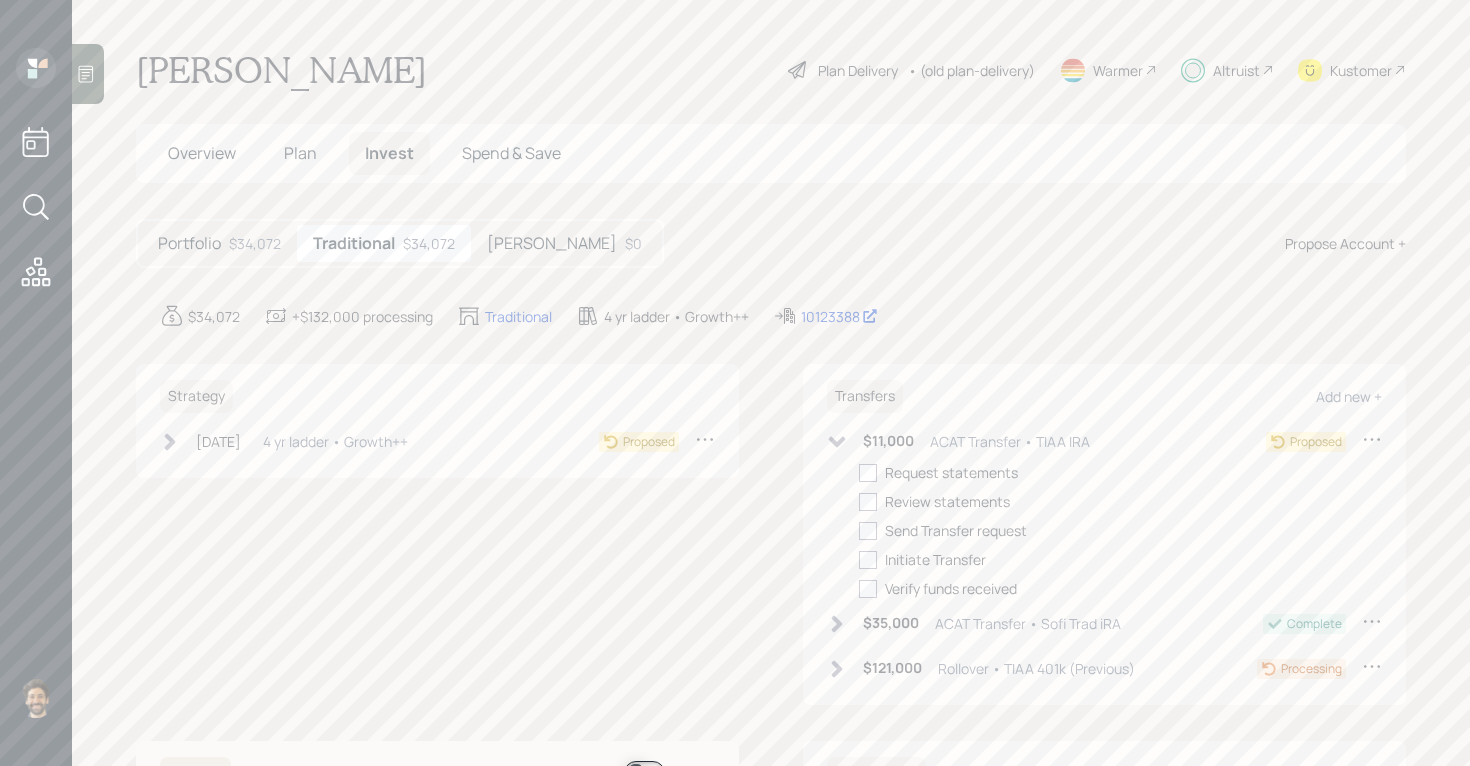 checkbox on "true" 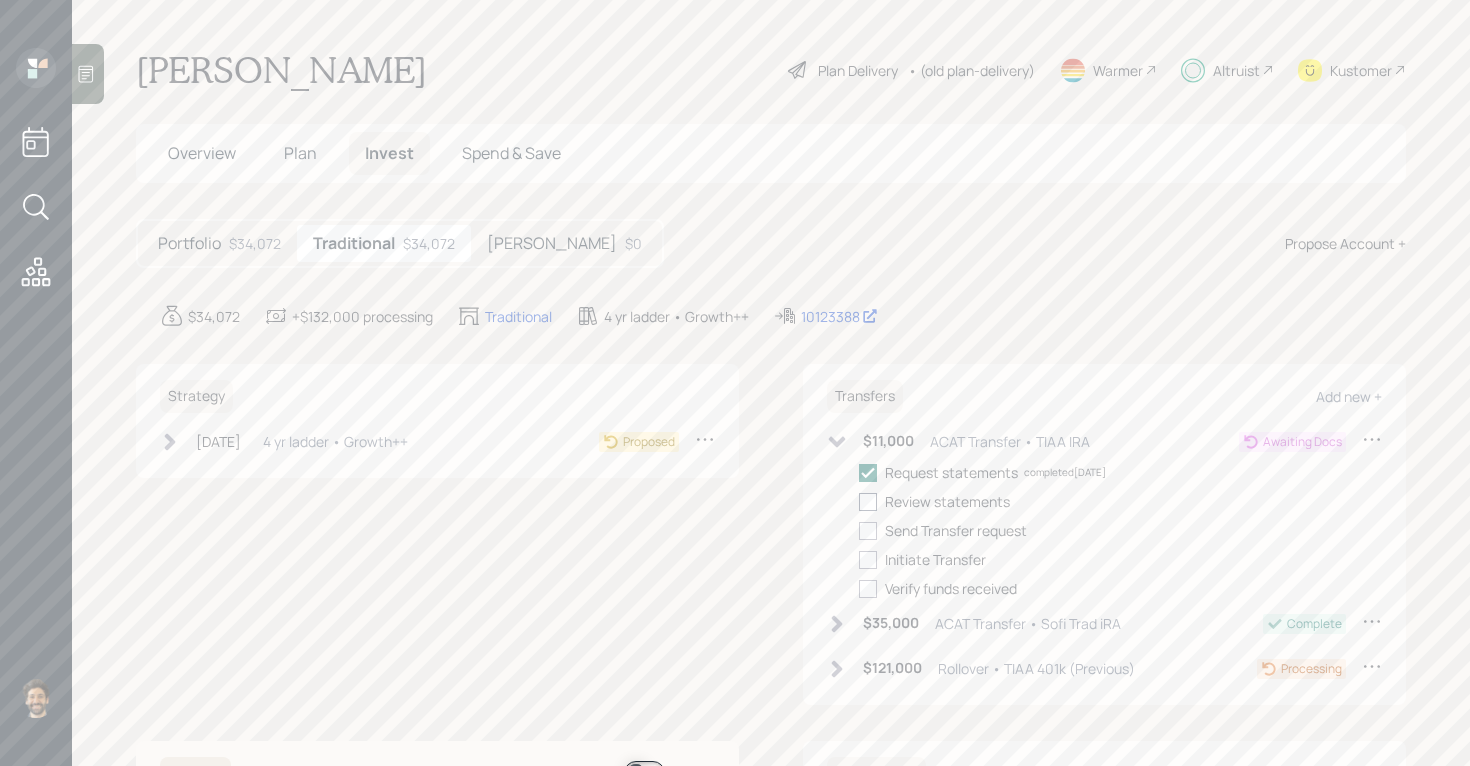 click at bounding box center [868, 502] 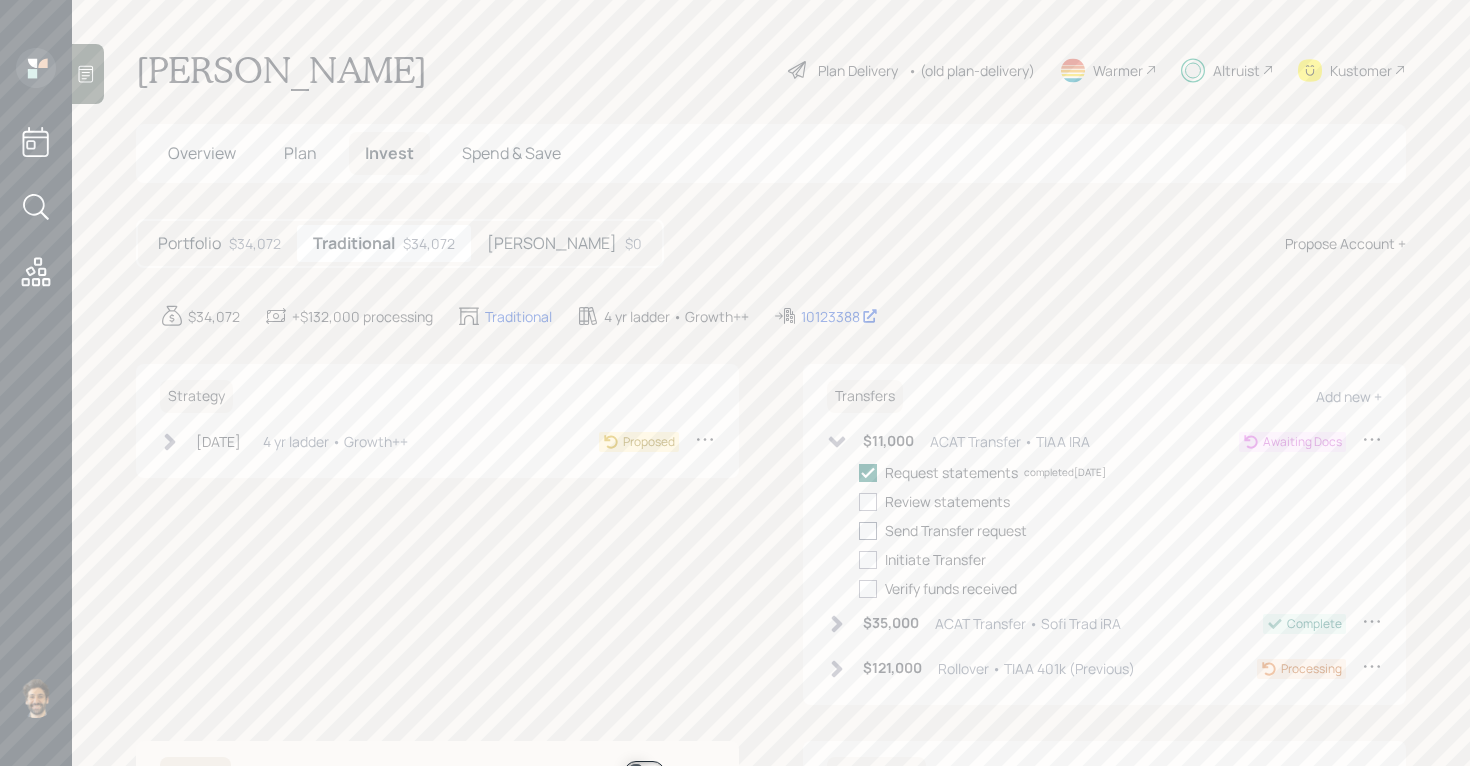 checkbox on "true" 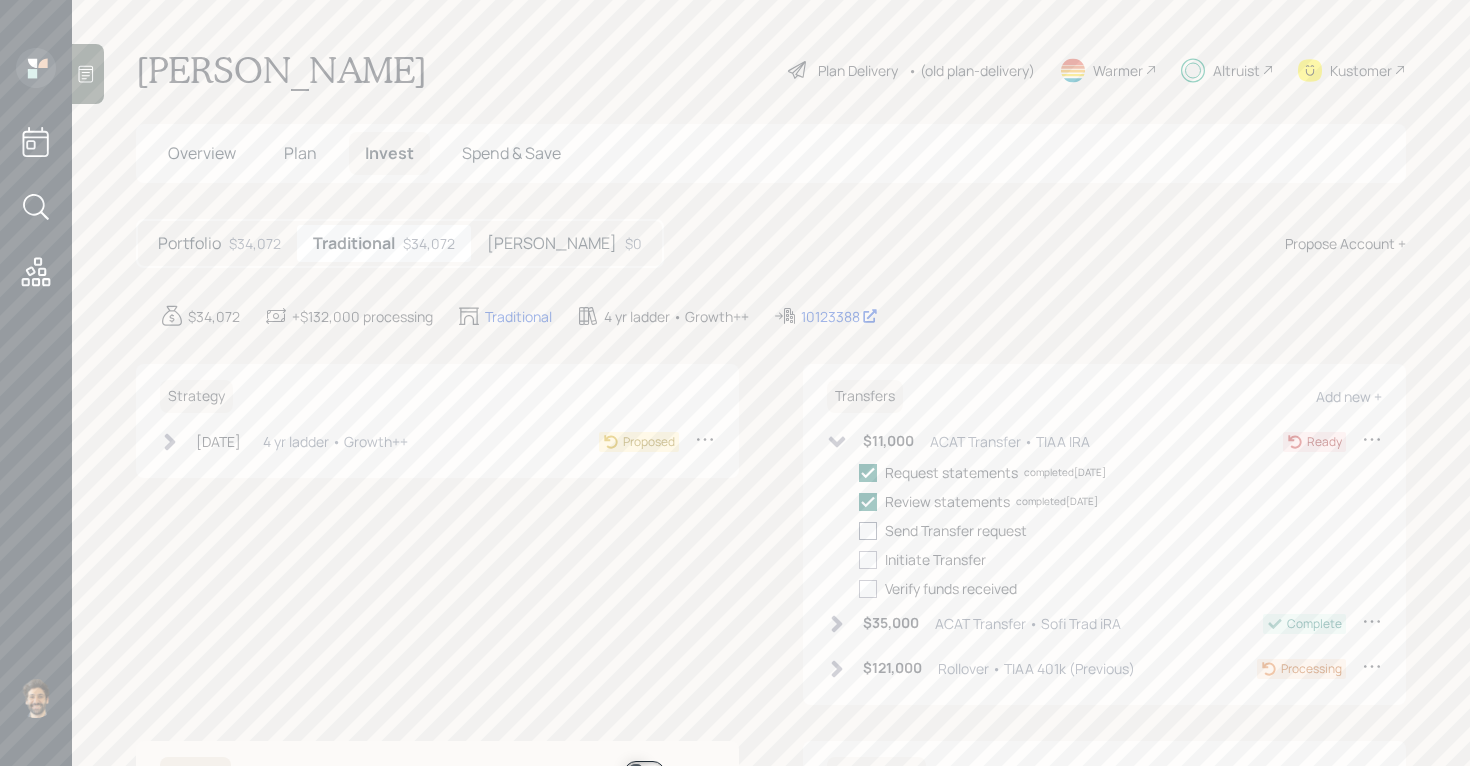 click at bounding box center (868, 531) 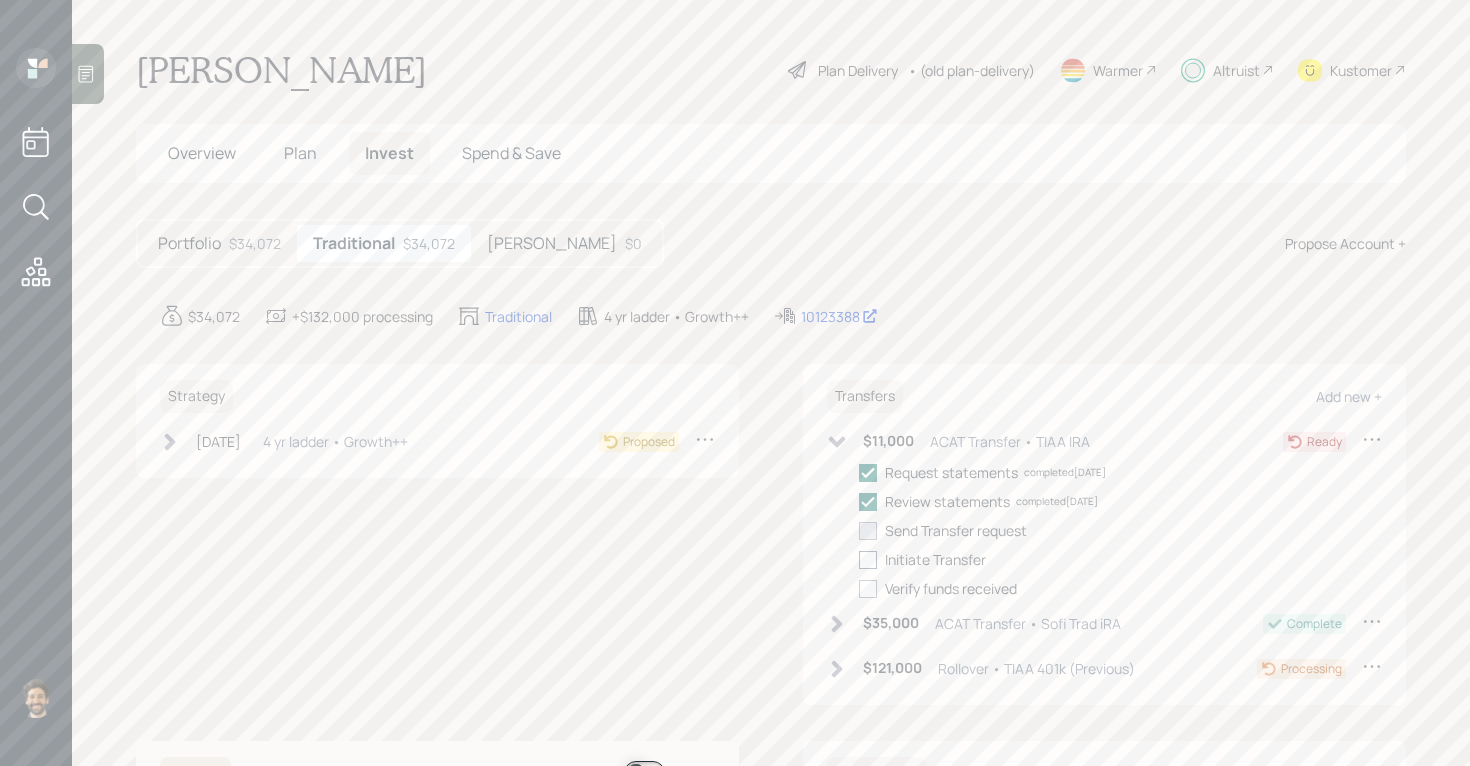checkbox on "true" 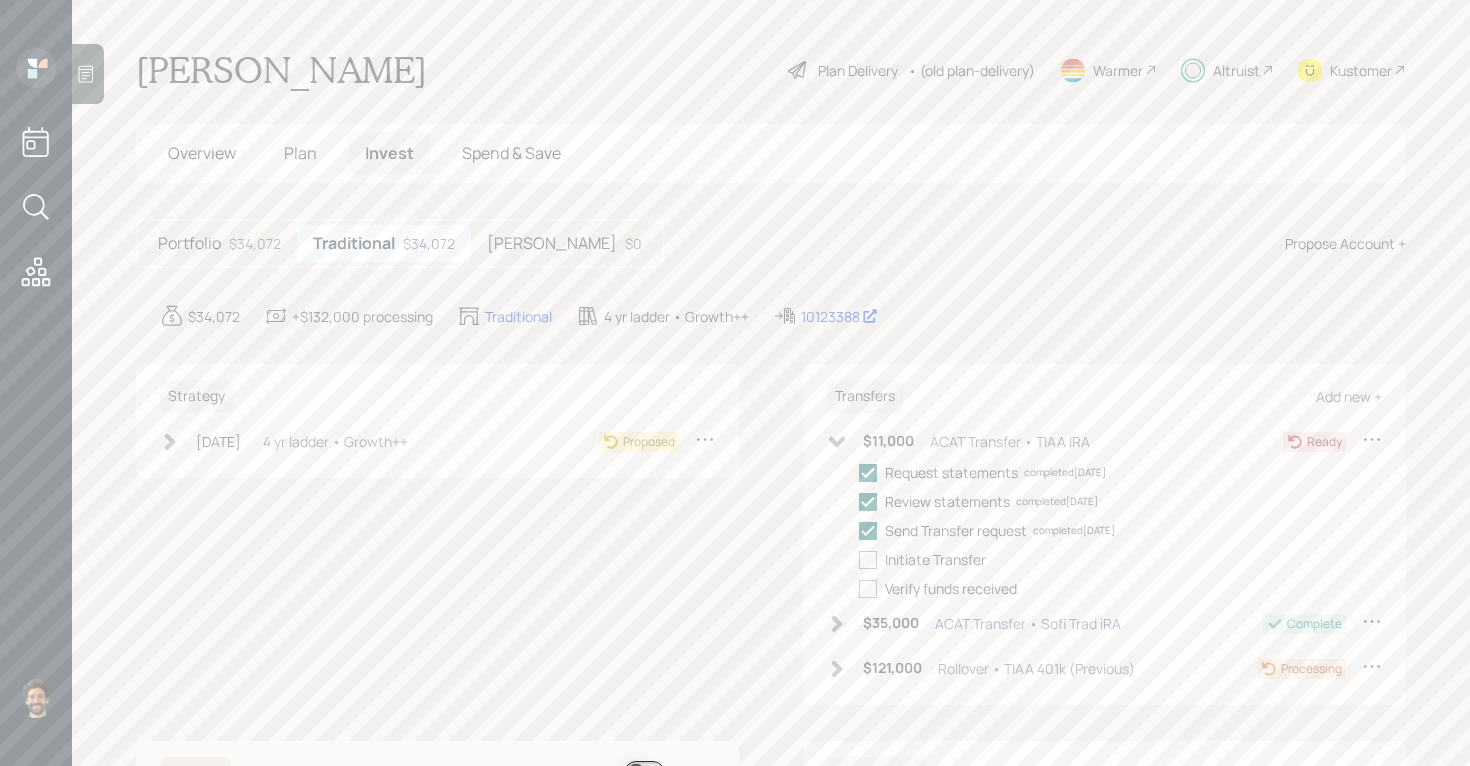 click on "Request statements completed  07/14/25 Review statements completed  07/14/25 Send Transfer request completed  07/14/25 Initiate Transfer Verify funds received" at bounding box center (1120, 530) 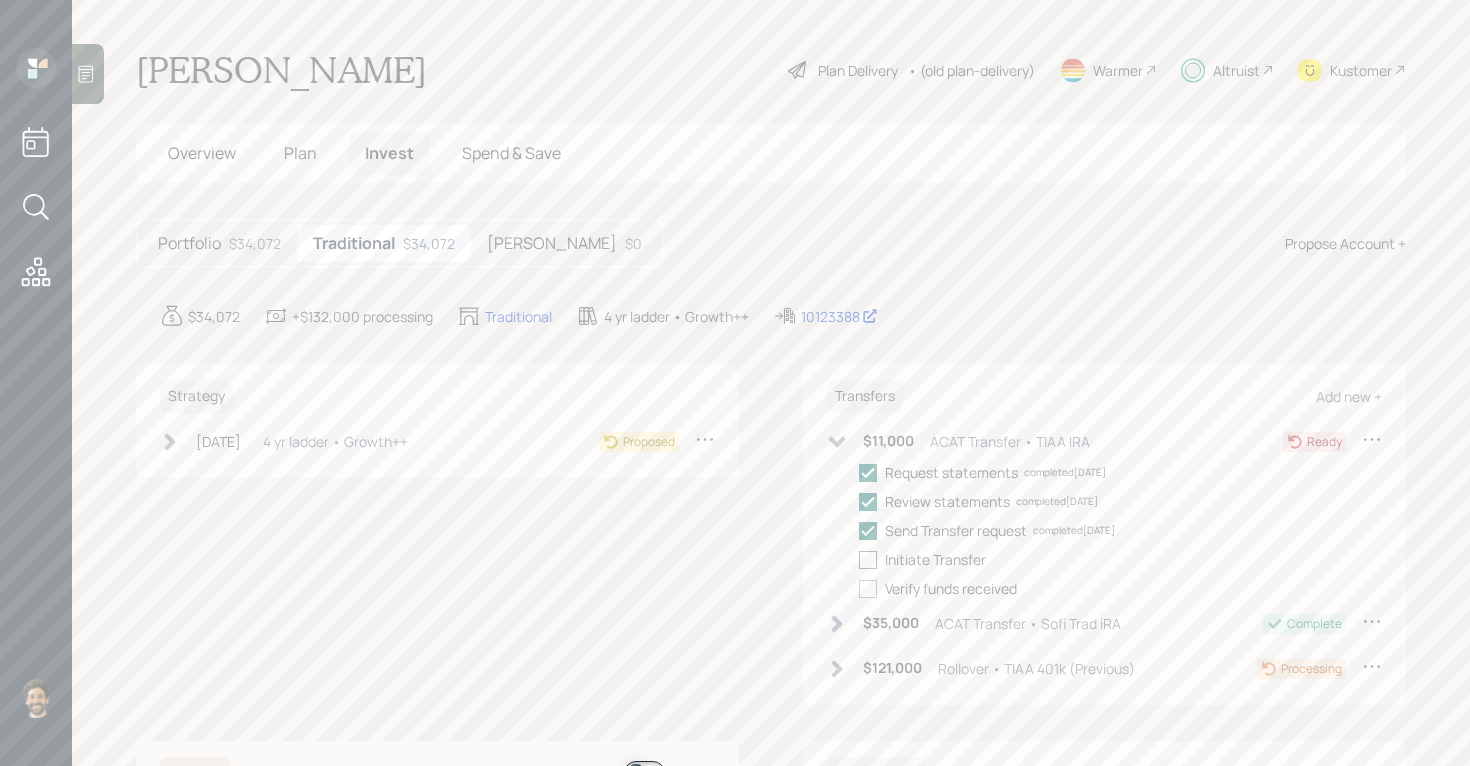 click at bounding box center (868, 560) 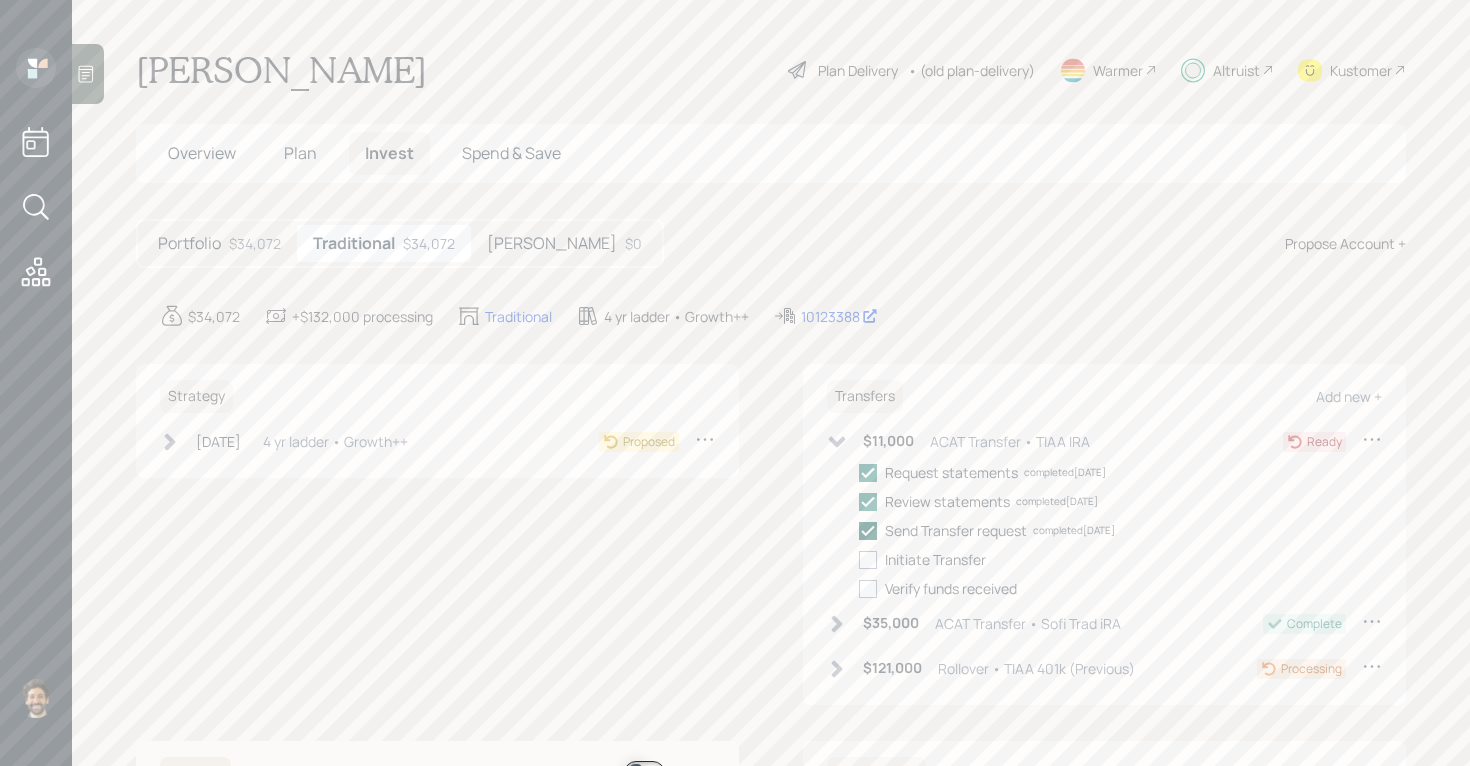 checkbox on "true" 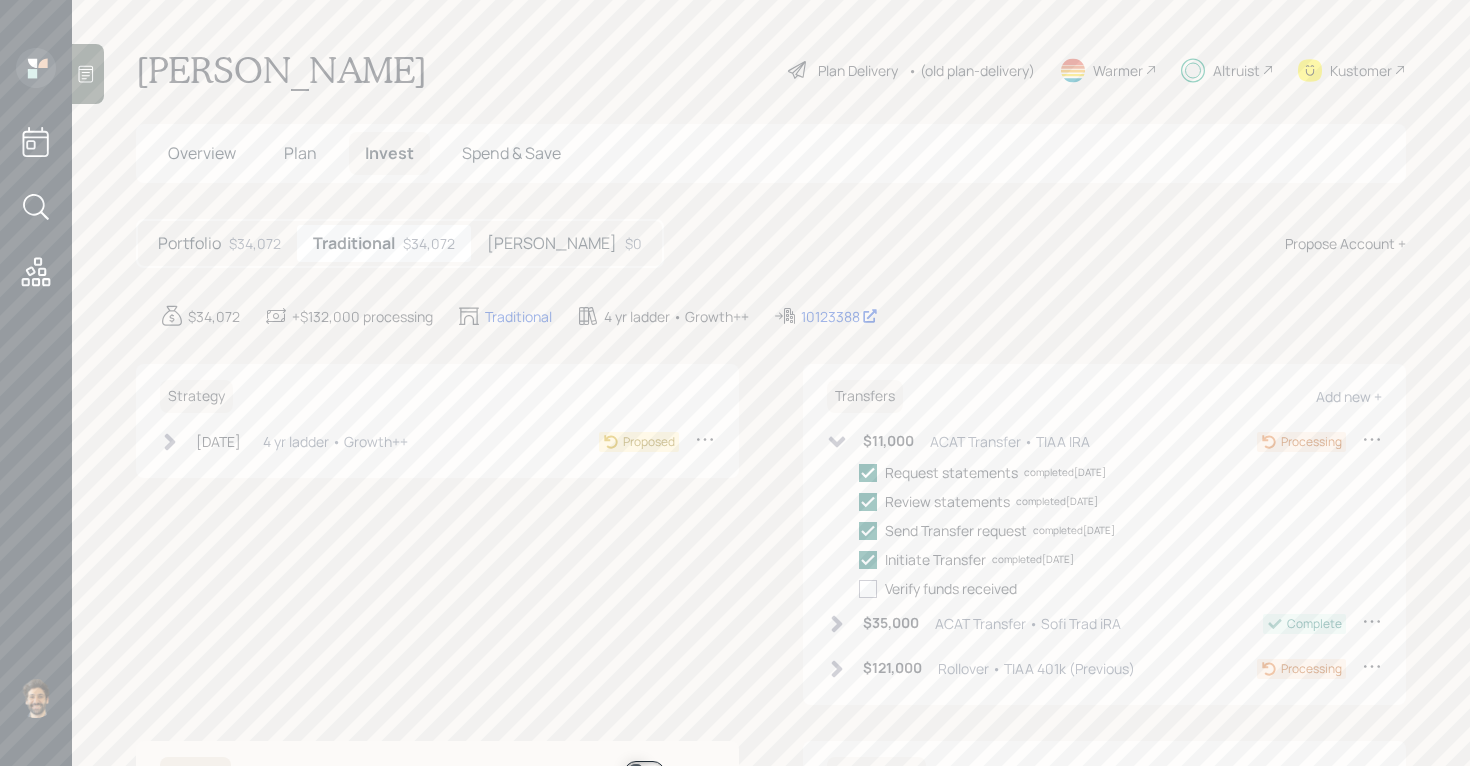 click on "Roth" at bounding box center [552, 243] 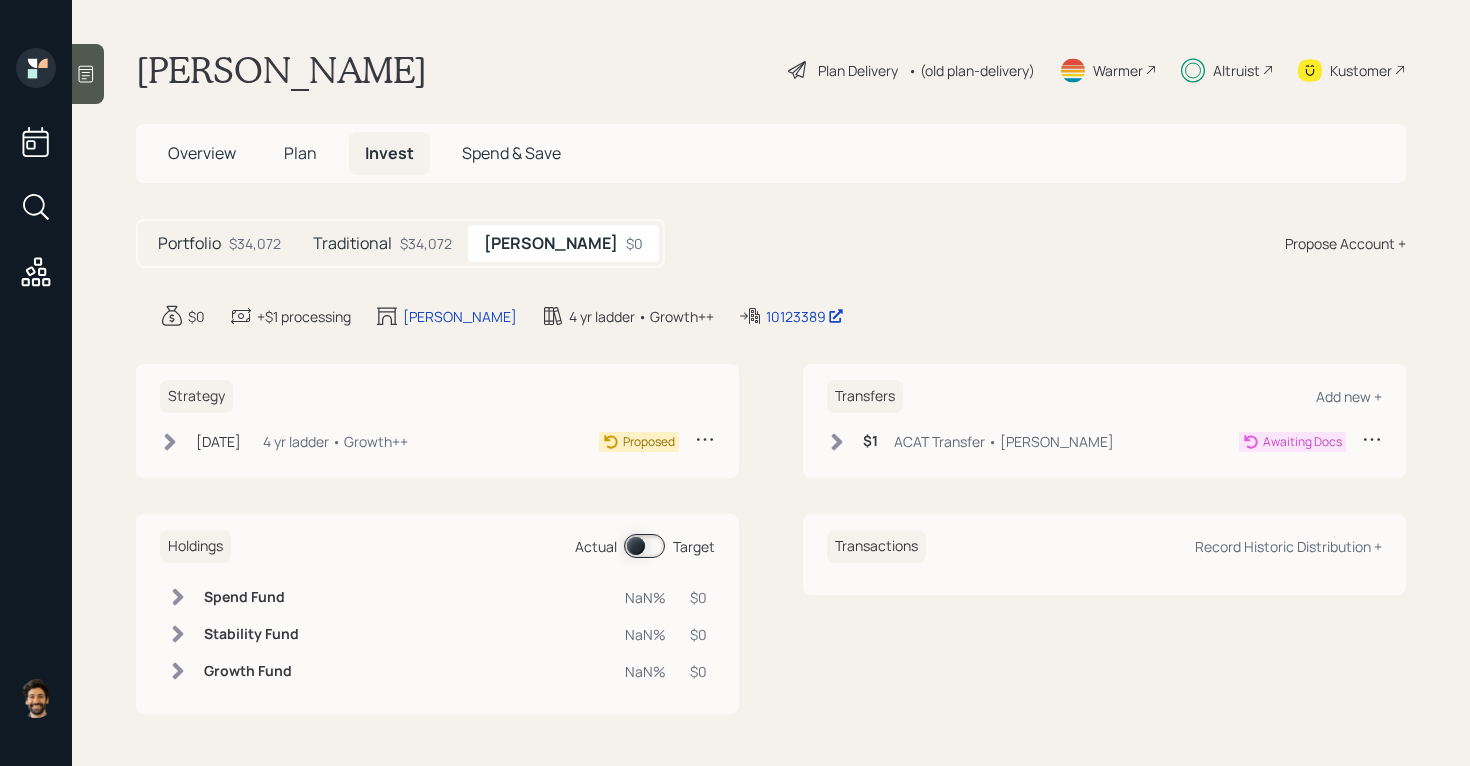 click on "$34,072" at bounding box center (255, 243) 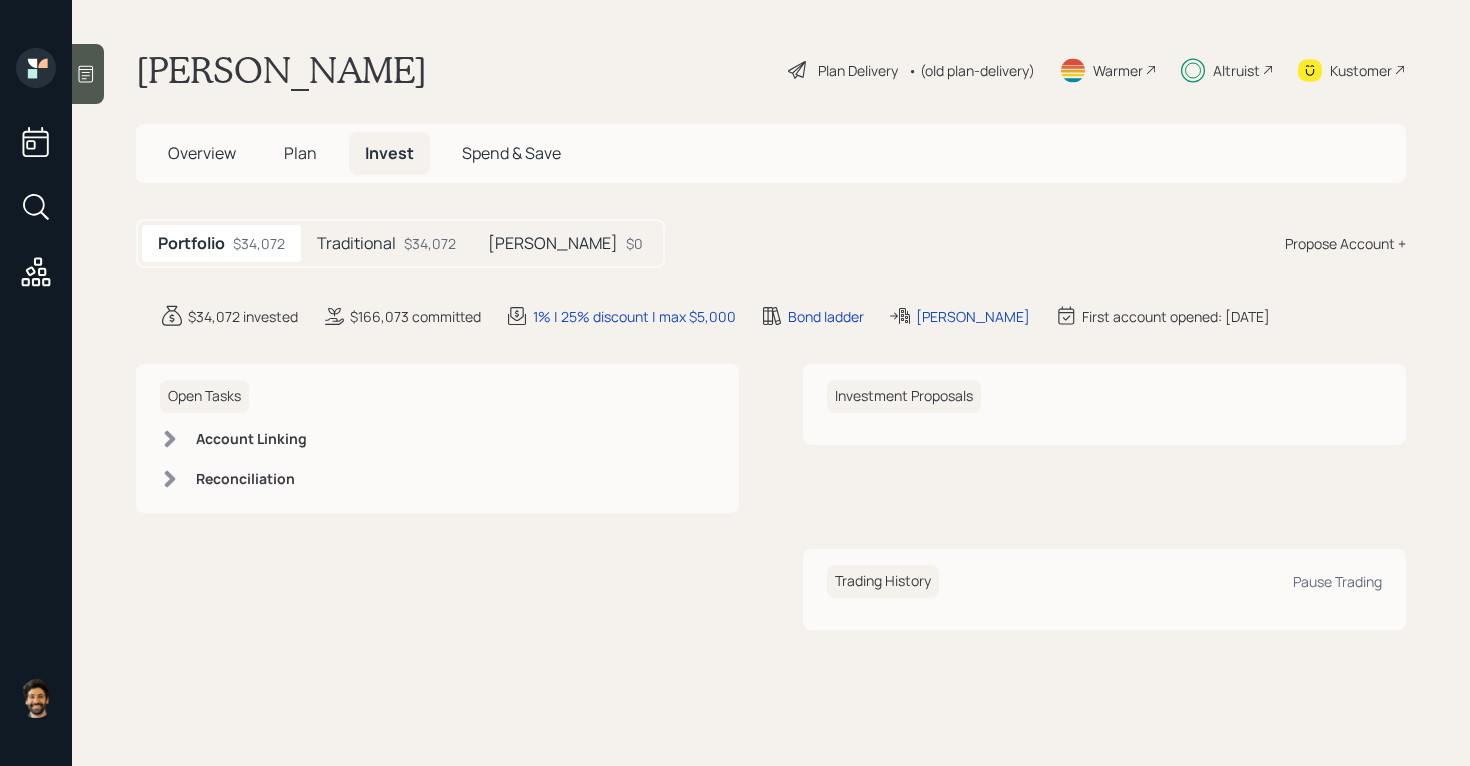 click on "Plan" at bounding box center (300, 153) 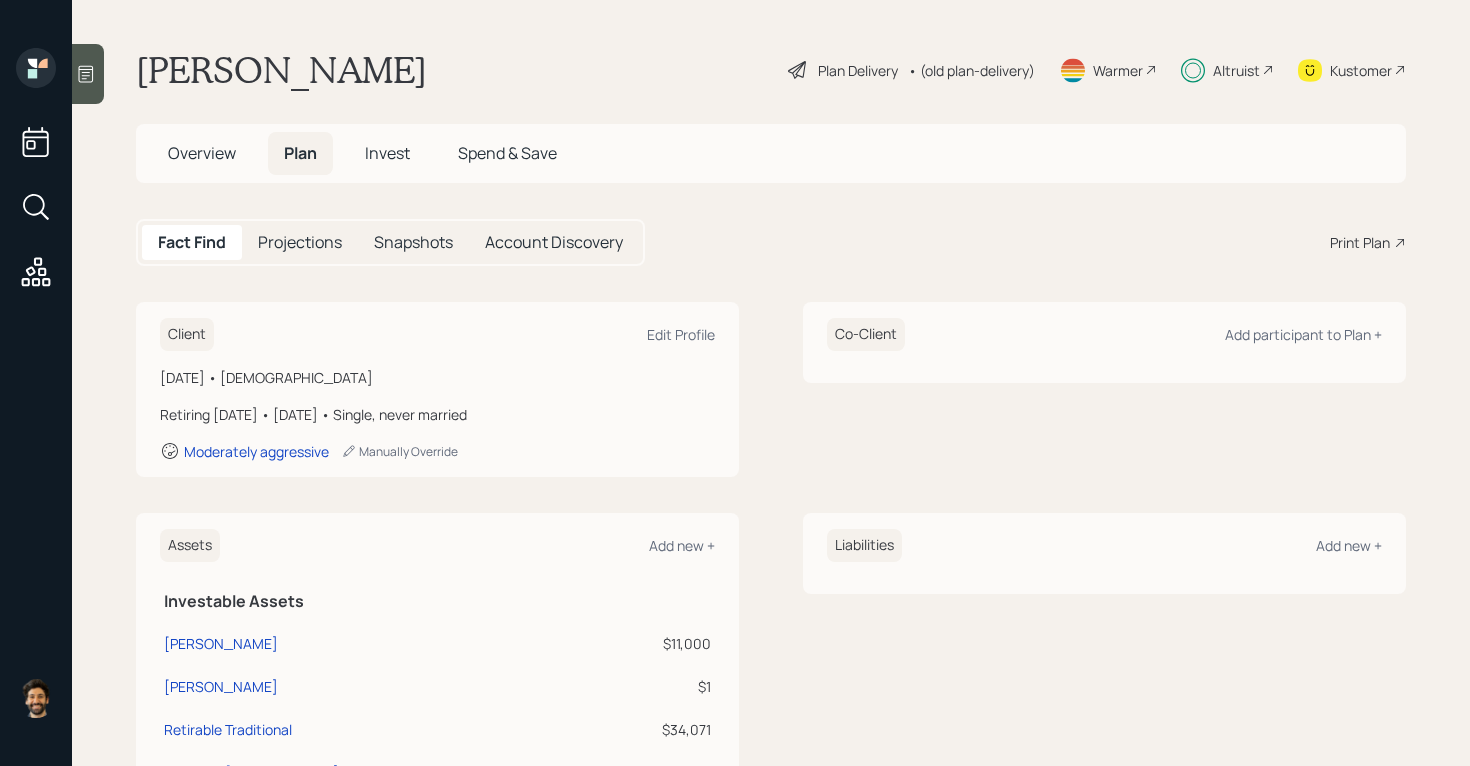 click on "Invest" at bounding box center [387, 153] 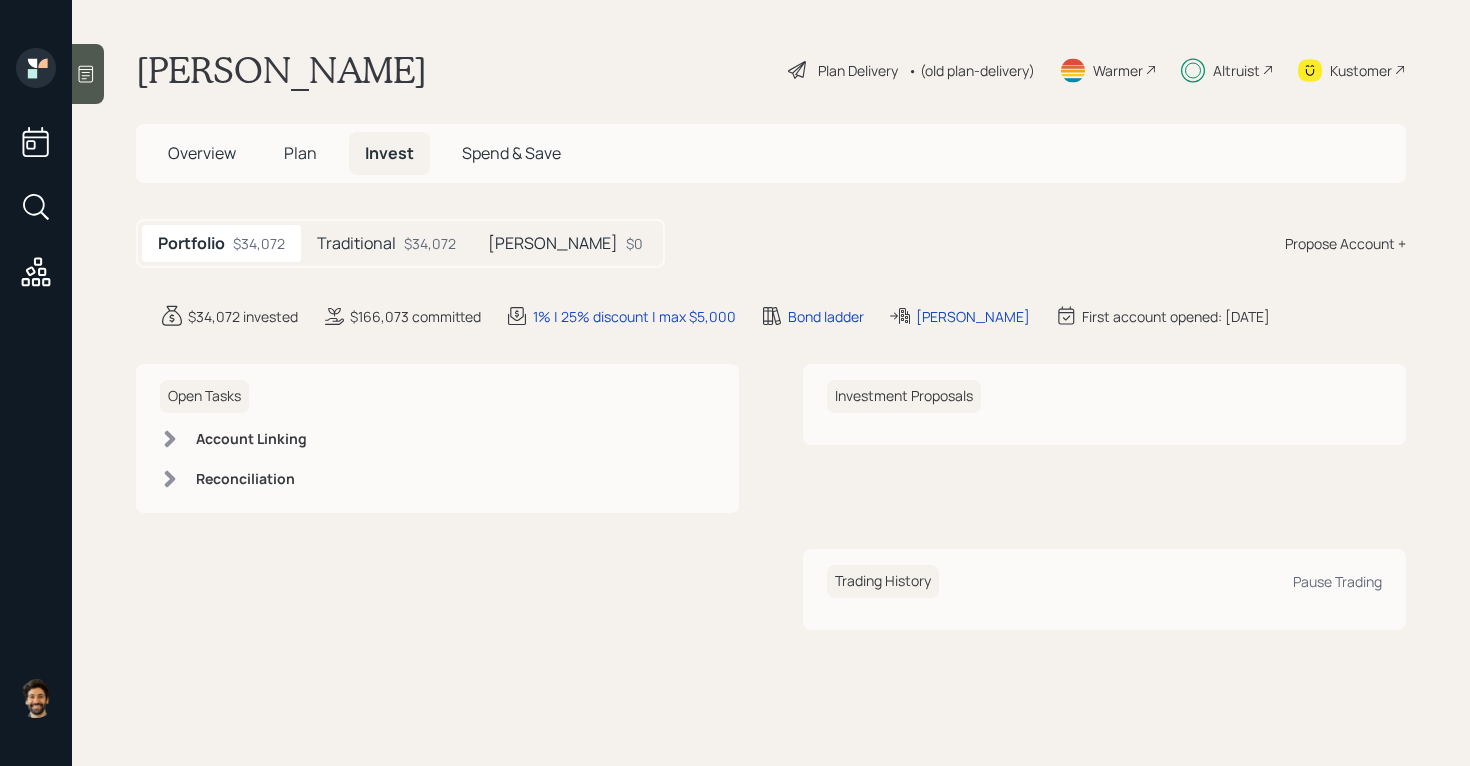 click on "Traditional" at bounding box center (356, 243) 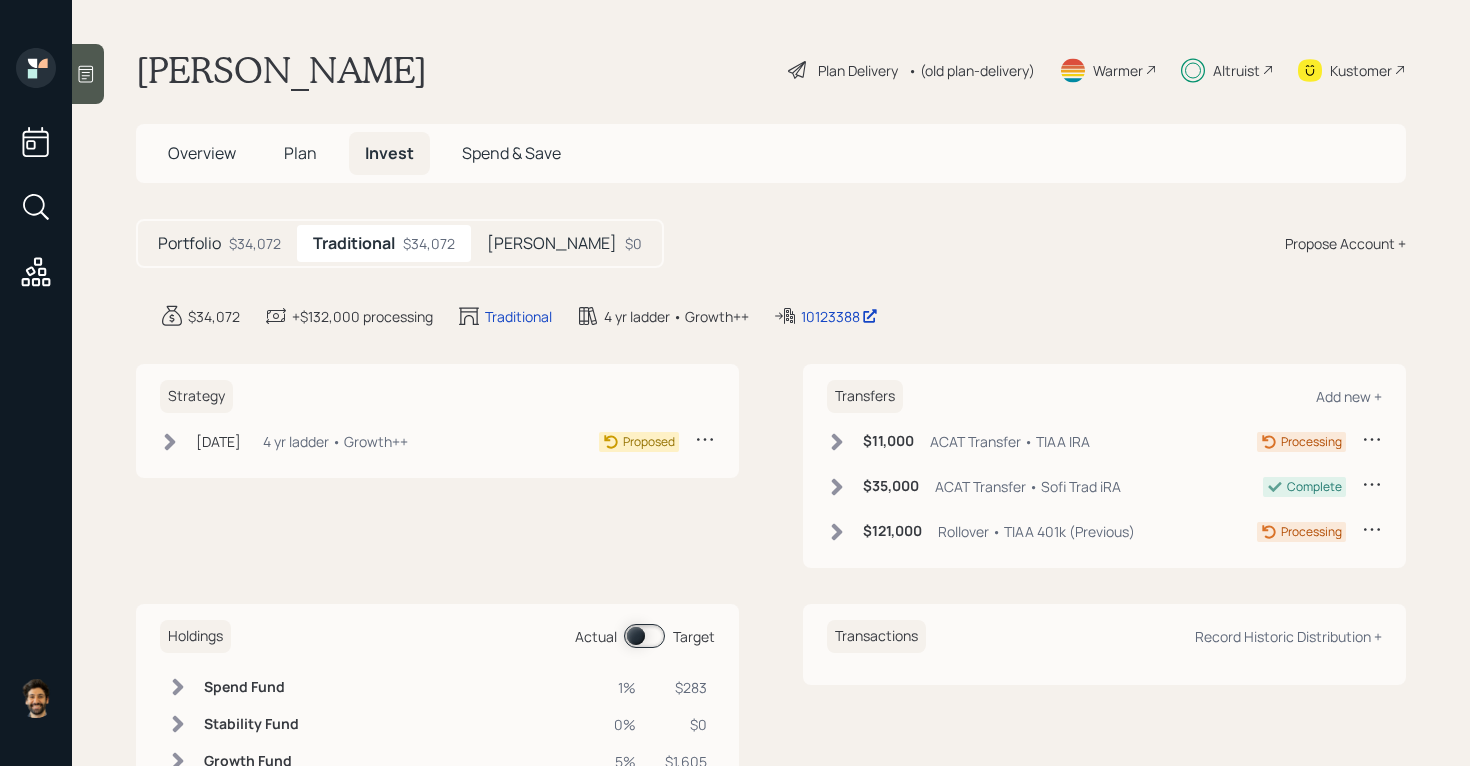 click on "$0" at bounding box center [633, 243] 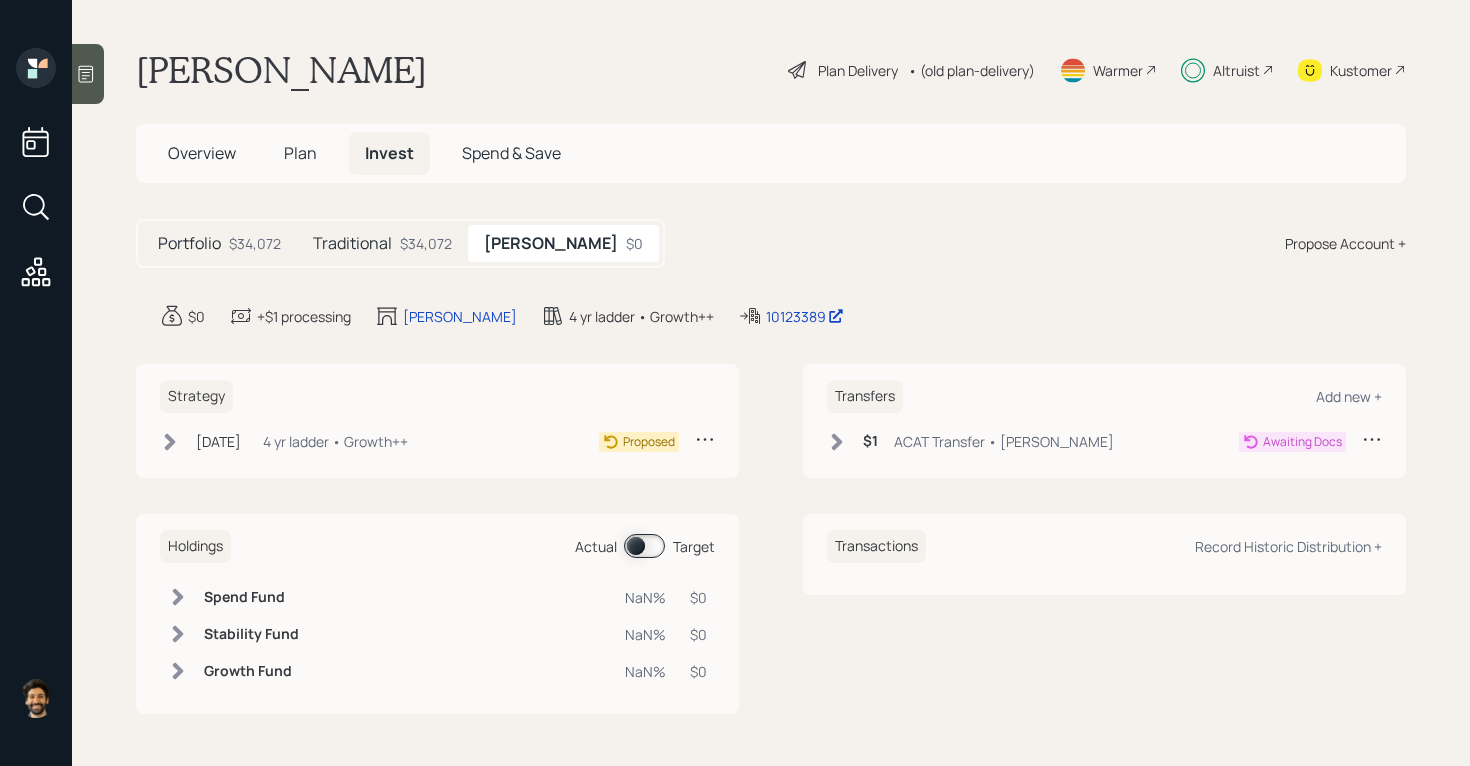 click on "$34,072" at bounding box center [426, 243] 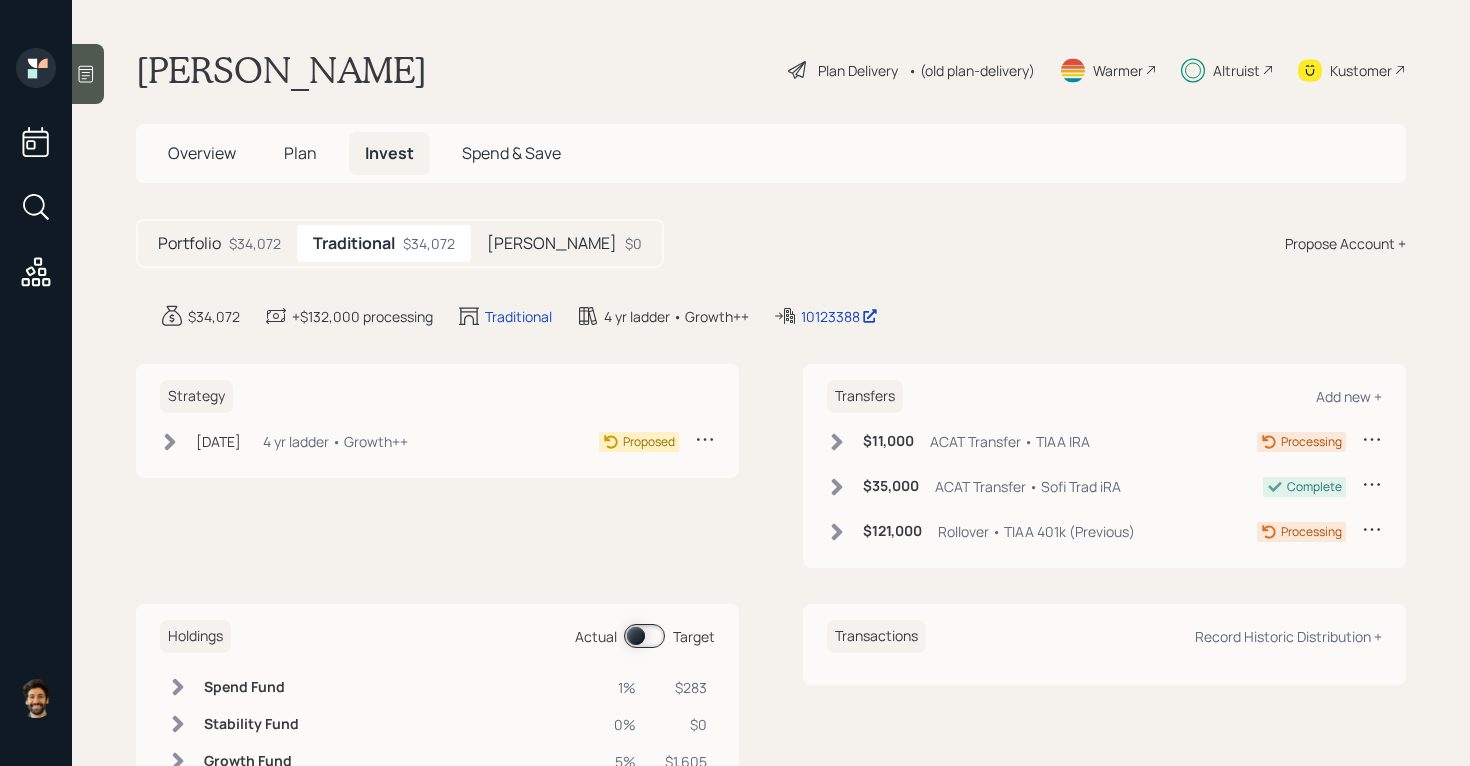 click on "Portfolio" at bounding box center (189, 243) 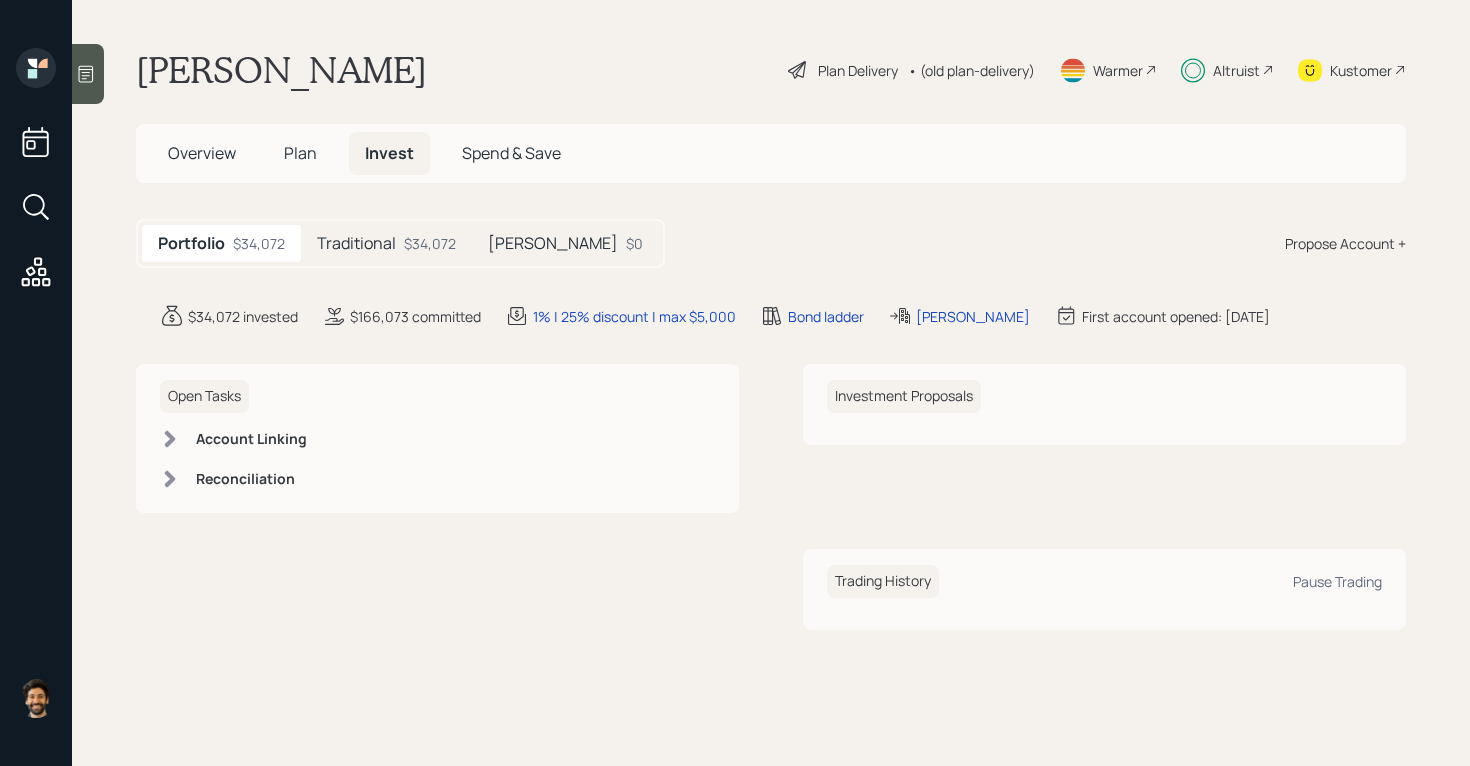 click on "Plan" at bounding box center (300, 153) 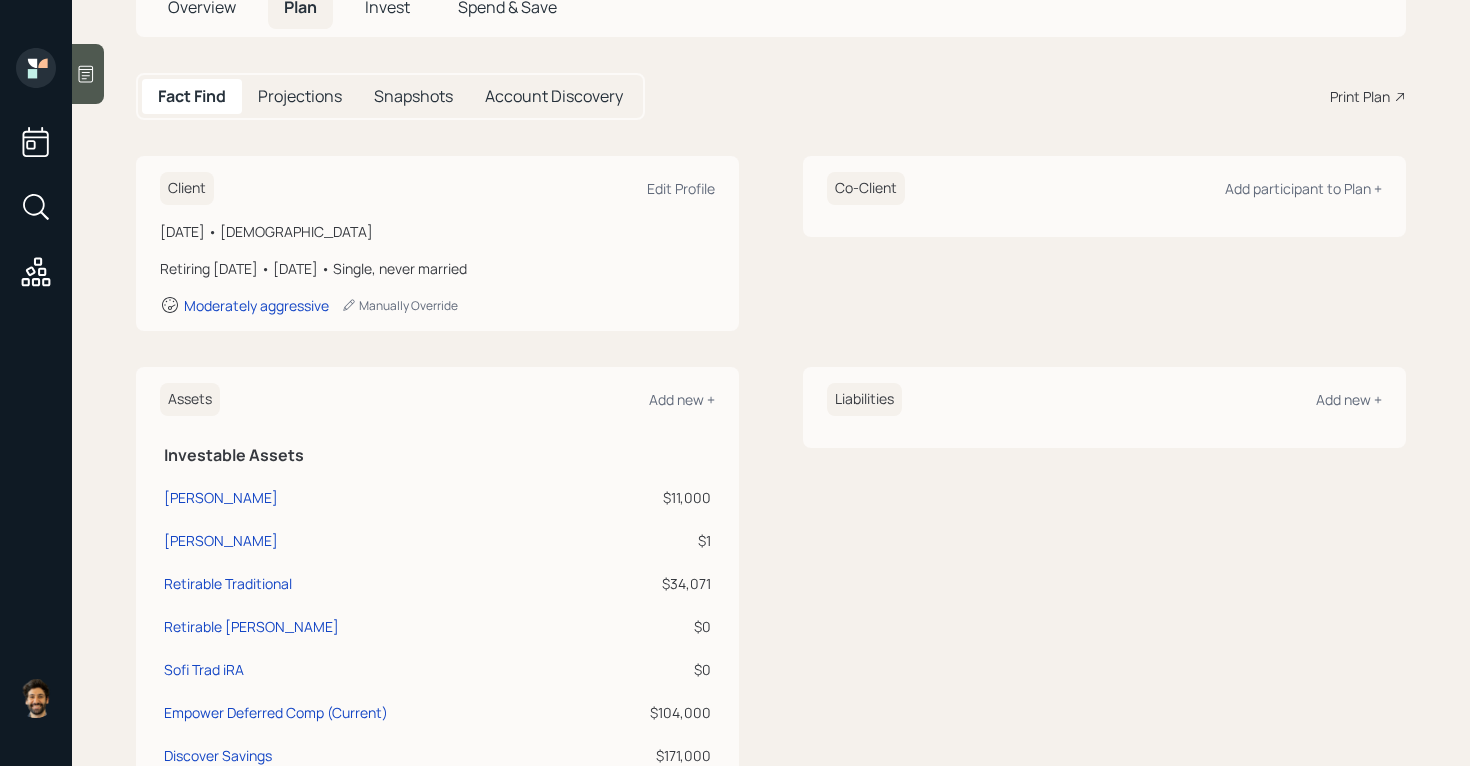 scroll, scrollTop: 0, scrollLeft: 0, axis: both 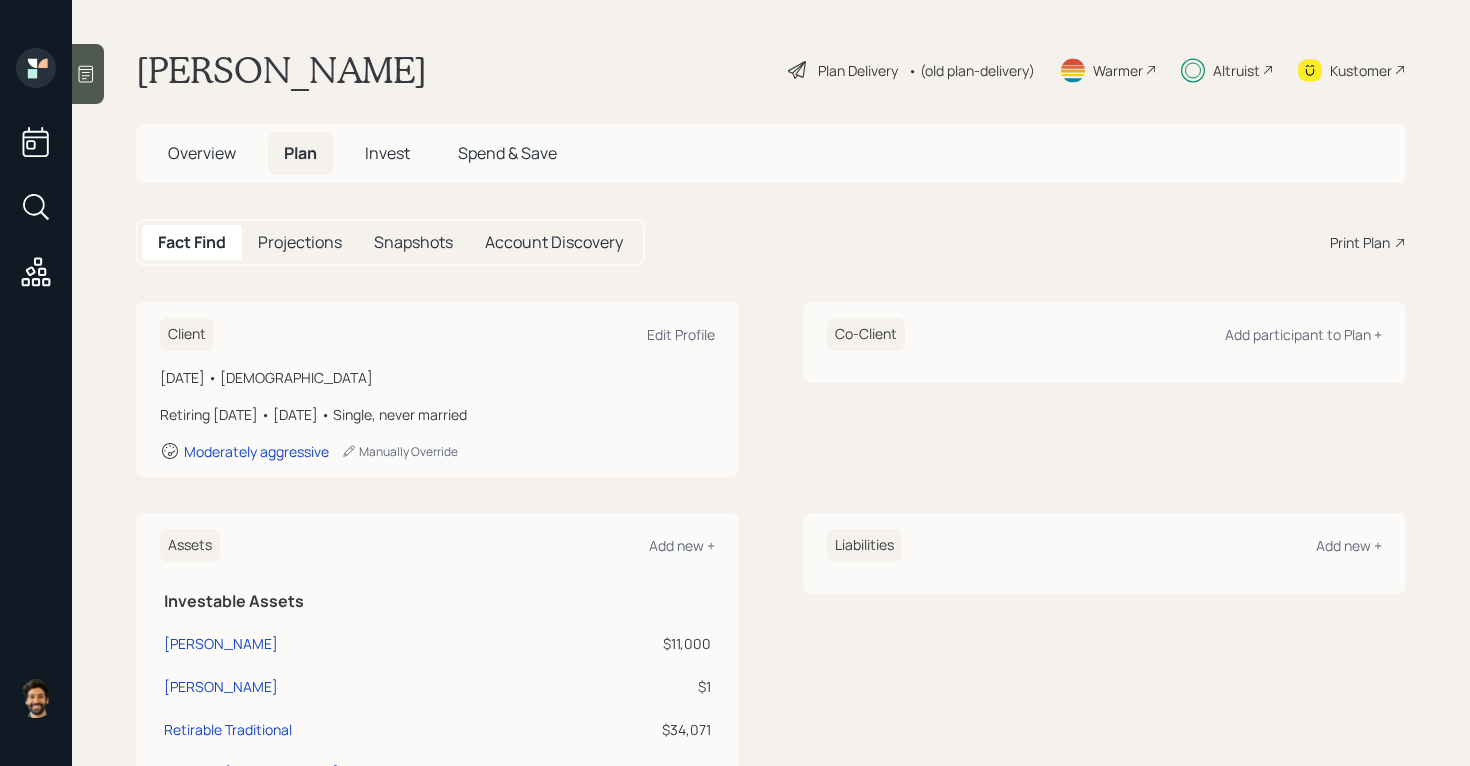 click on "Overview" at bounding box center [202, 153] 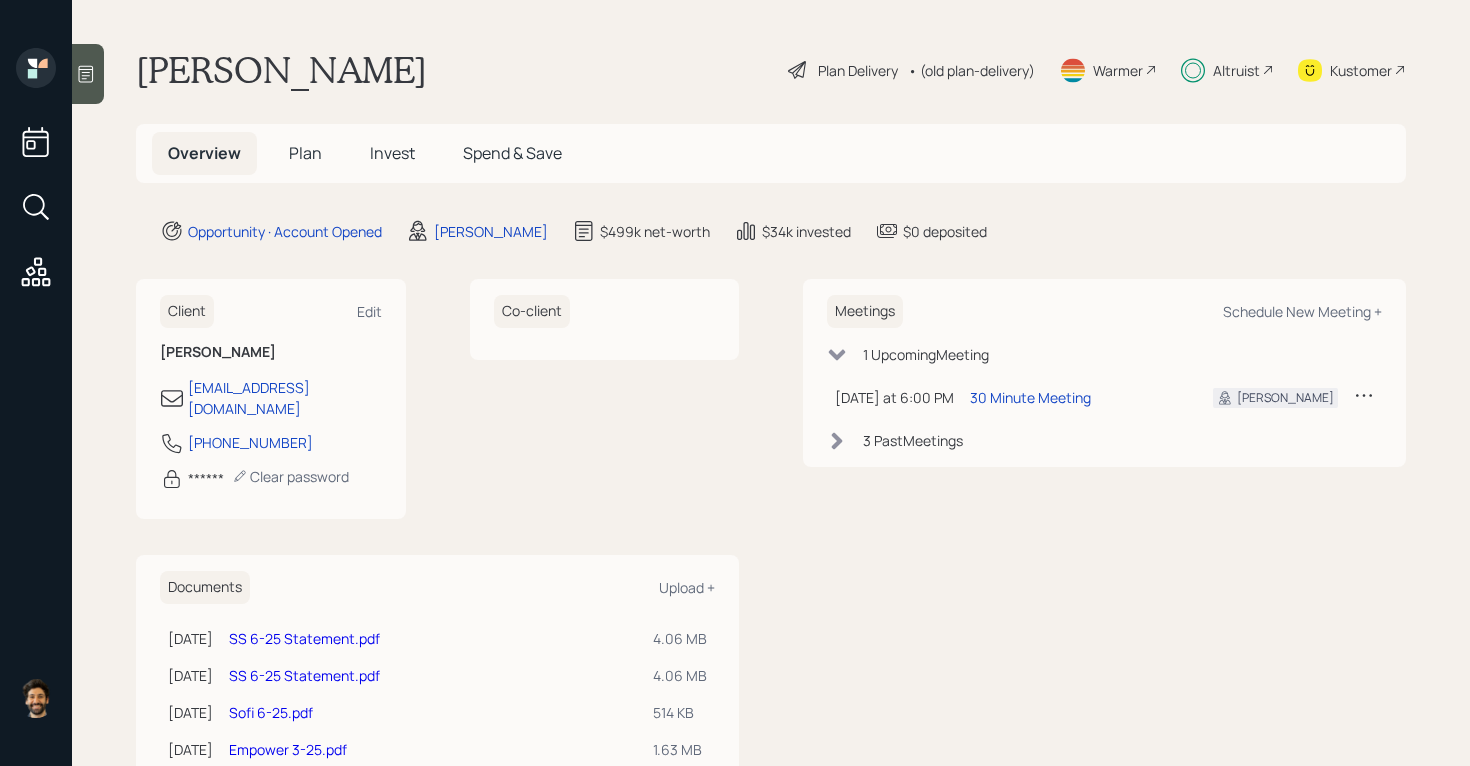 scroll, scrollTop: 269, scrollLeft: 0, axis: vertical 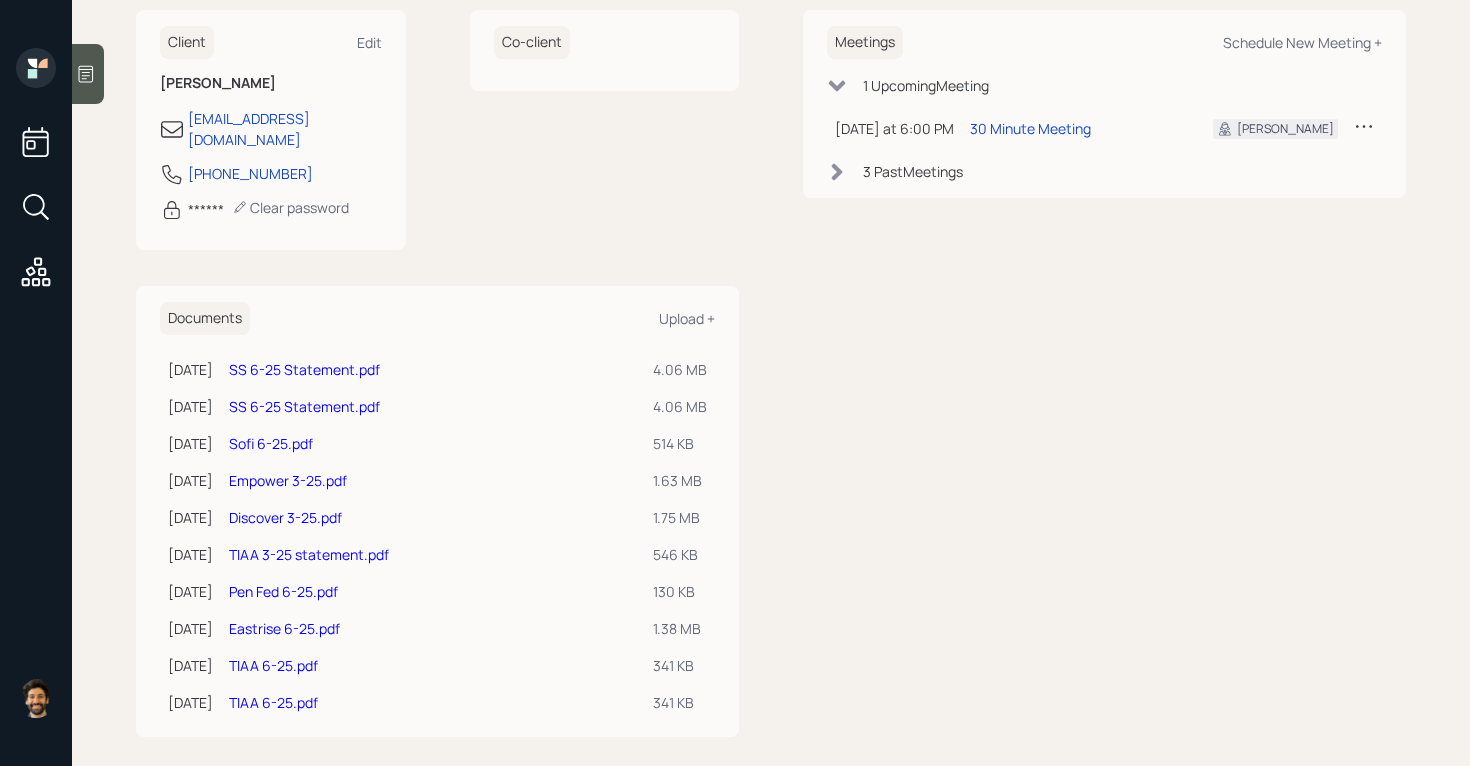 click on "TIAA 3-25 statement.pdf" at bounding box center [309, 554] 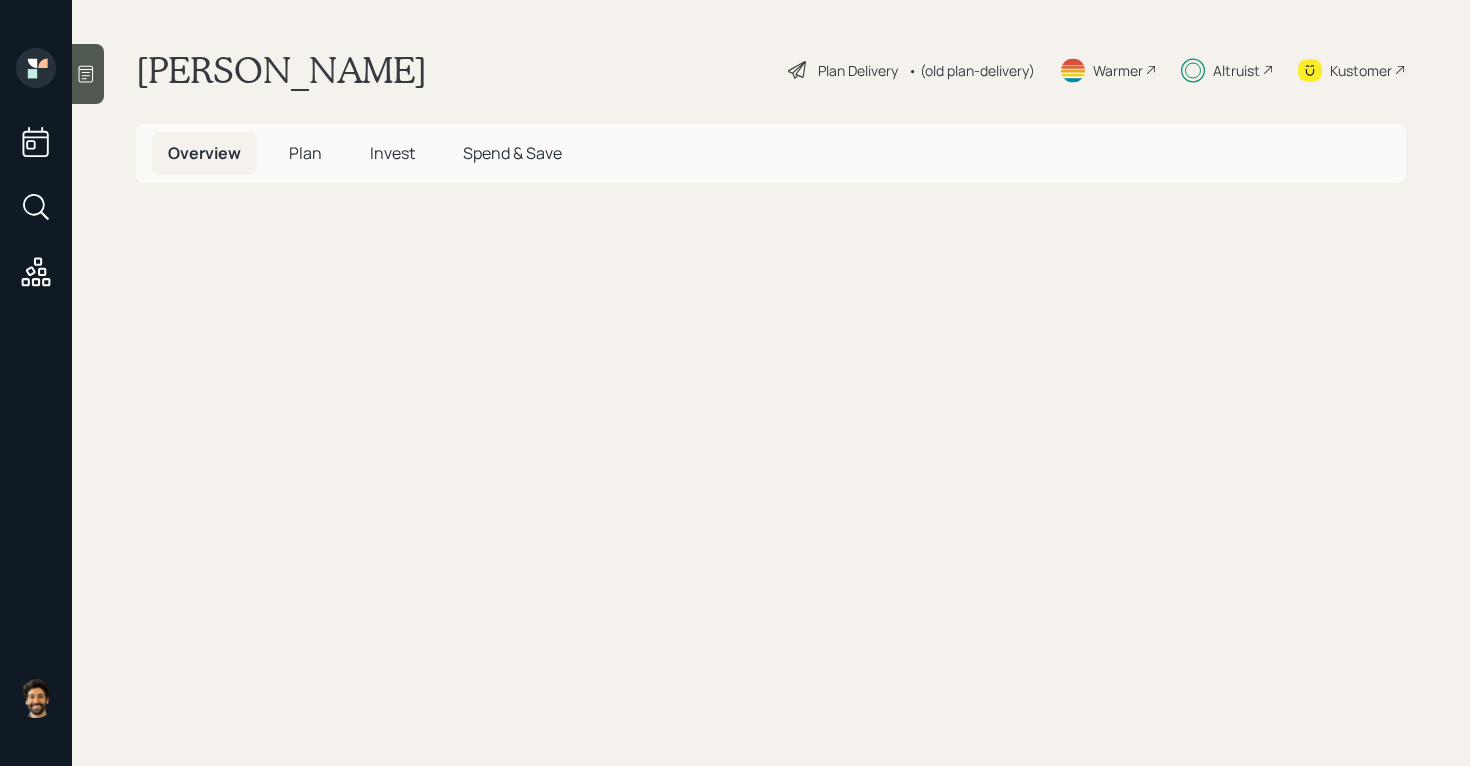 scroll, scrollTop: 0, scrollLeft: 0, axis: both 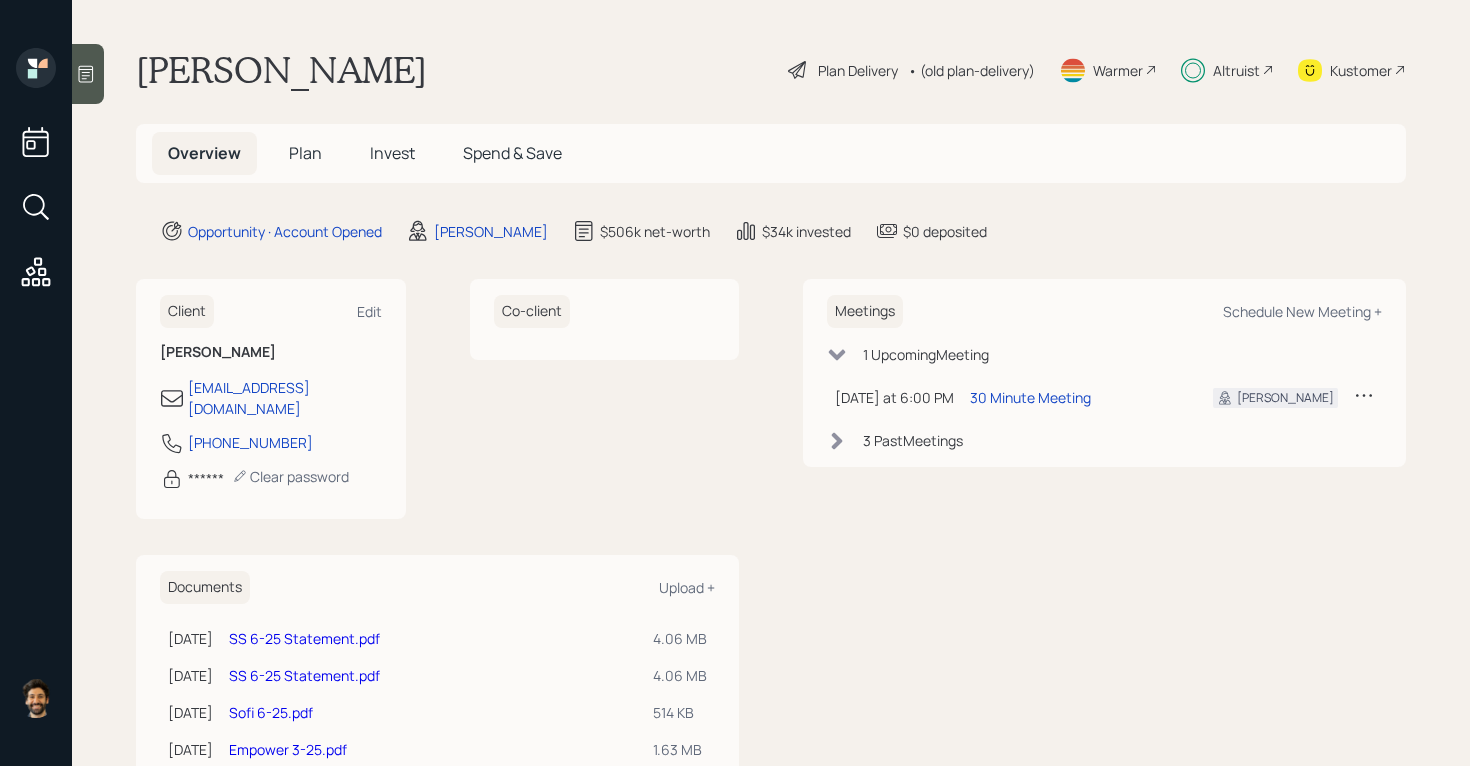 click on "Invest" at bounding box center (392, 153) 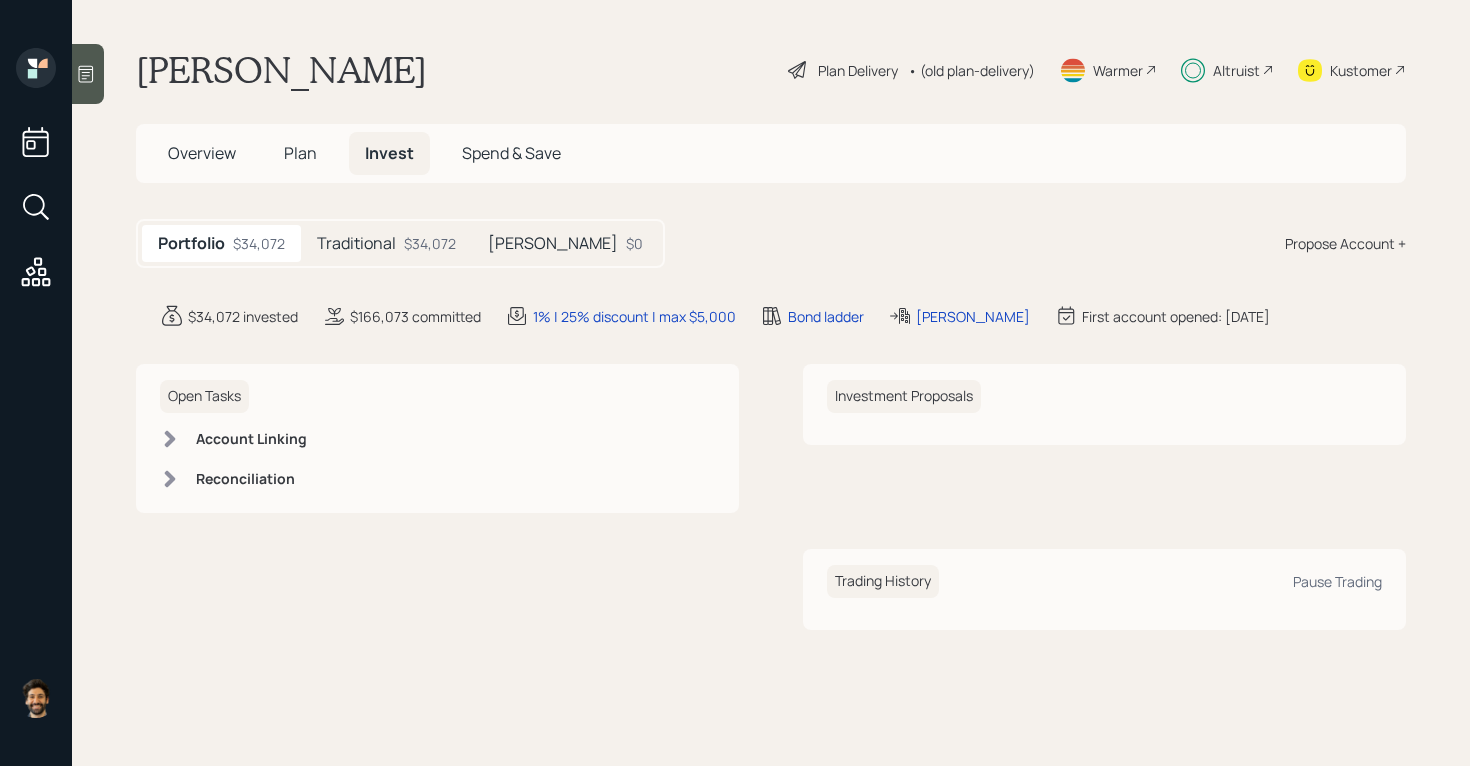 click on "Plan" at bounding box center (300, 153) 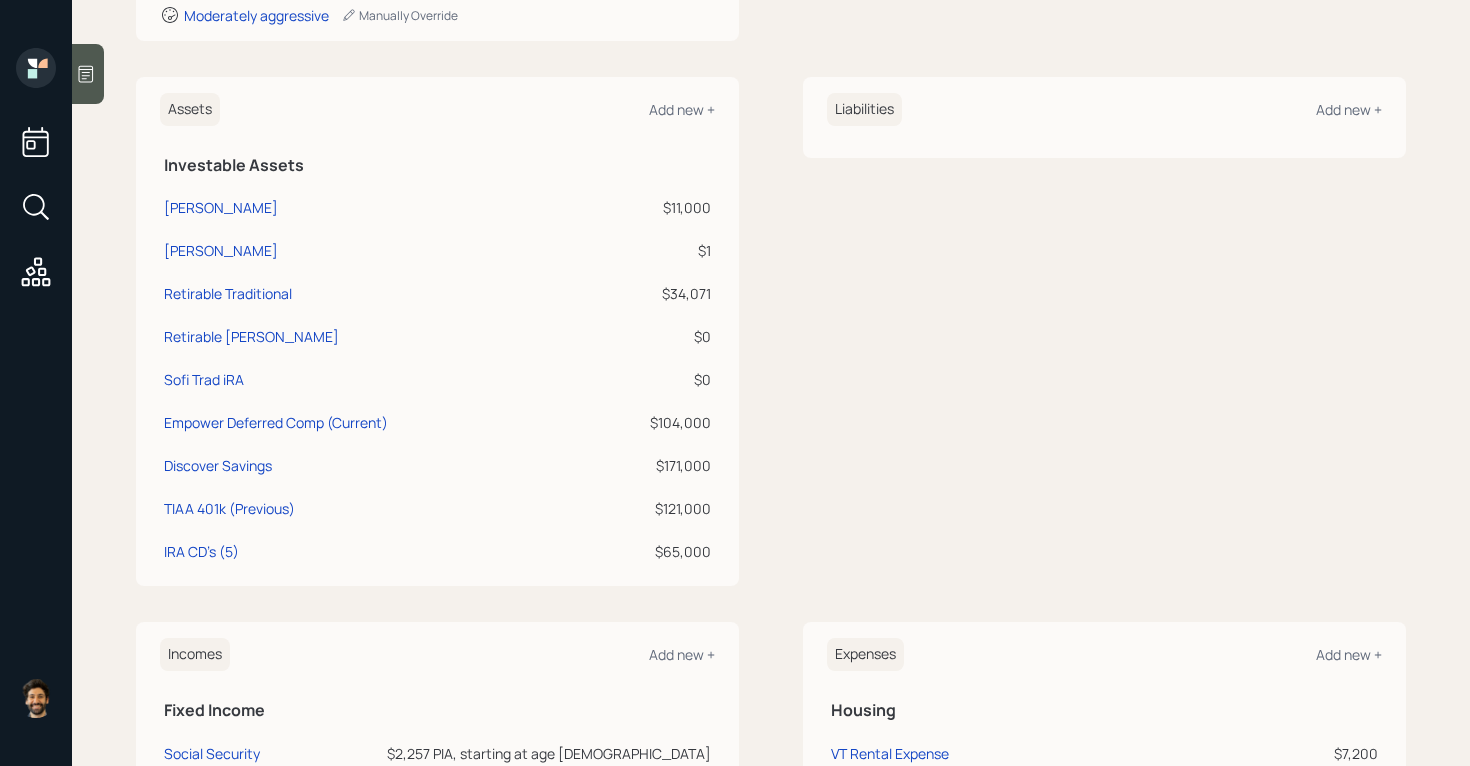 scroll, scrollTop: 437, scrollLeft: 0, axis: vertical 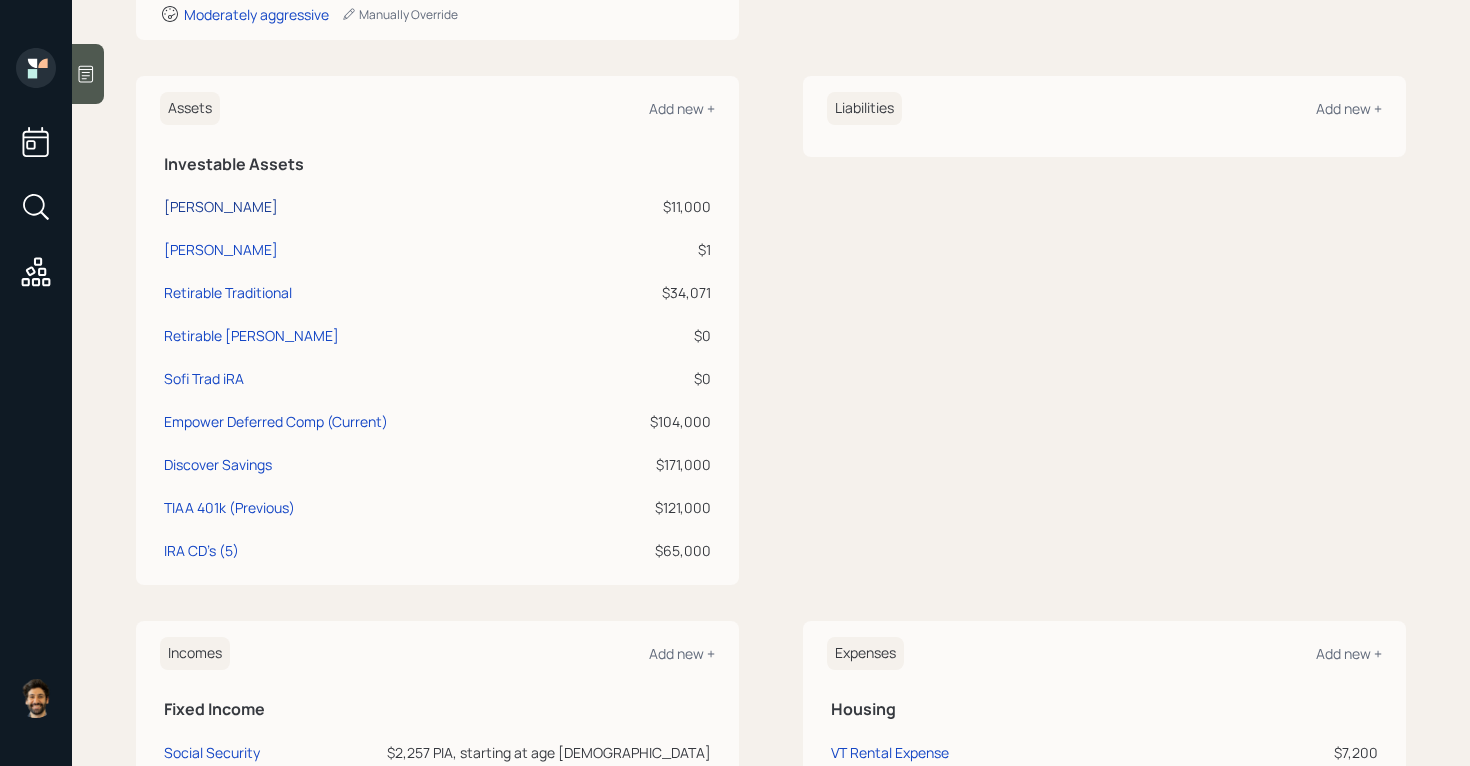 click on "[PERSON_NAME]" at bounding box center [221, 206] 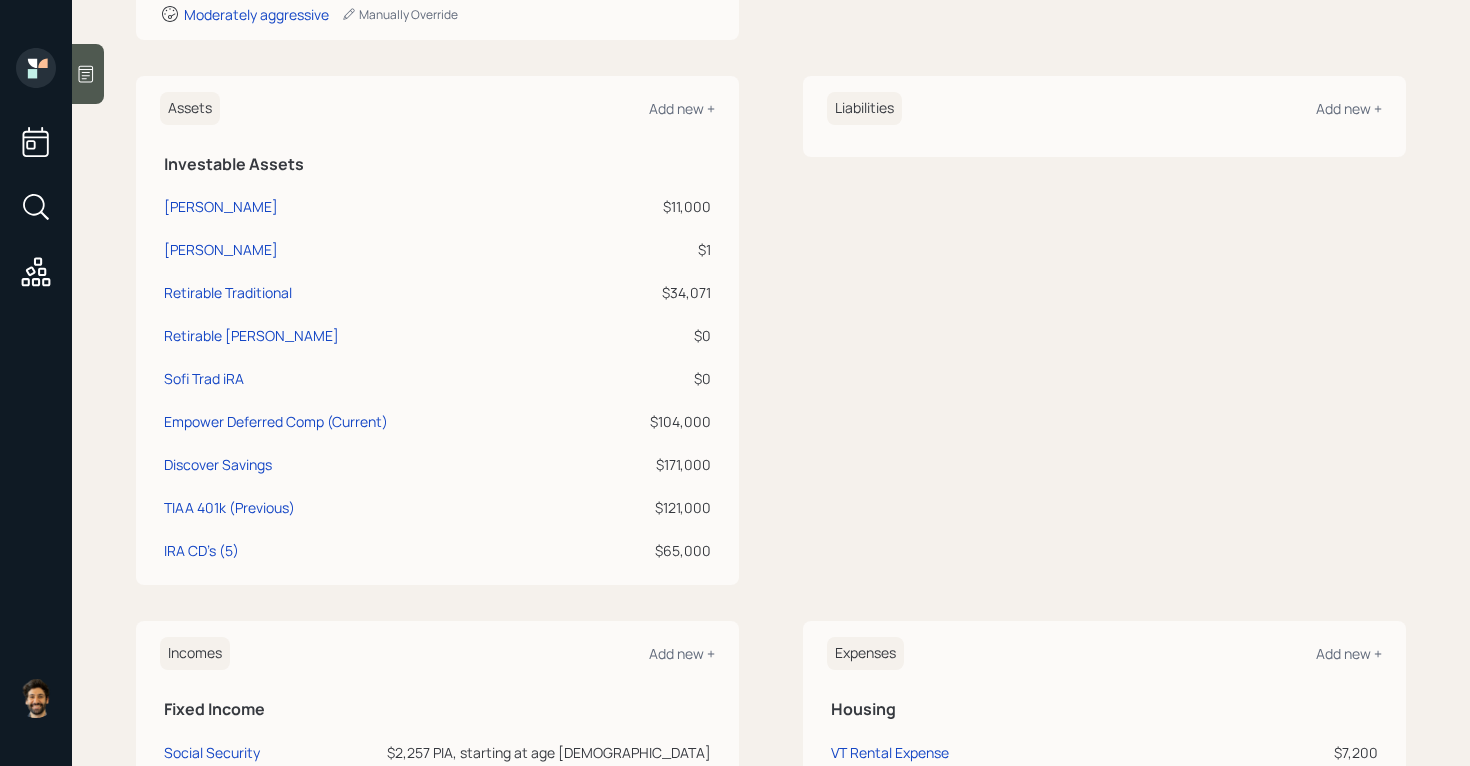 select on "ira" 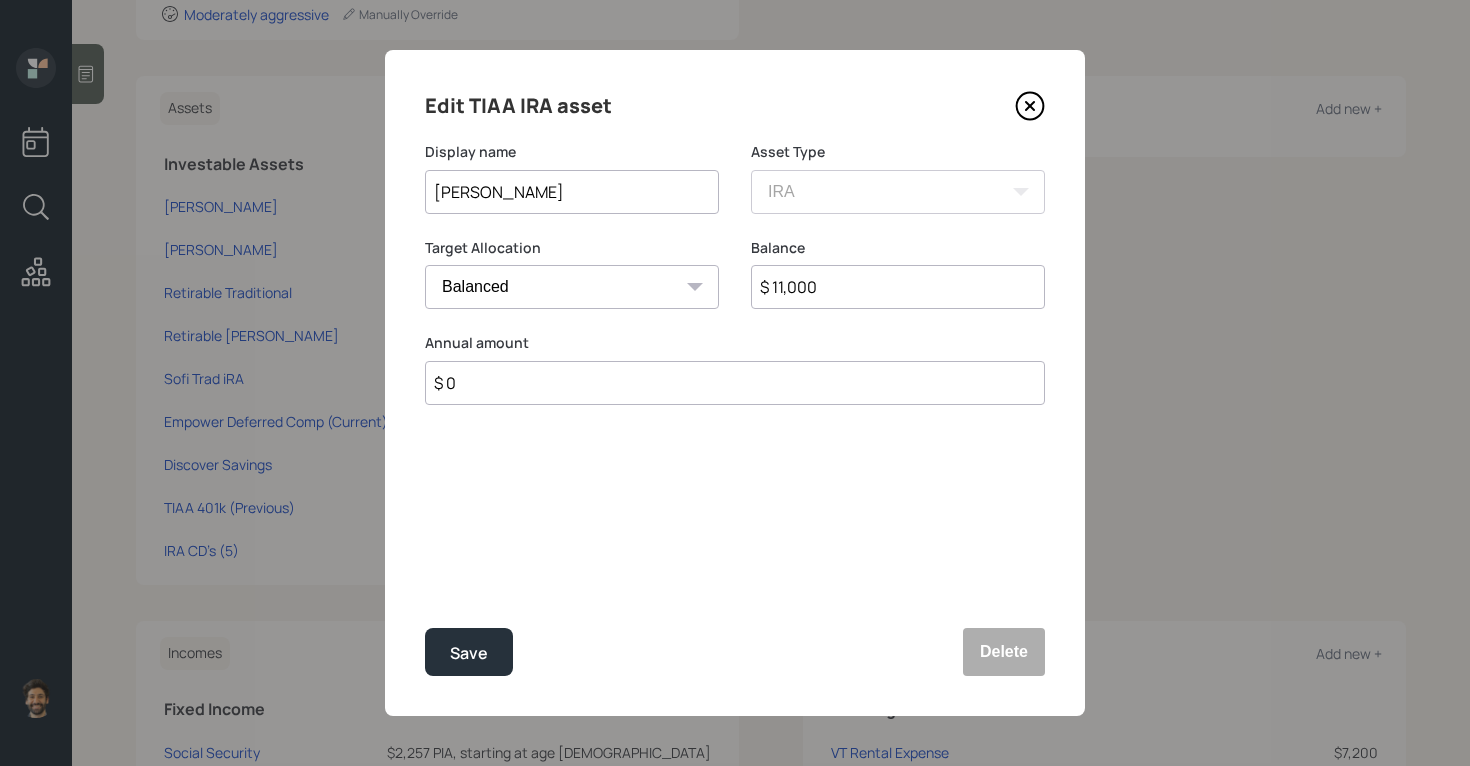click on "$ 11,000" at bounding box center [898, 287] 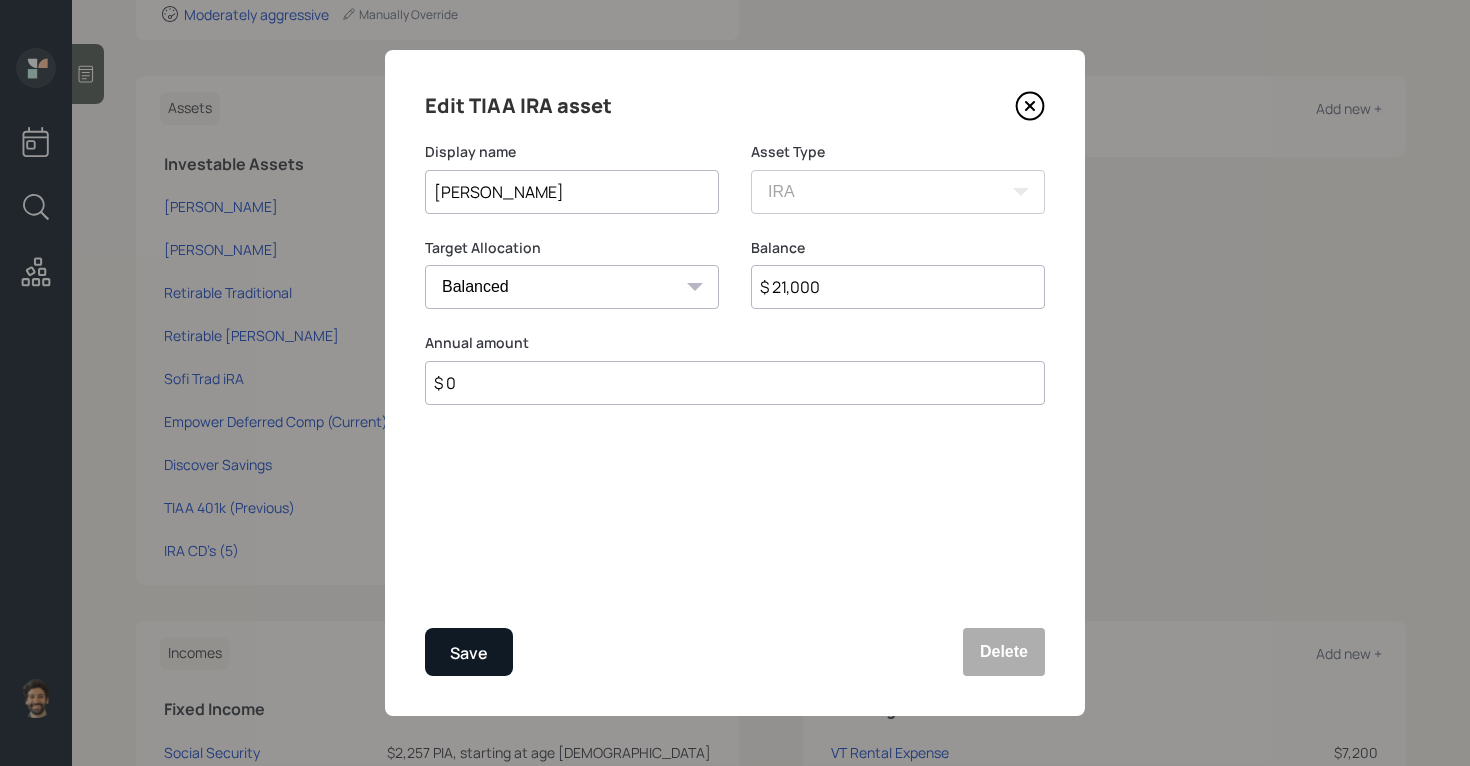 type on "$ 21,000" 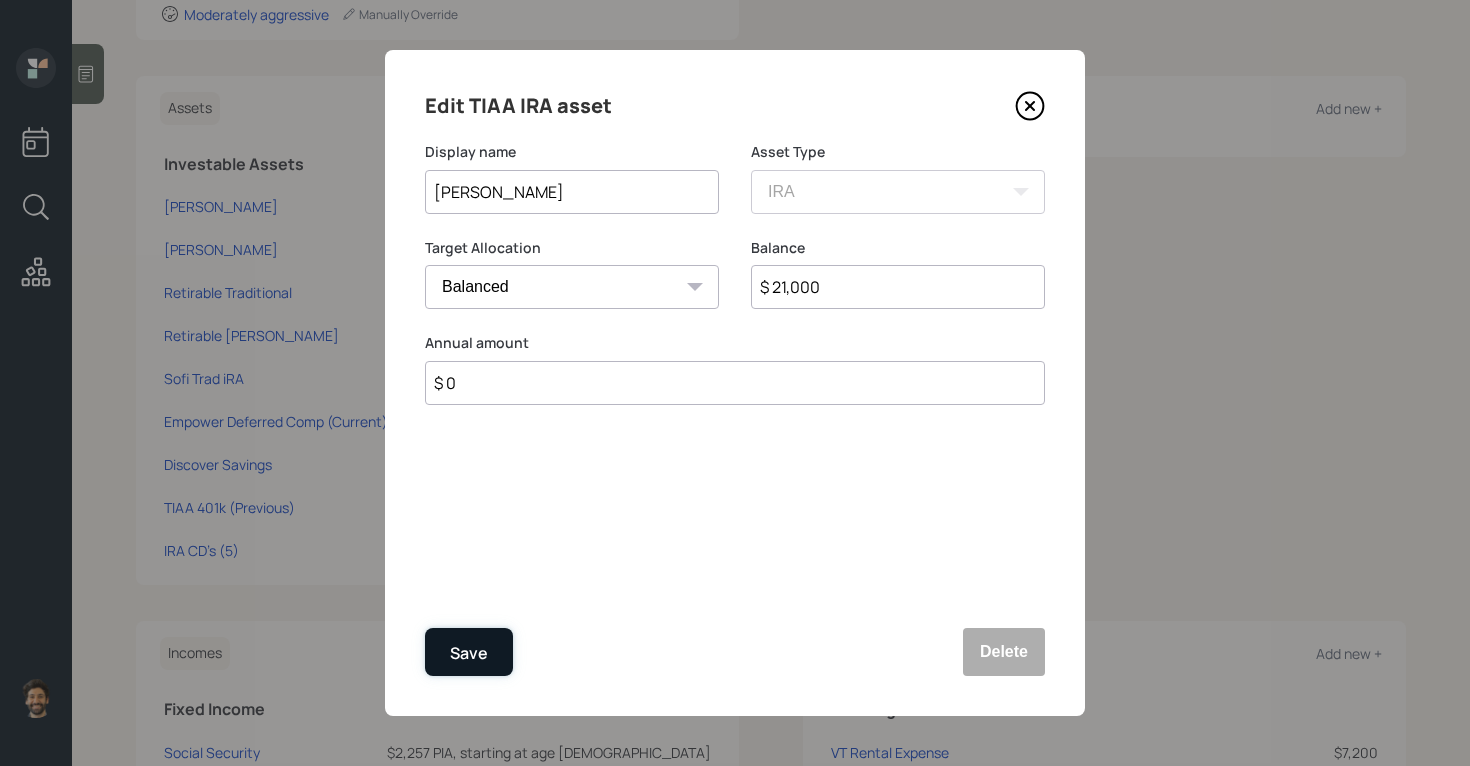 click on "Save" at bounding box center [469, 653] 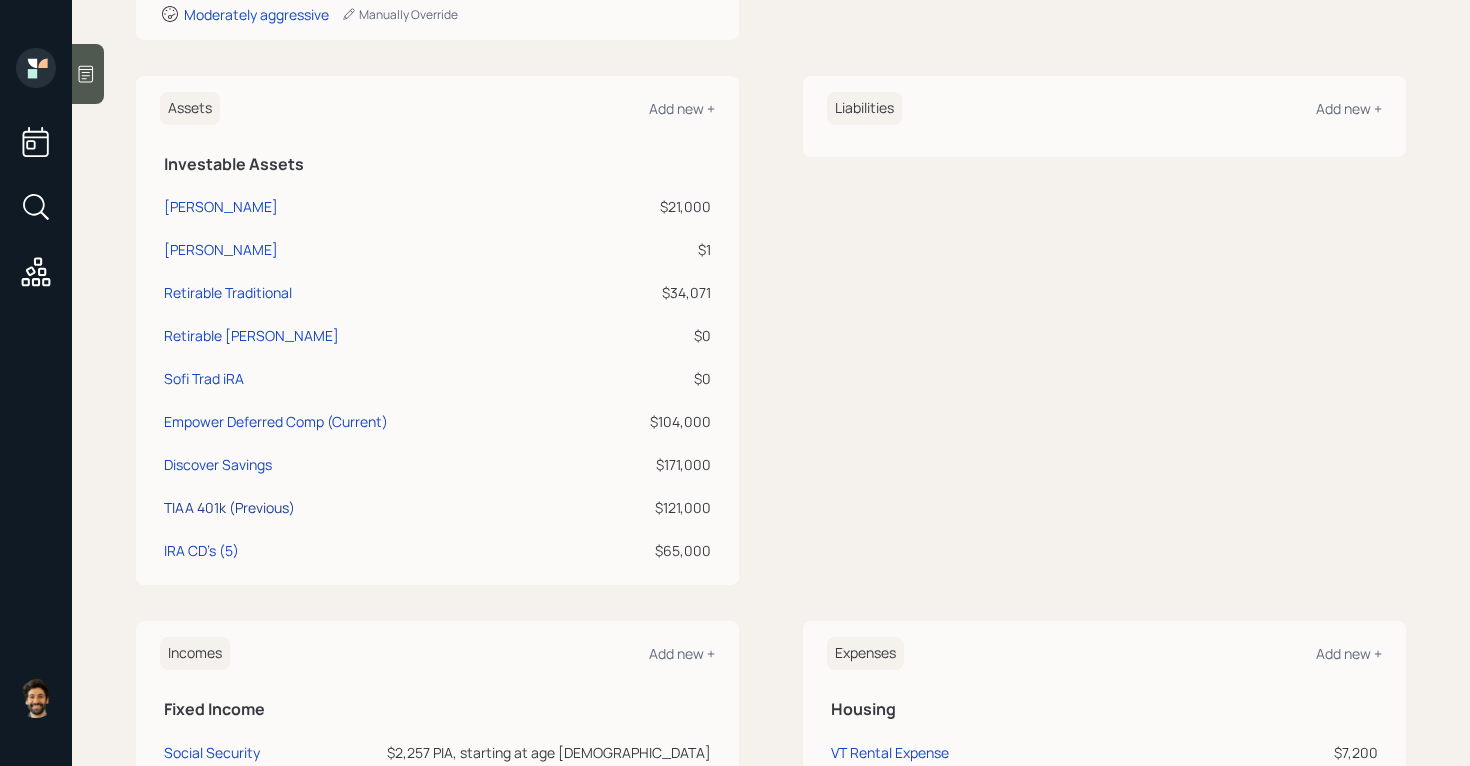click on "TIAA 401k (Previous)" at bounding box center (229, 507) 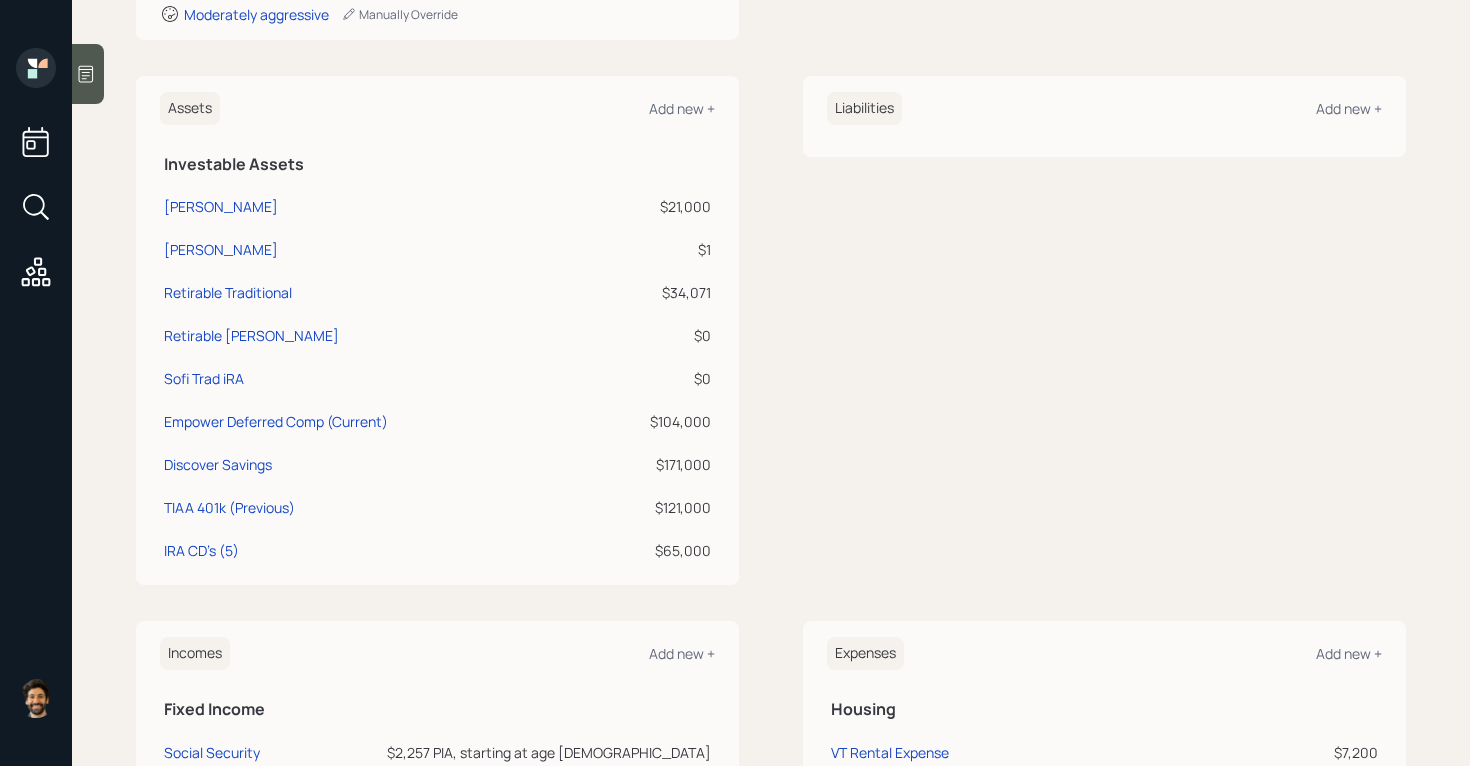 select on "company_sponsored" 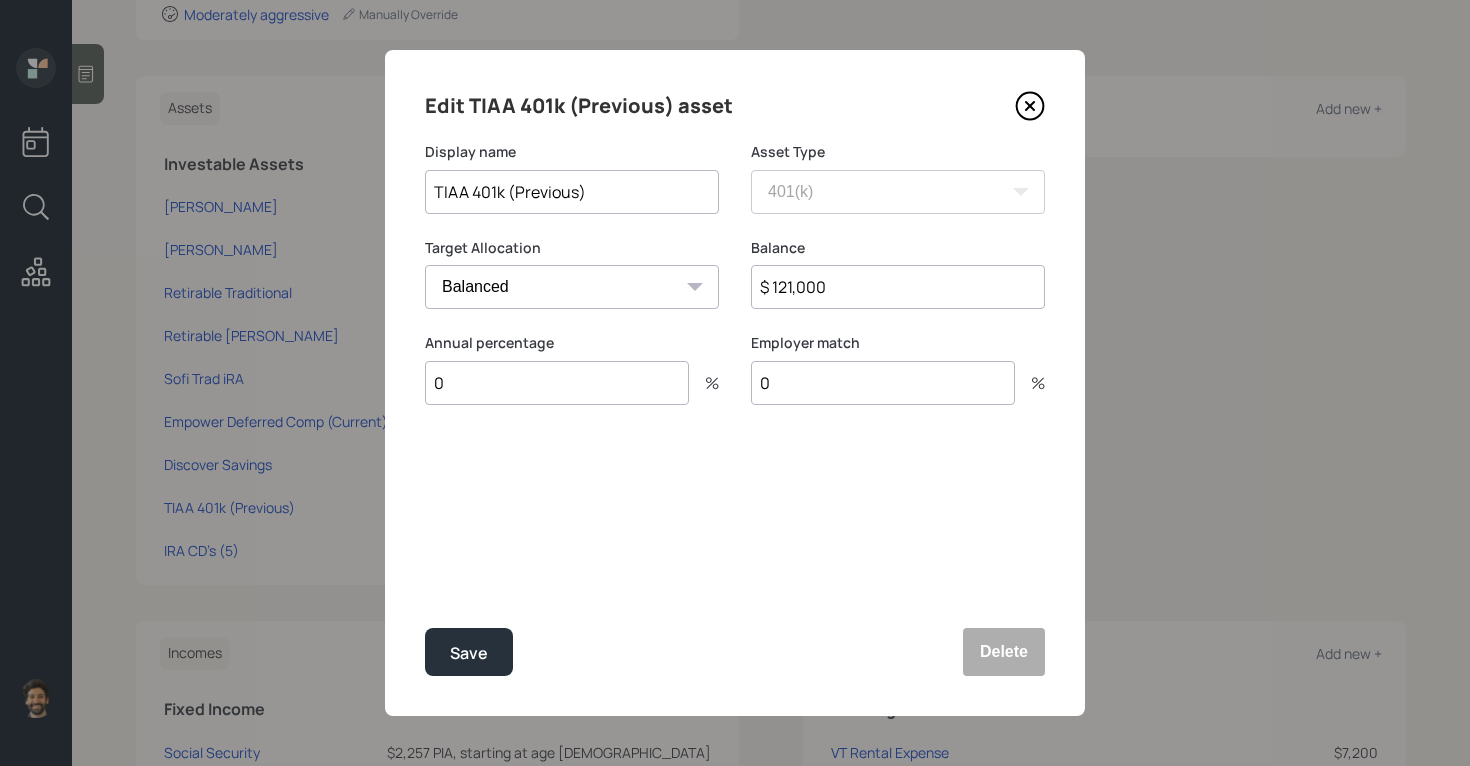 click on "$ 121,000" at bounding box center [898, 287] 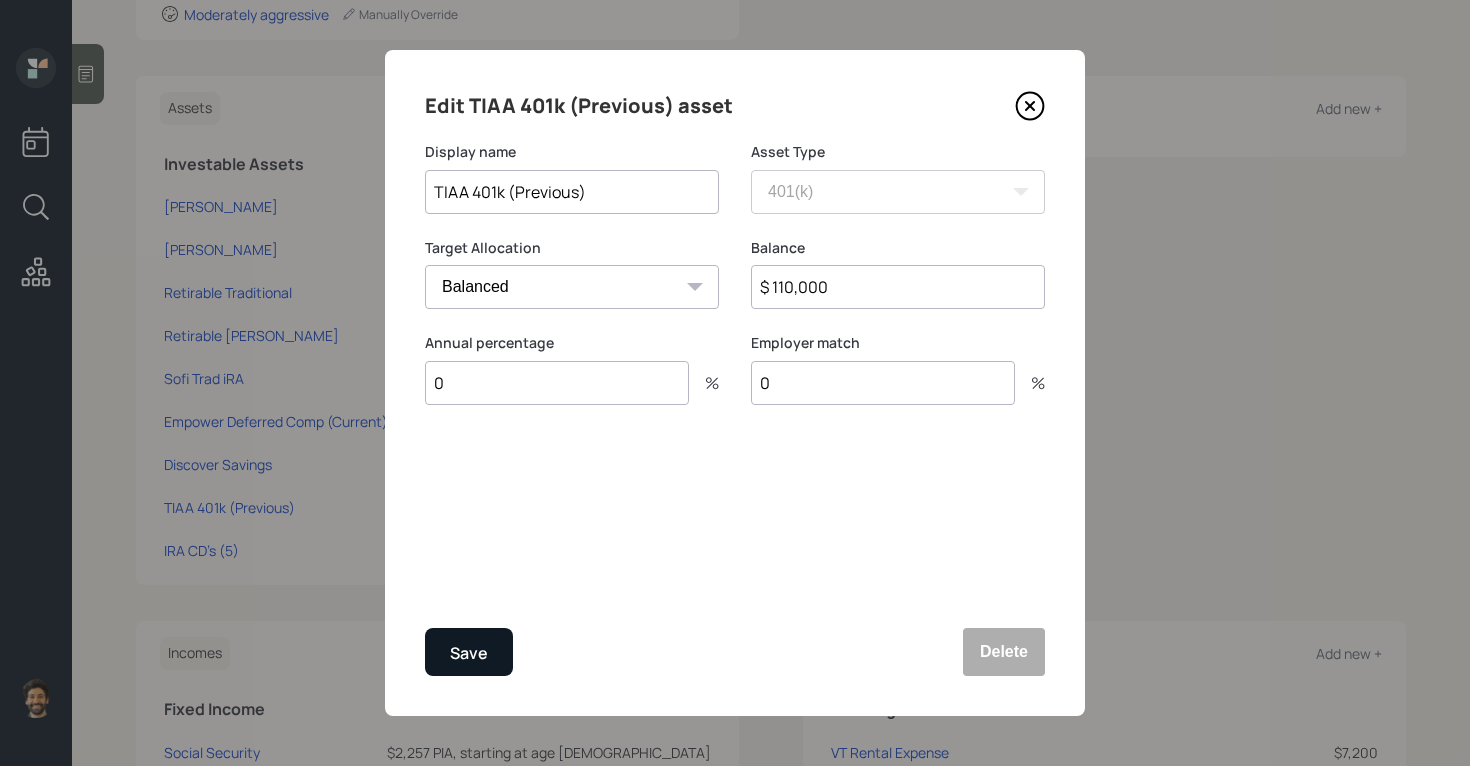 type on "$ 110,000" 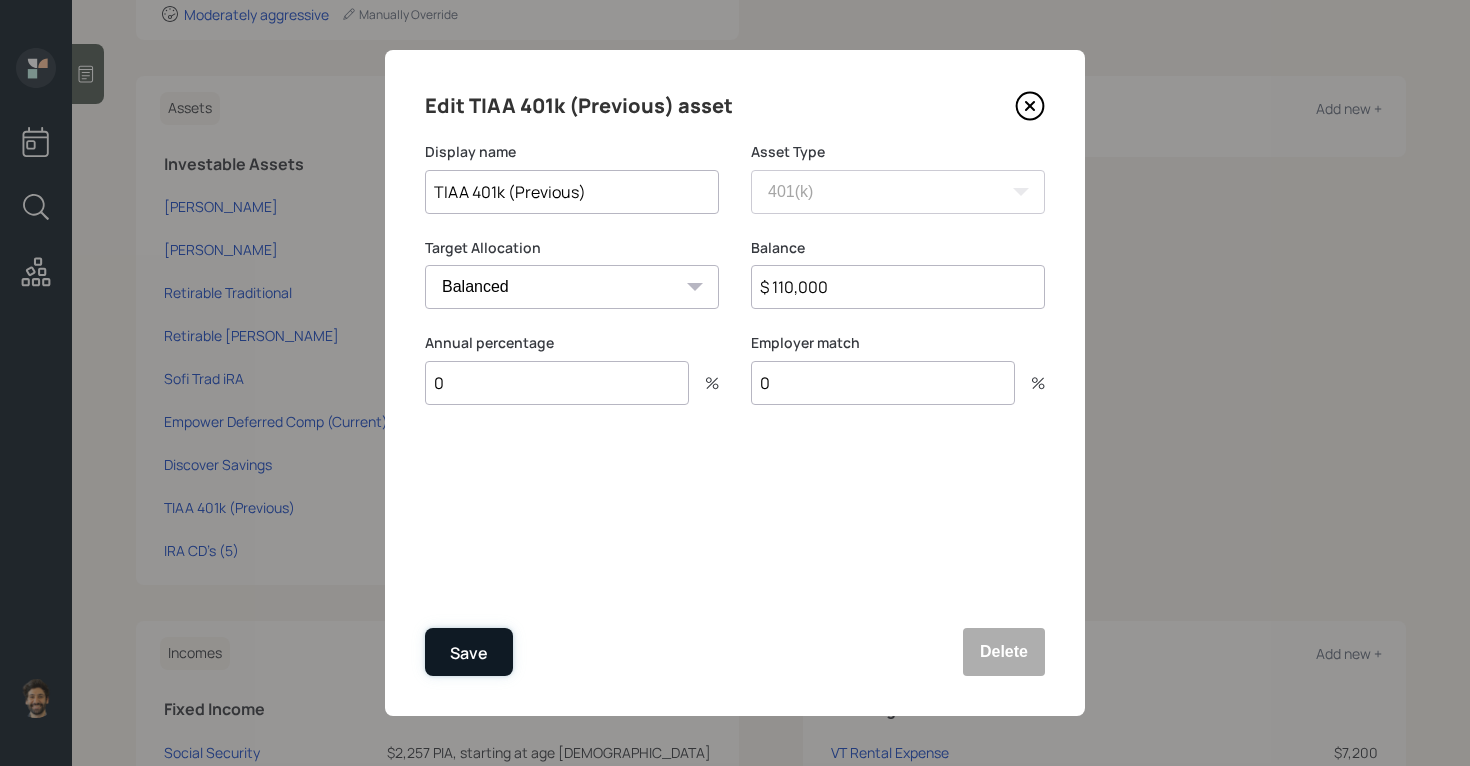 click on "Save" at bounding box center (469, 653) 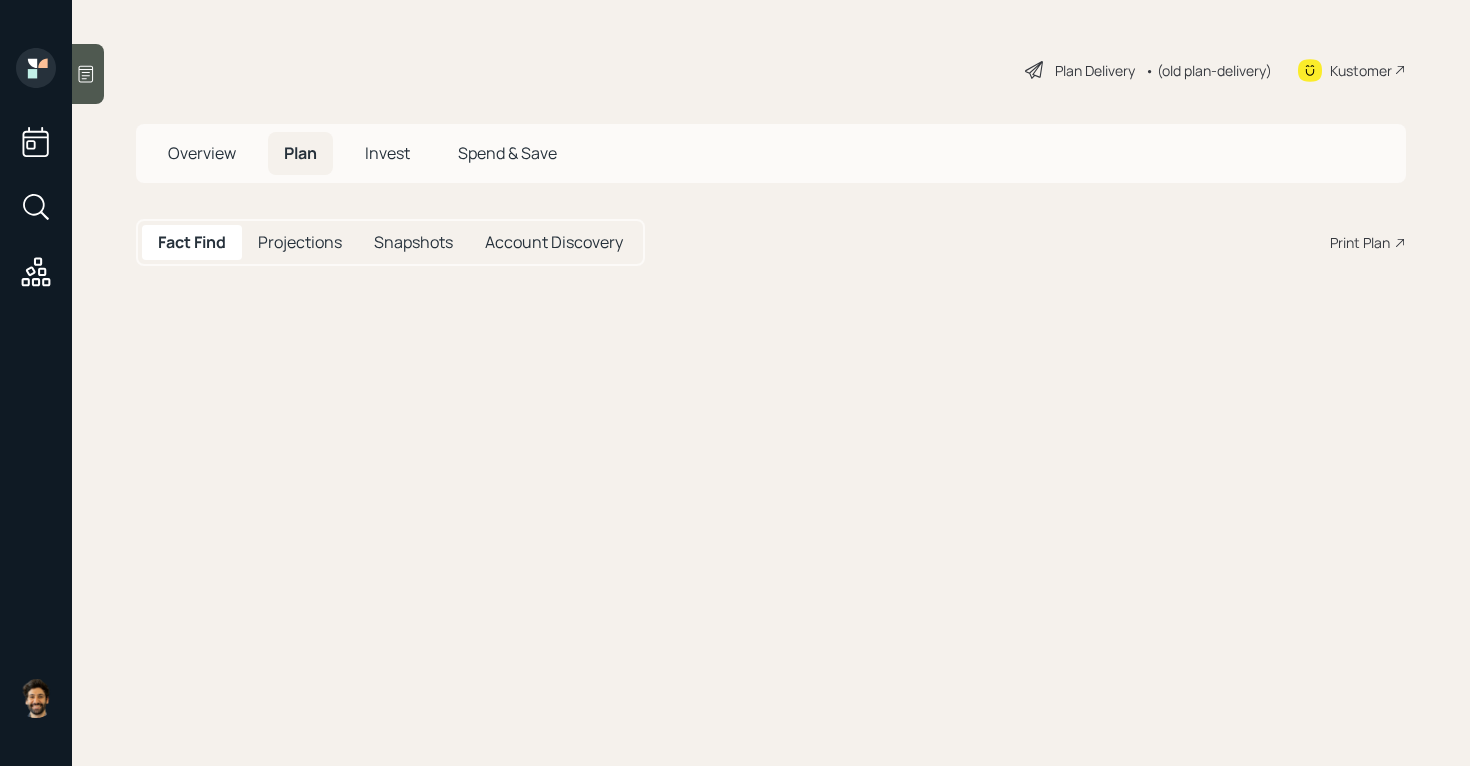 scroll, scrollTop: 0, scrollLeft: 0, axis: both 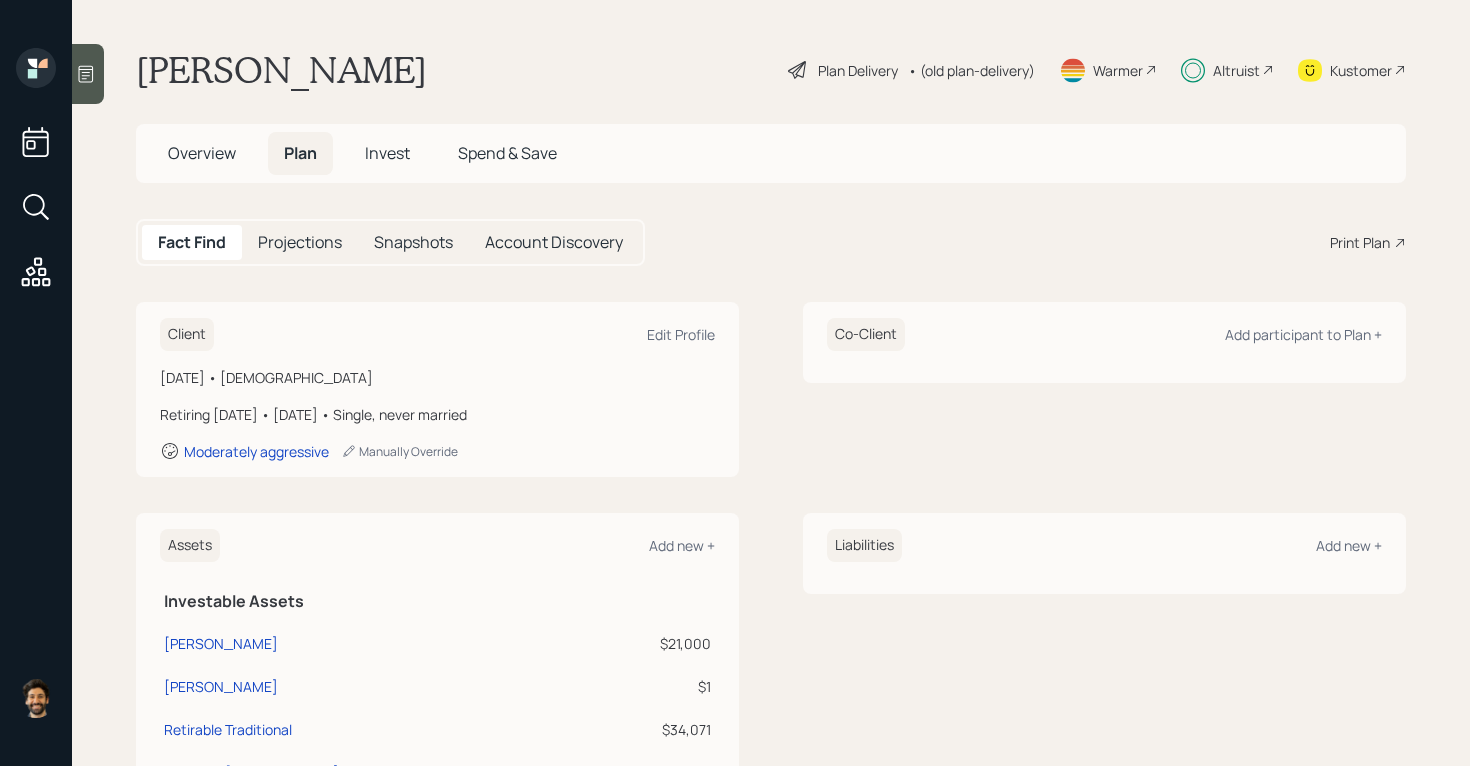click on "• (old plan-delivery)" at bounding box center (971, 70) 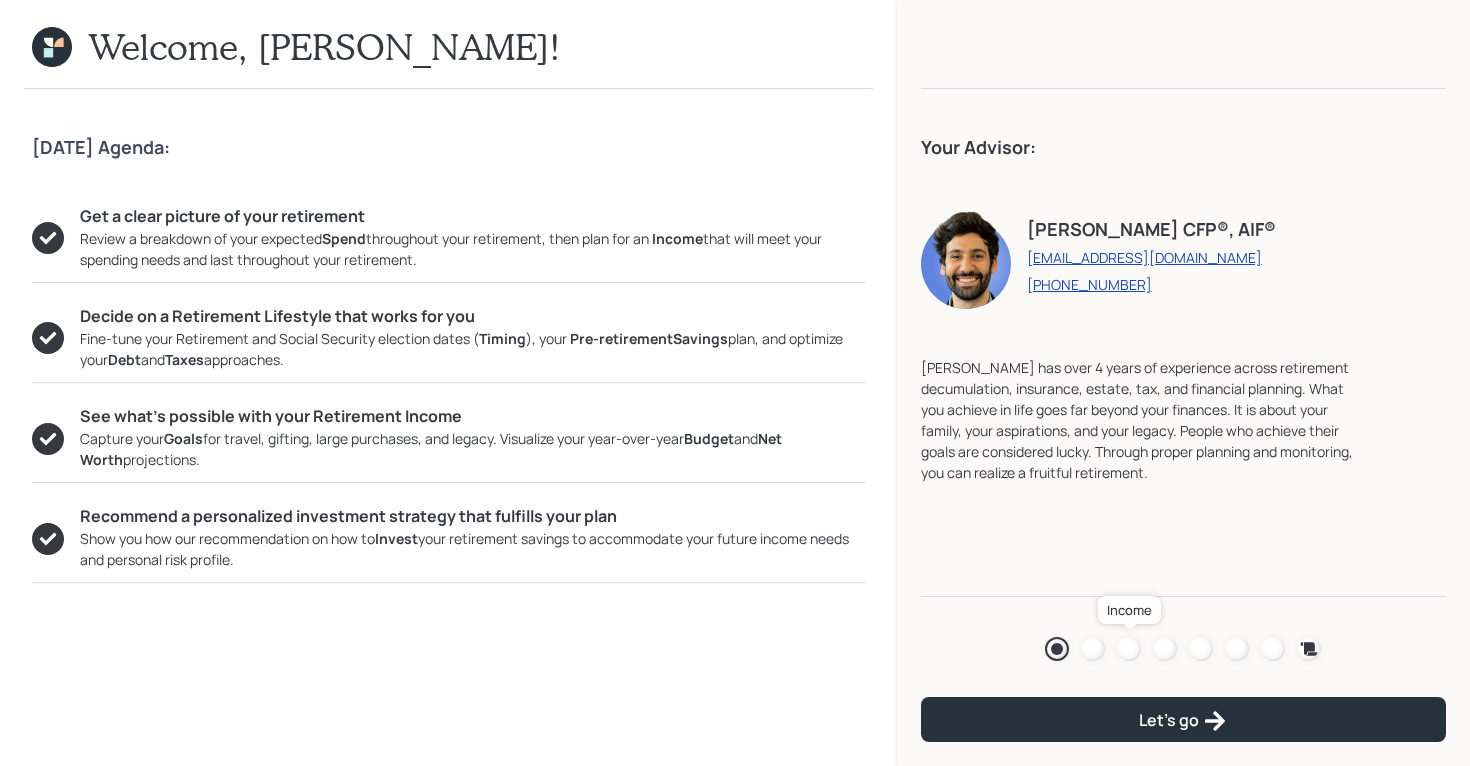 click at bounding box center [1129, 649] 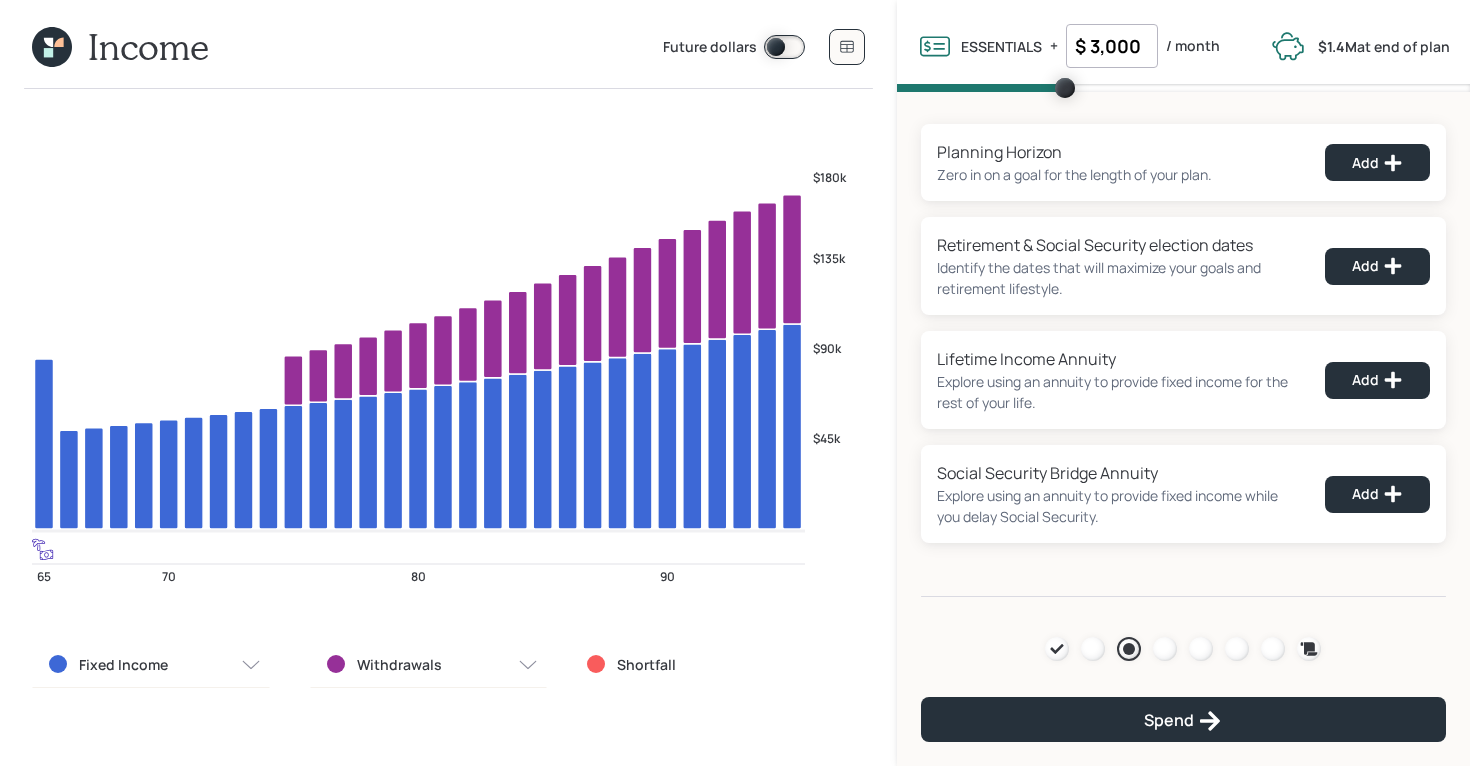 click 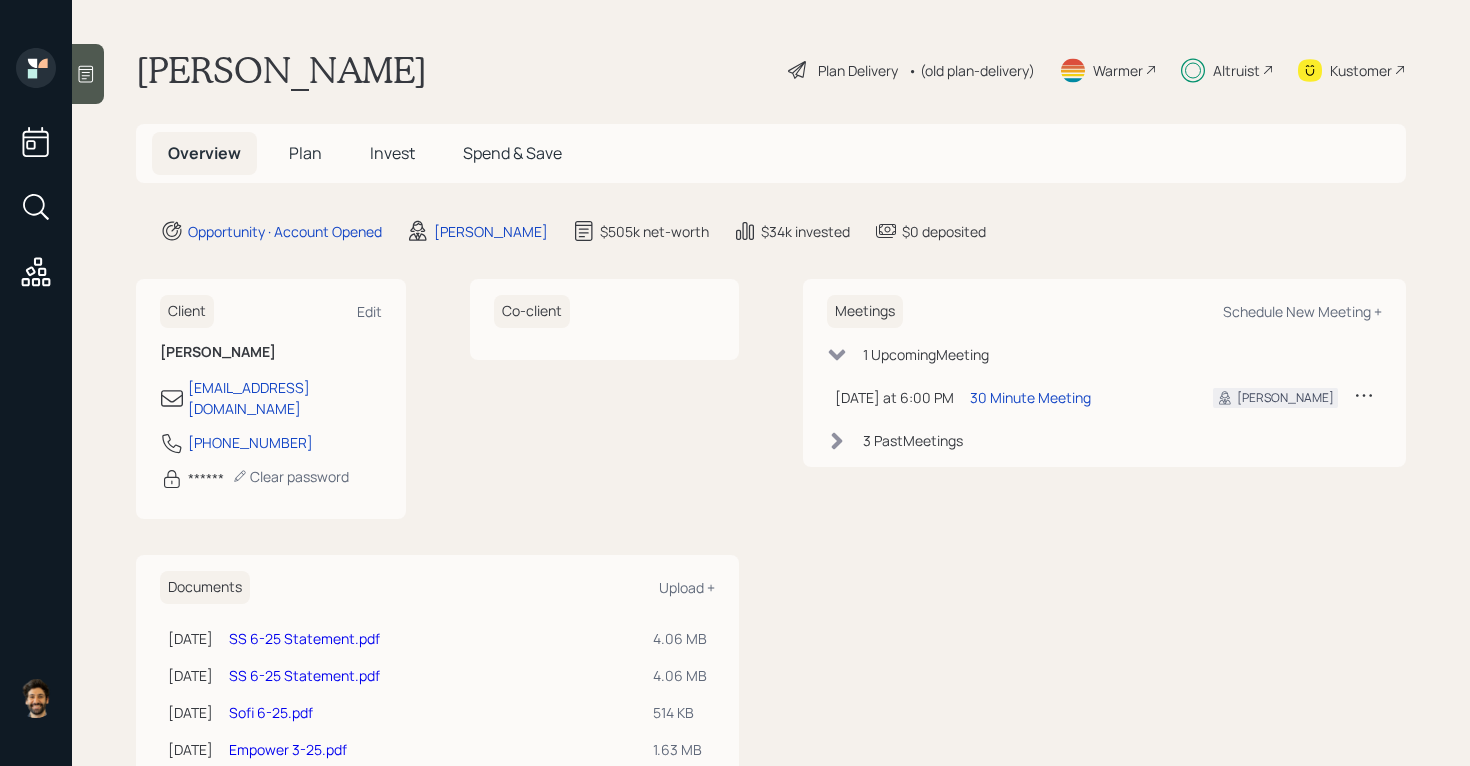 click on "Plan" at bounding box center (305, 153) 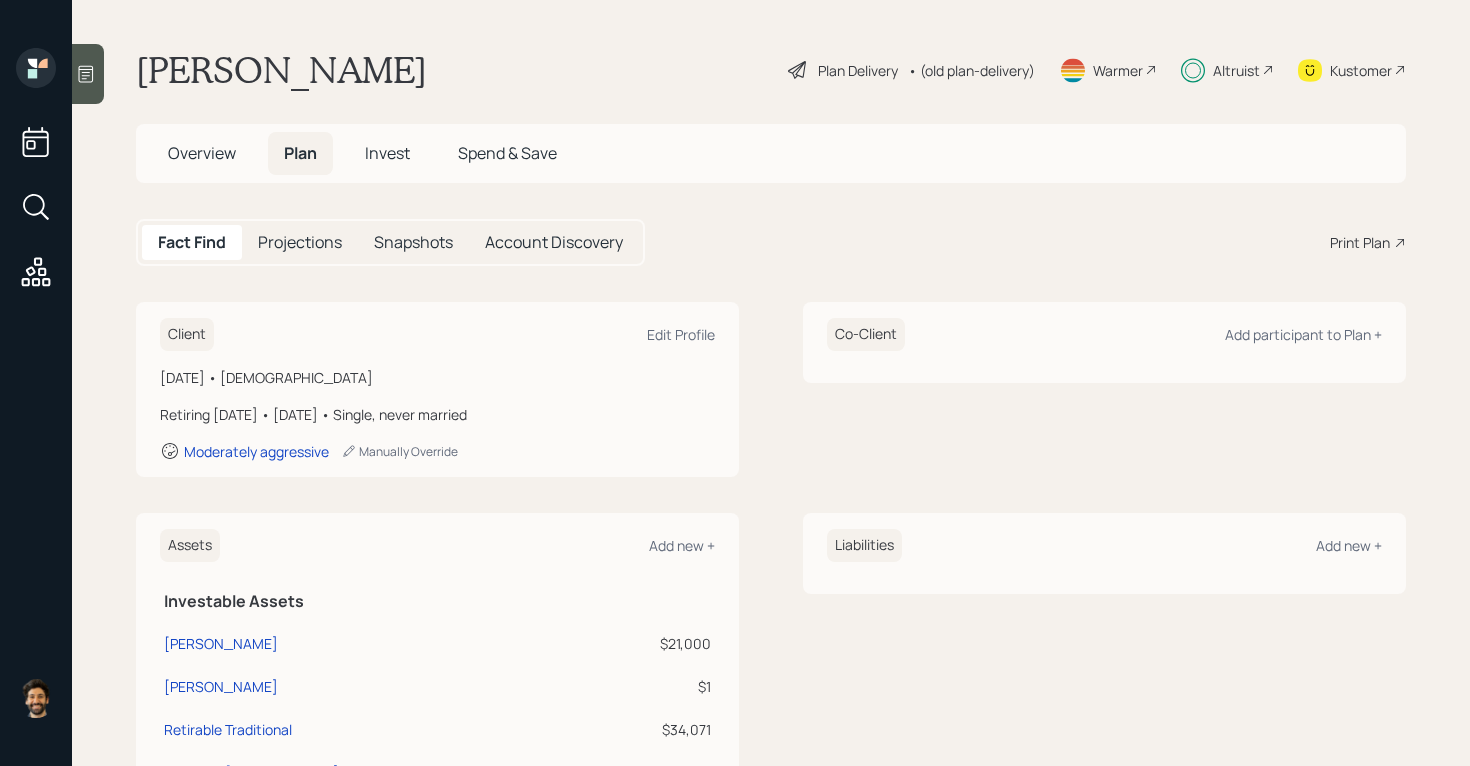 click on "Invest" at bounding box center (387, 153) 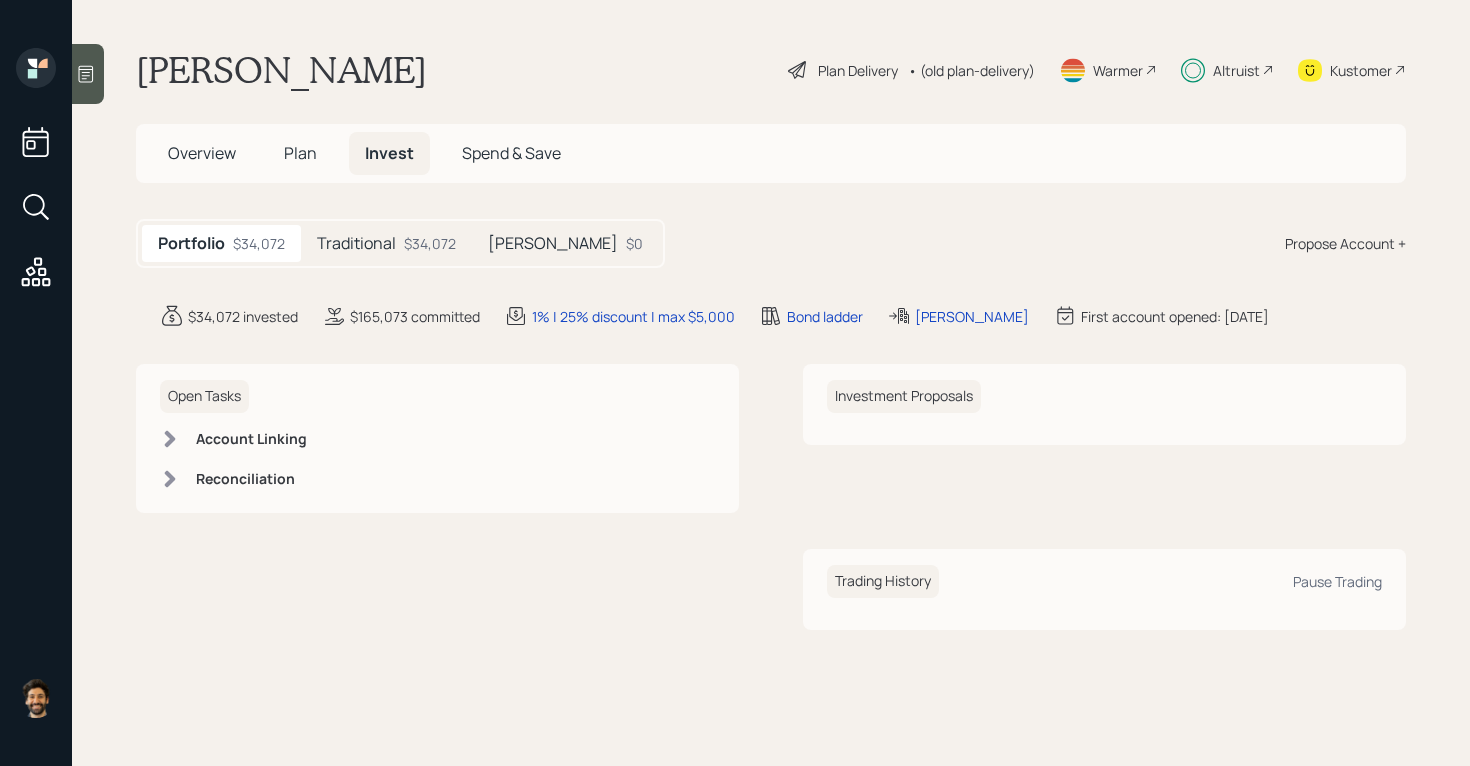 click on "Plan" at bounding box center (300, 153) 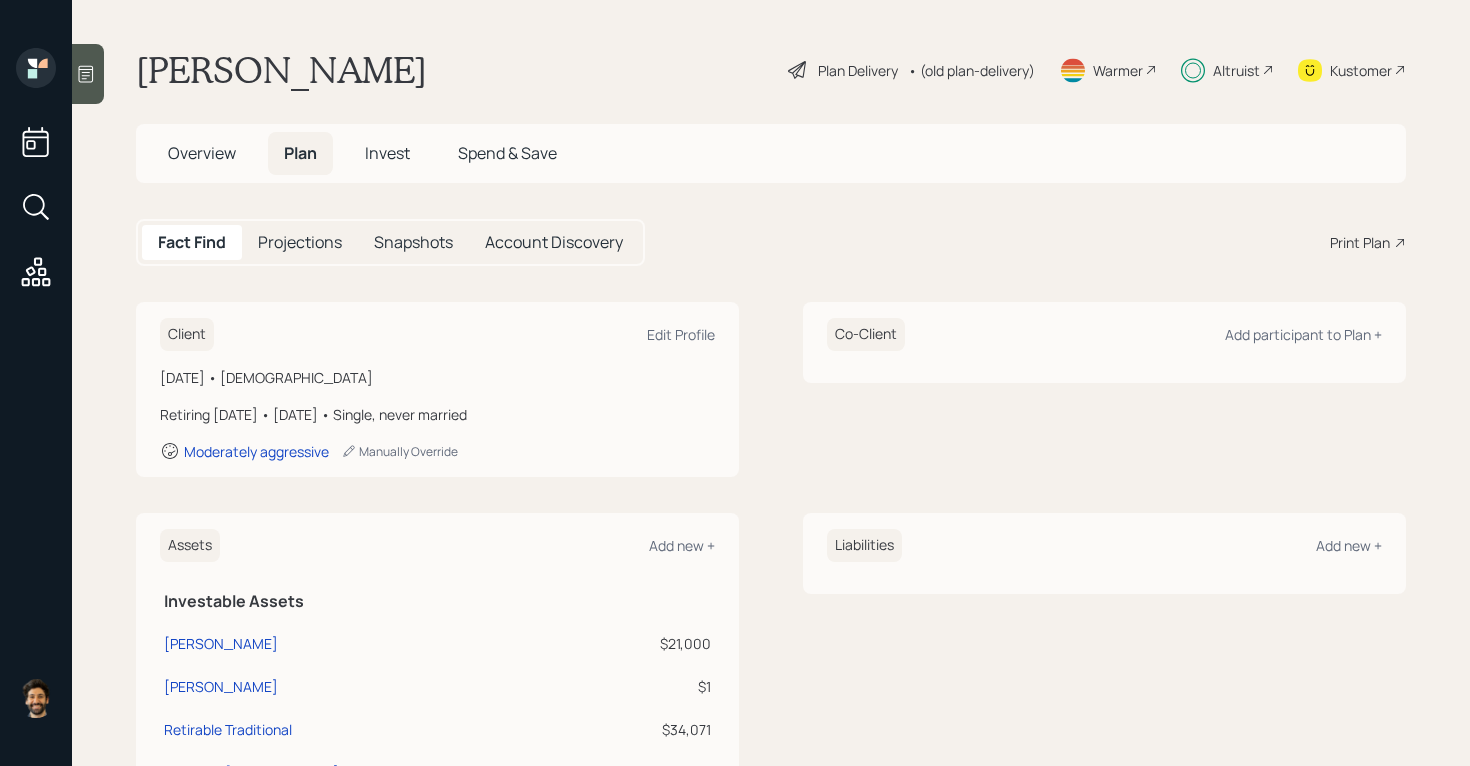 click on "Invest" at bounding box center (387, 153) 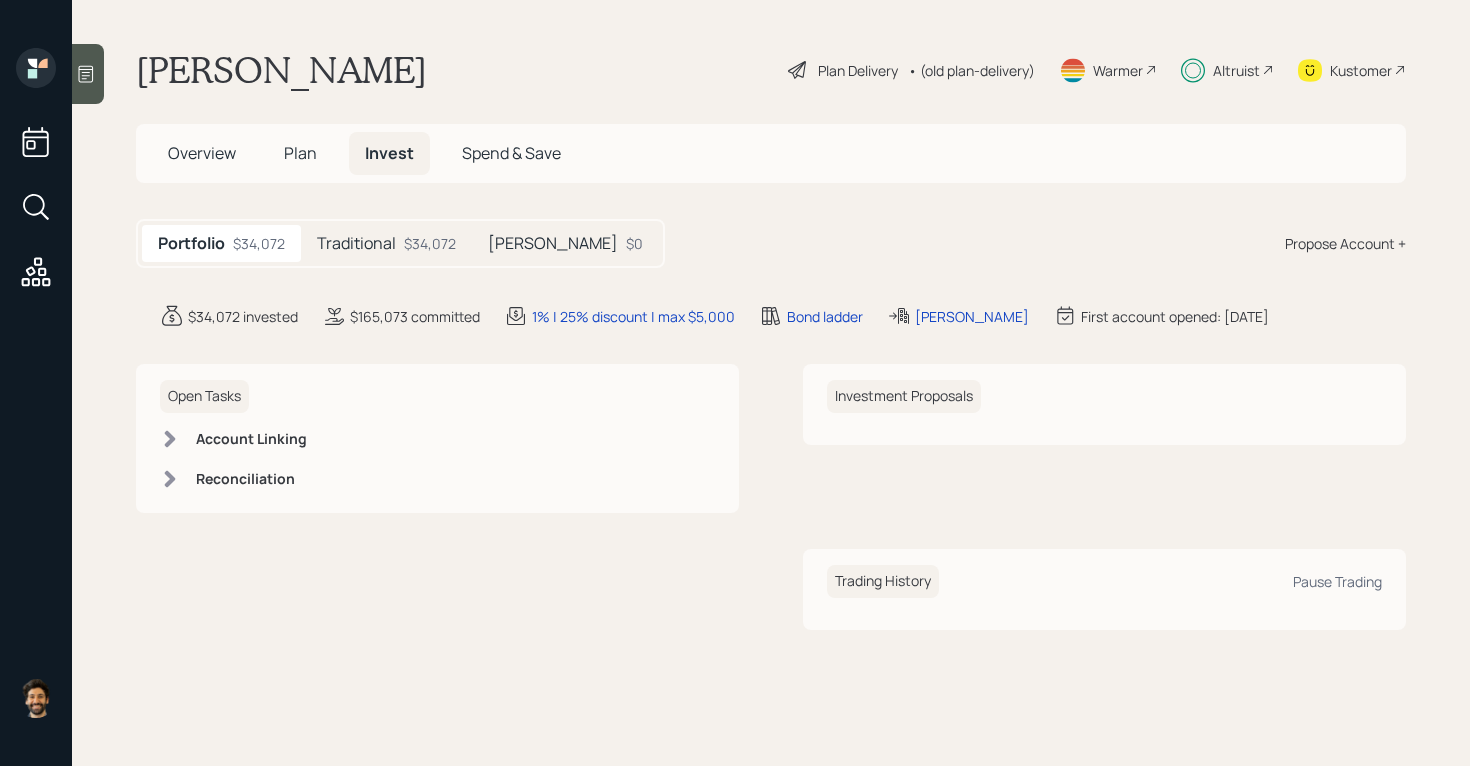 click on "Traditional $34,072" at bounding box center (386, 243) 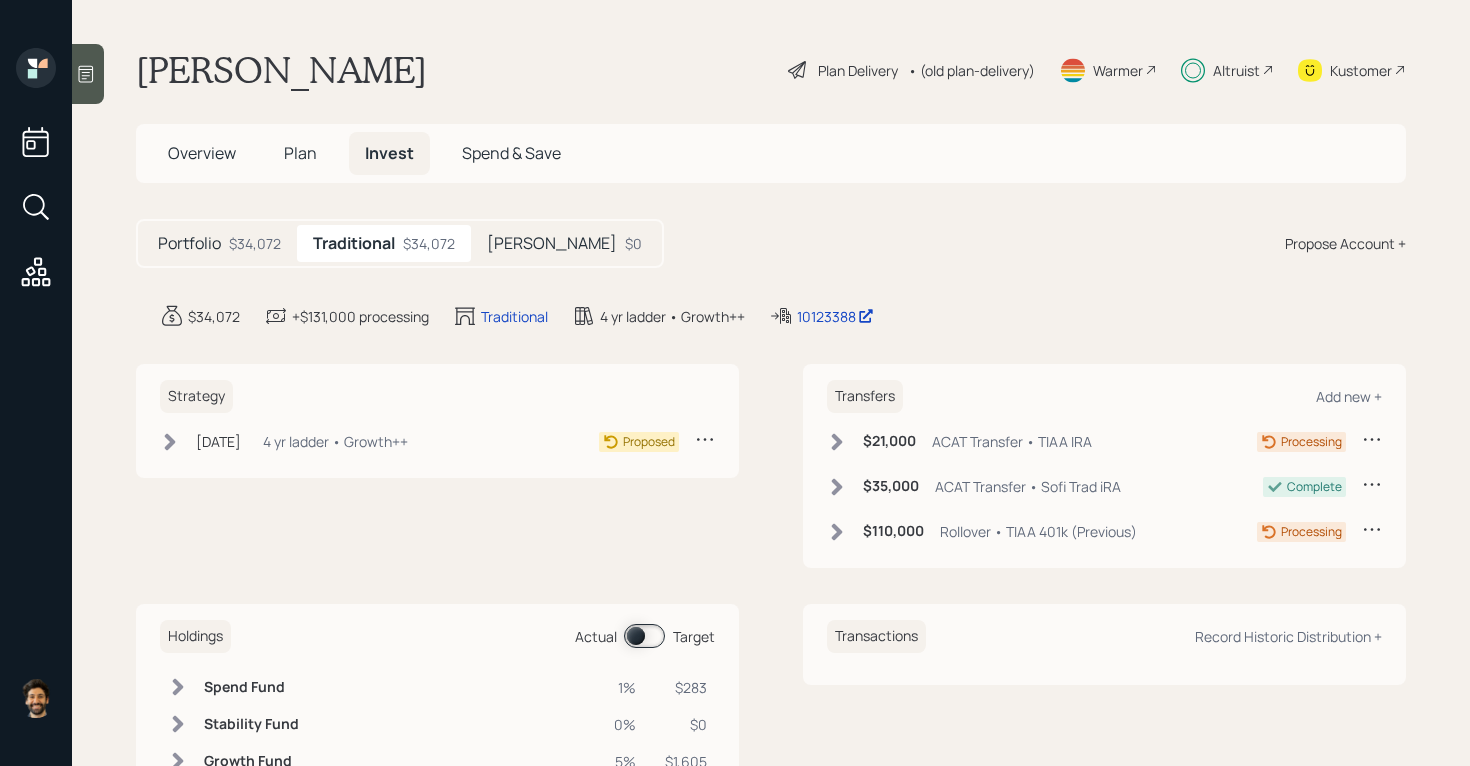 click on "Plan" at bounding box center (300, 153) 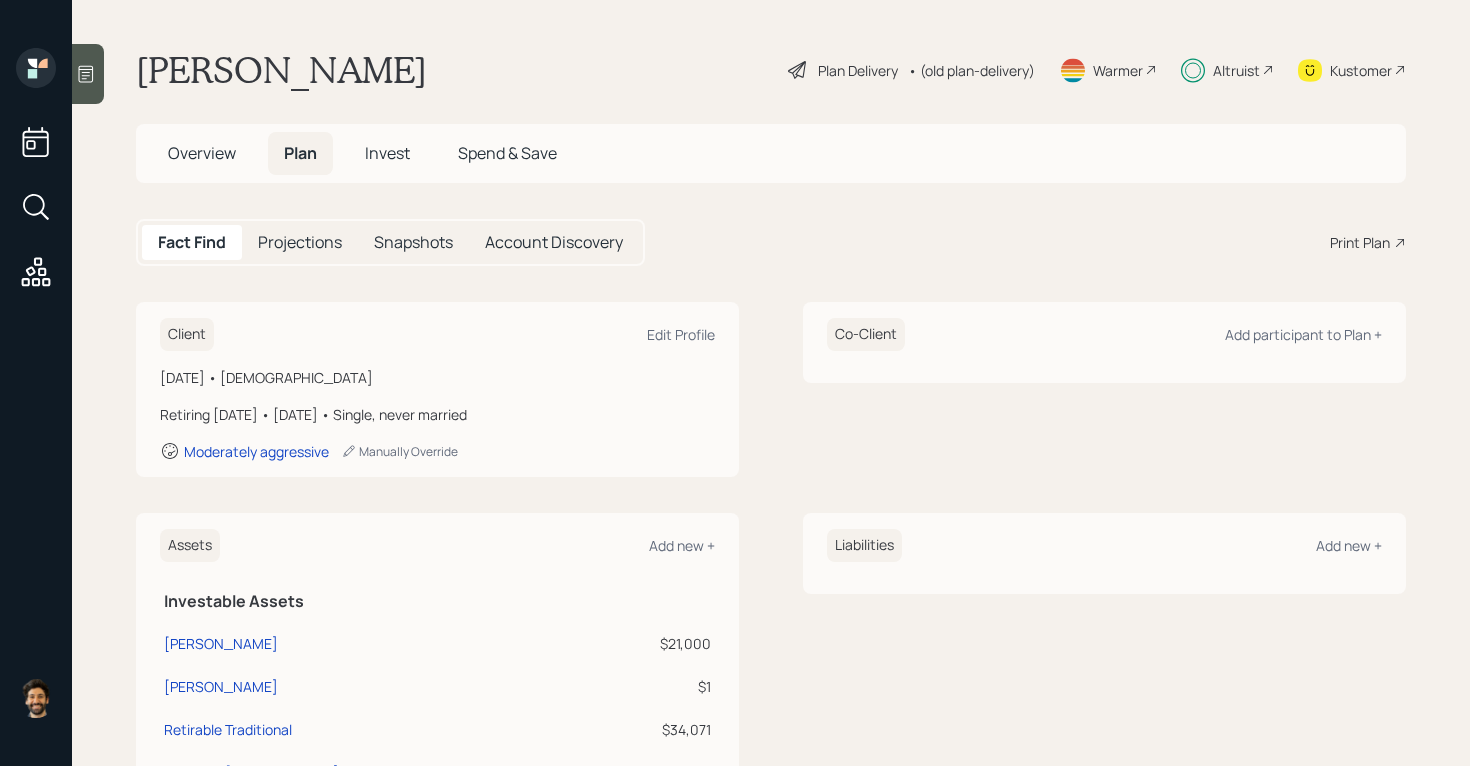 click on "Invest" at bounding box center [387, 153] 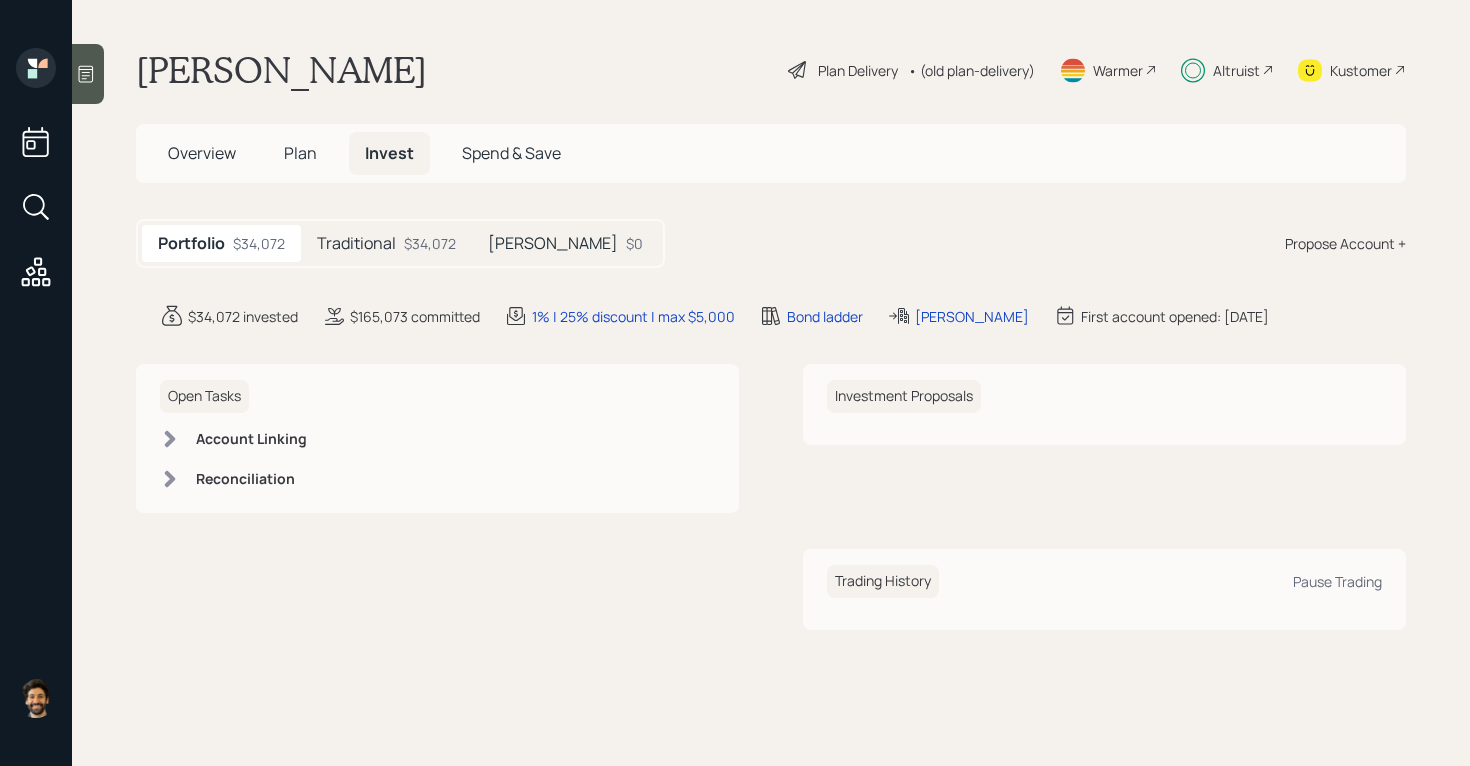 click on "Plan" at bounding box center (300, 153) 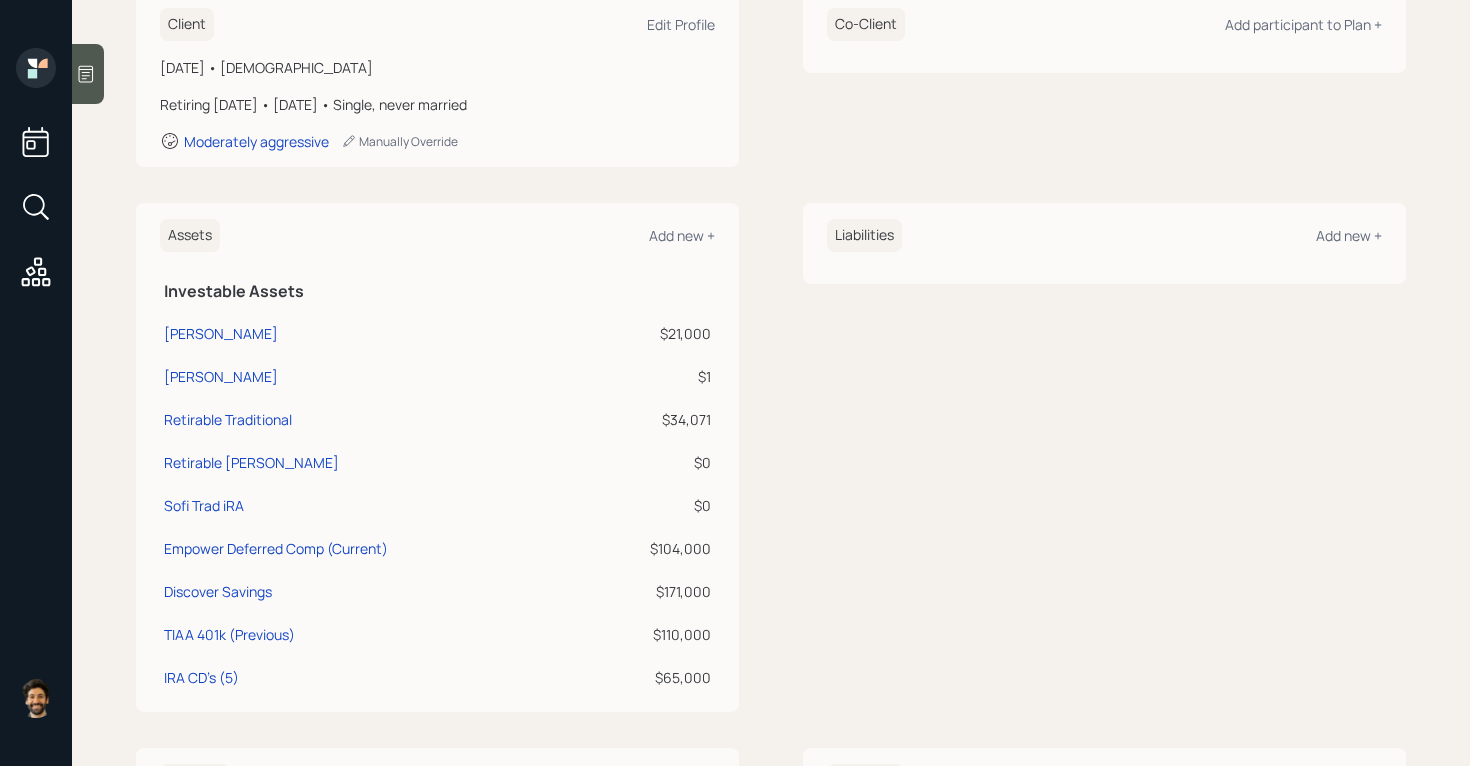 scroll, scrollTop: 0, scrollLeft: 0, axis: both 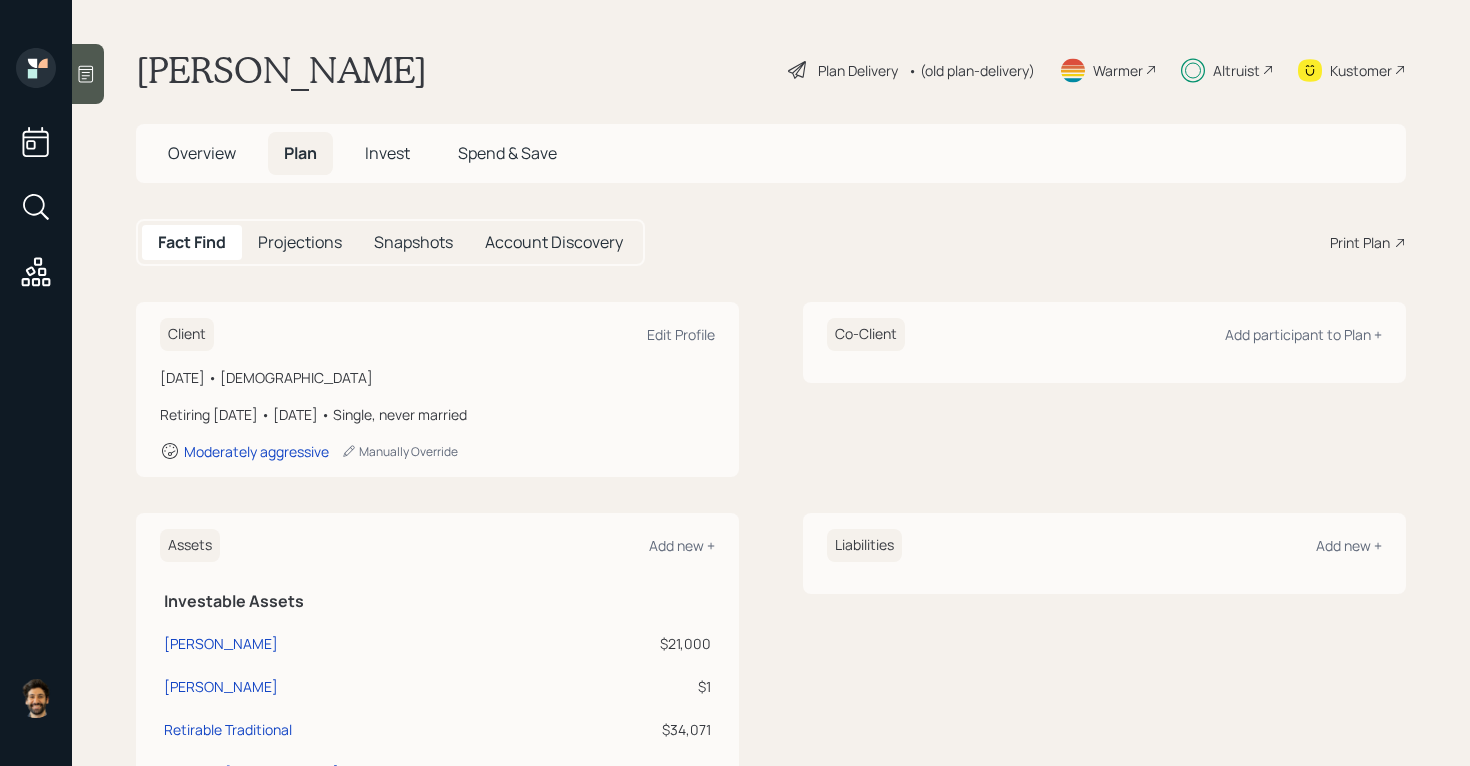 click on "• (old plan-delivery)" at bounding box center (971, 70) 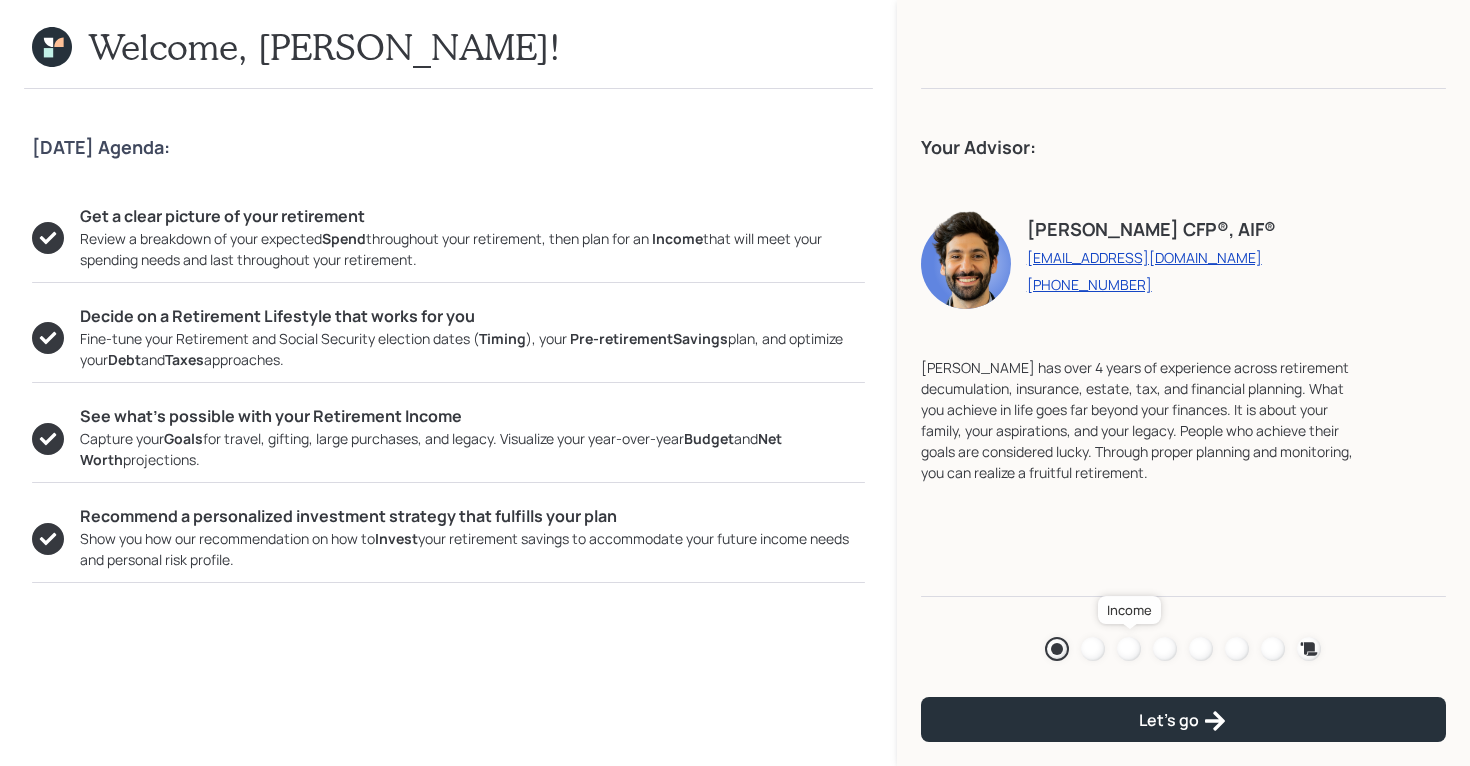 click at bounding box center (1129, 649) 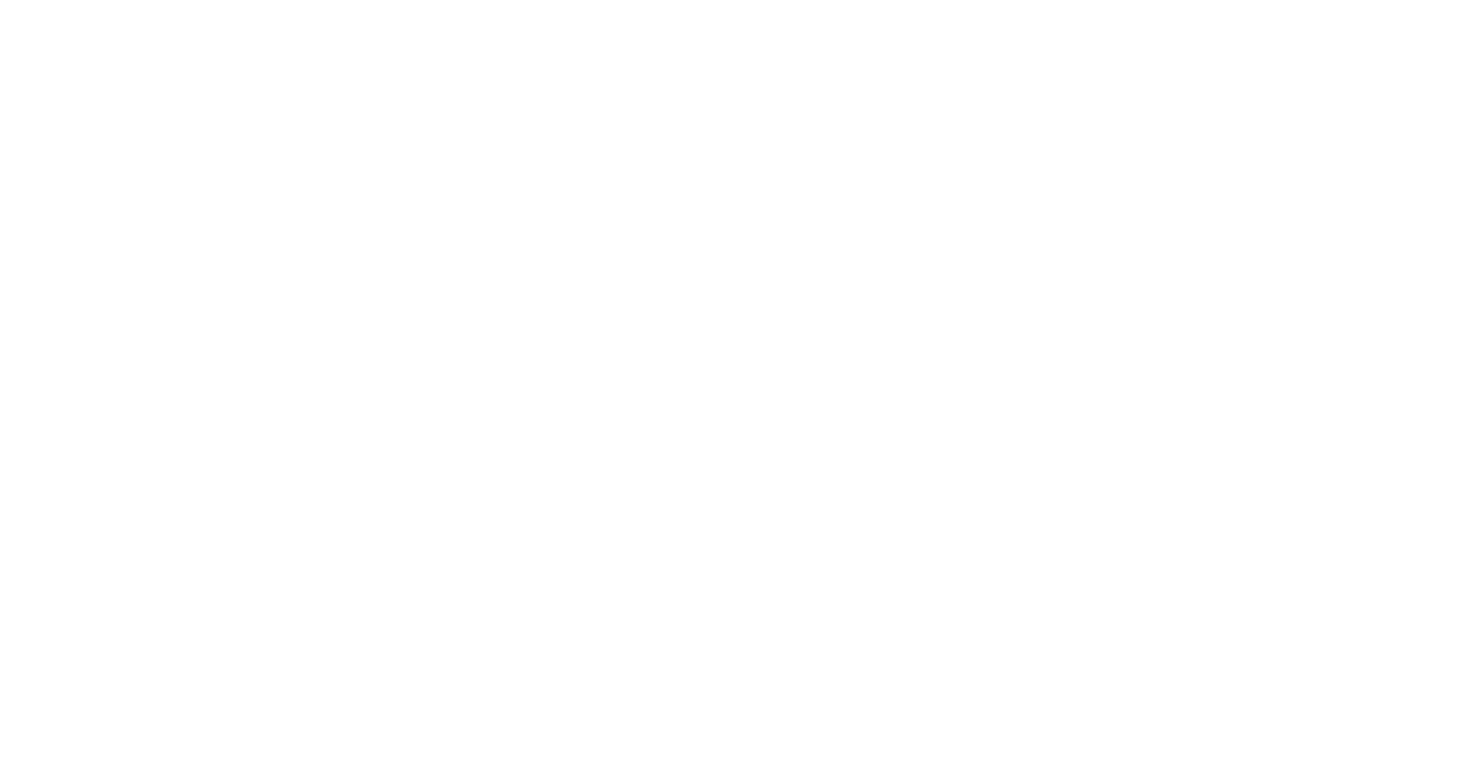 scroll, scrollTop: 0, scrollLeft: 0, axis: both 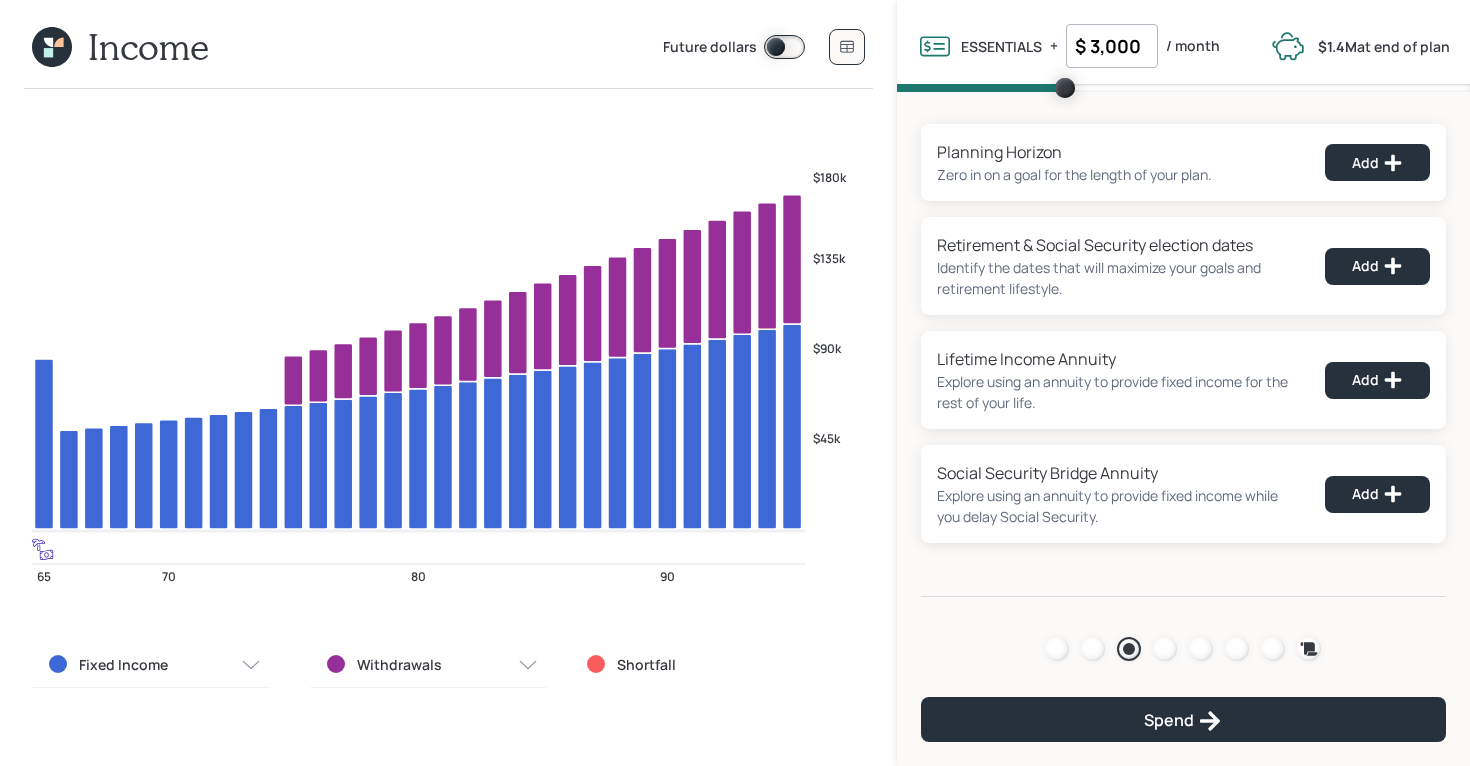 click 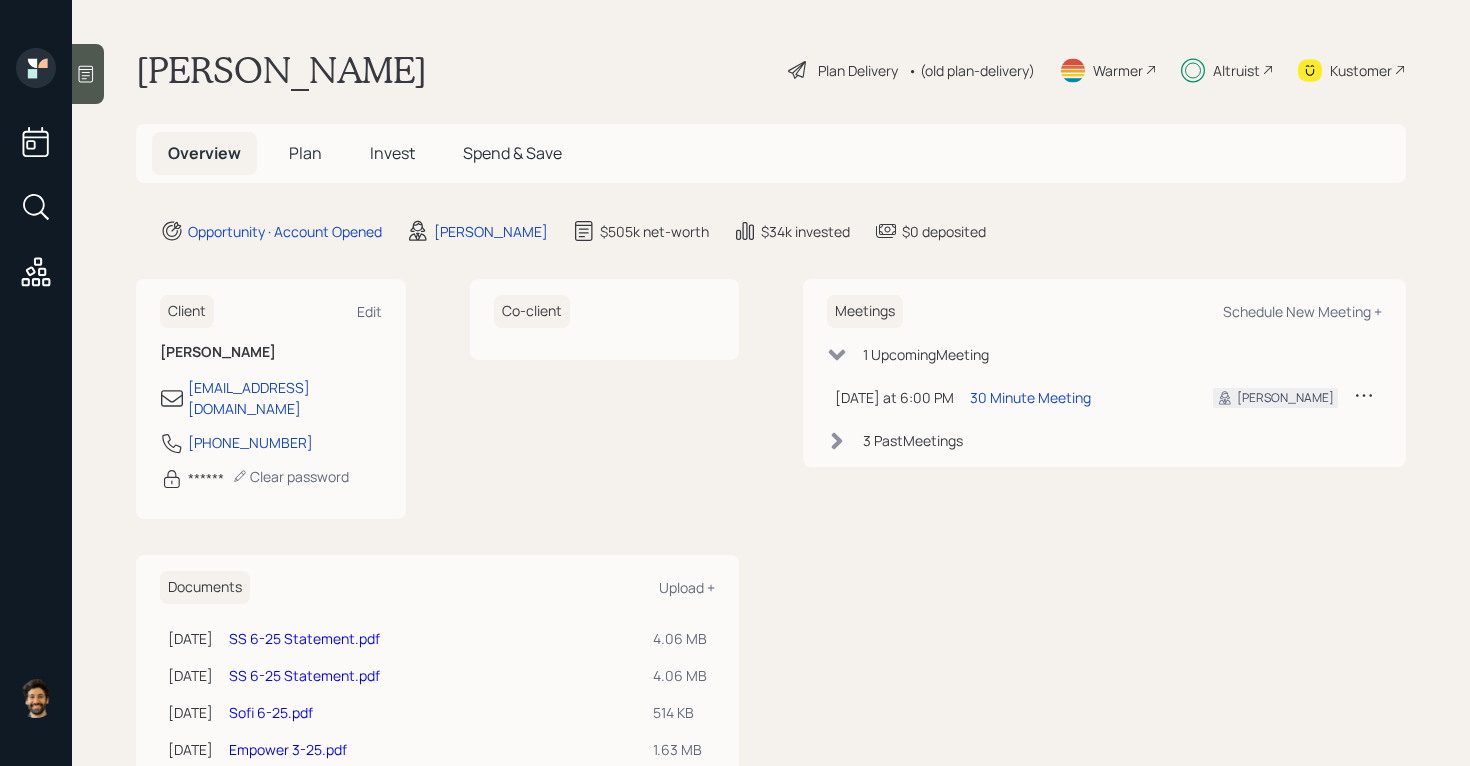 click on "Plan" at bounding box center (305, 153) 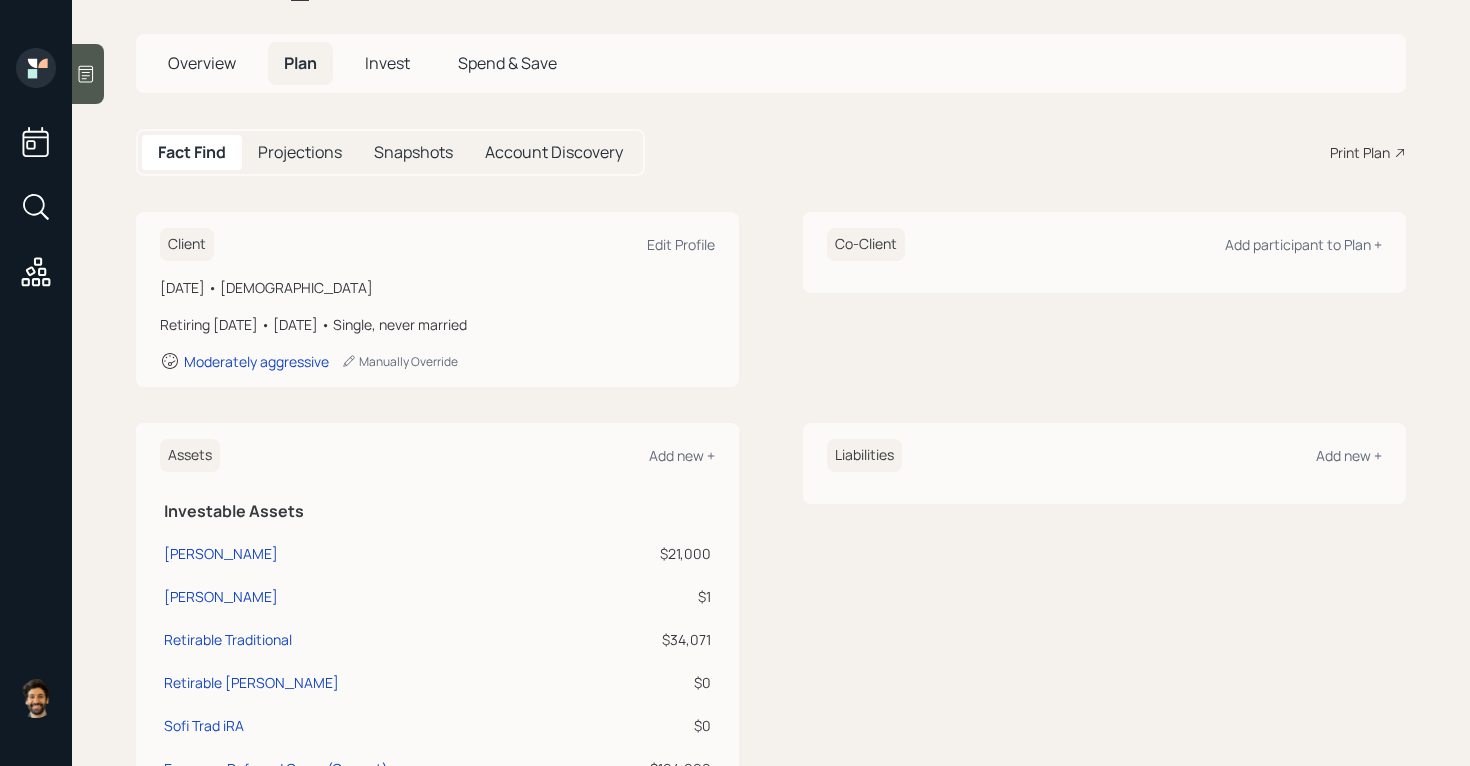 scroll, scrollTop: 0, scrollLeft: 0, axis: both 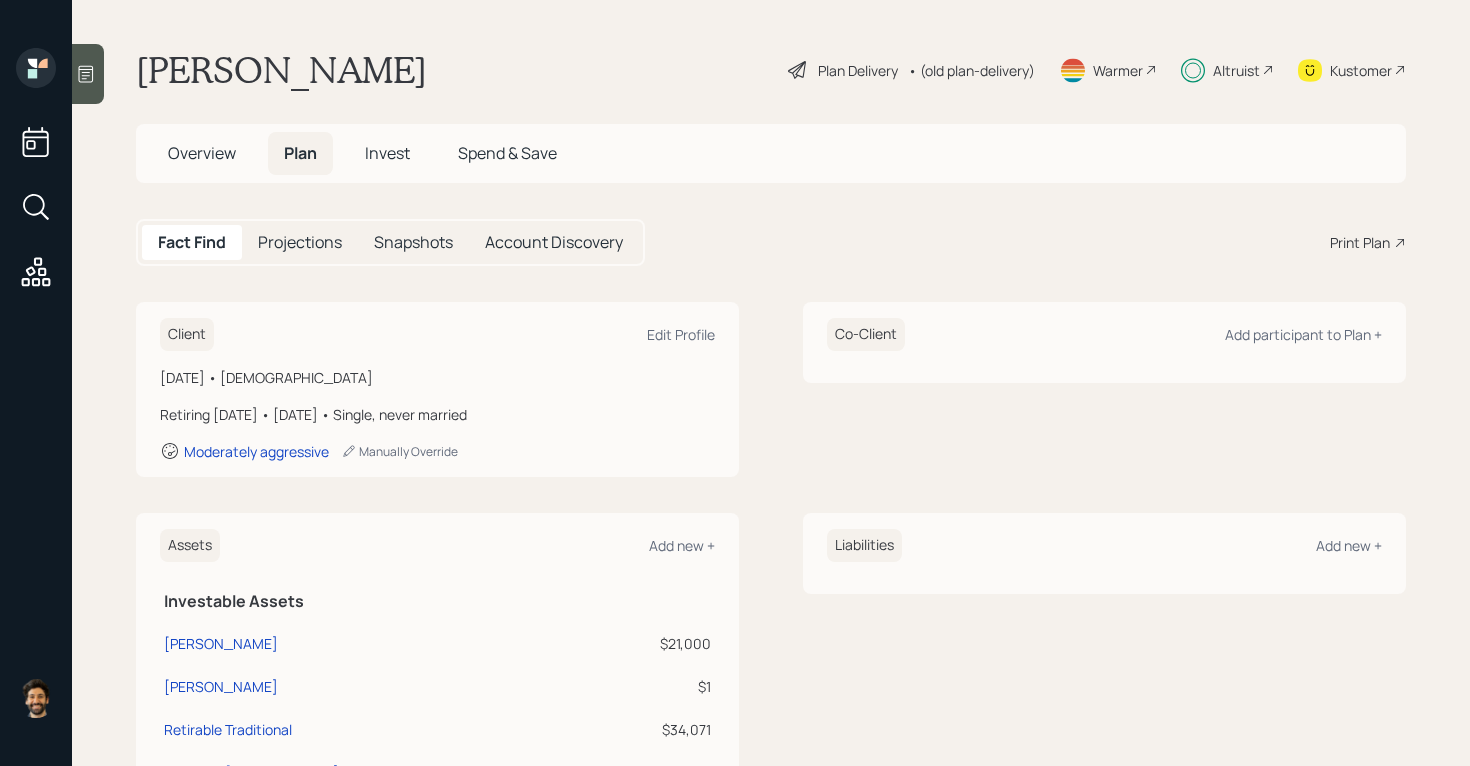 click on "• (old plan-delivery)" at bounding box center [971, 70] 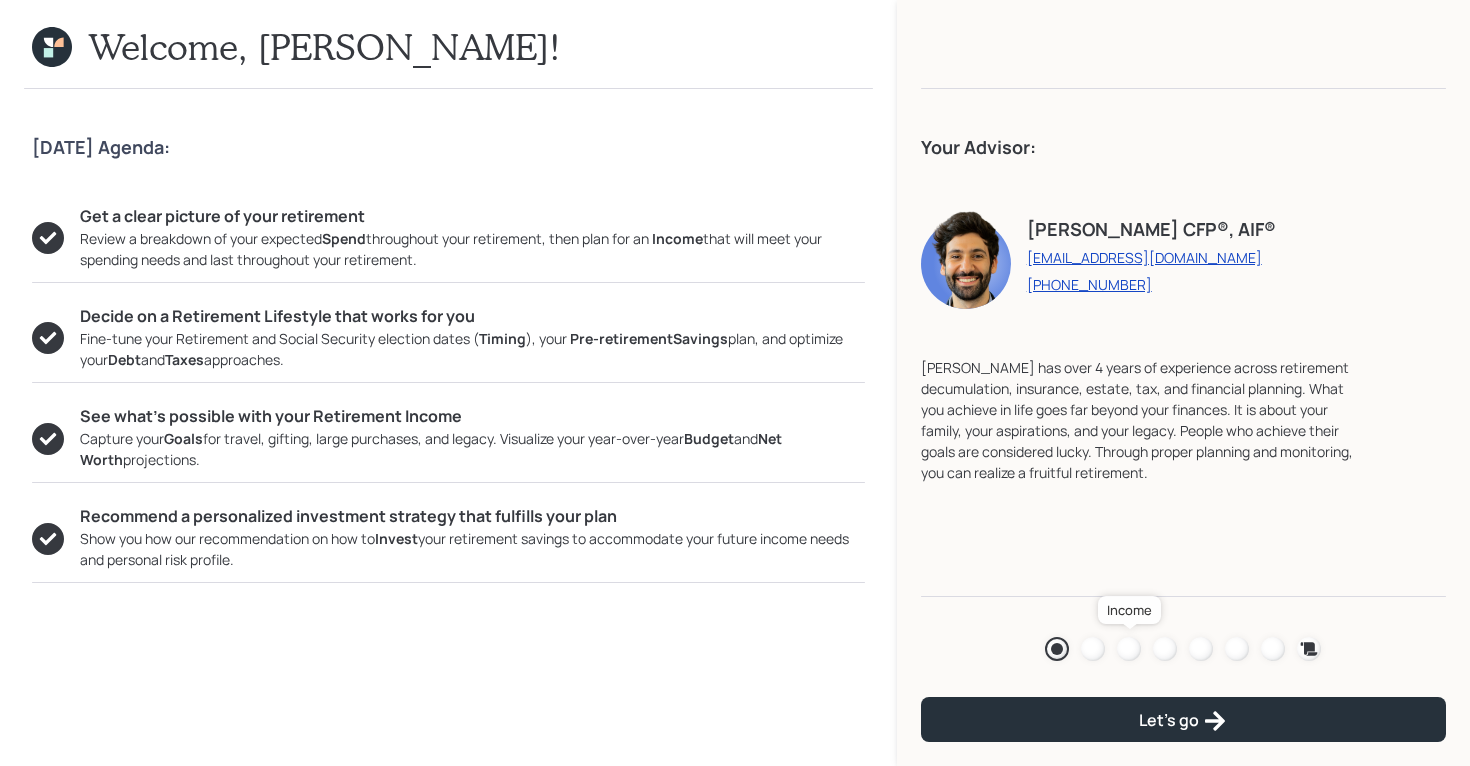 click at bounding box center (1129, 649) 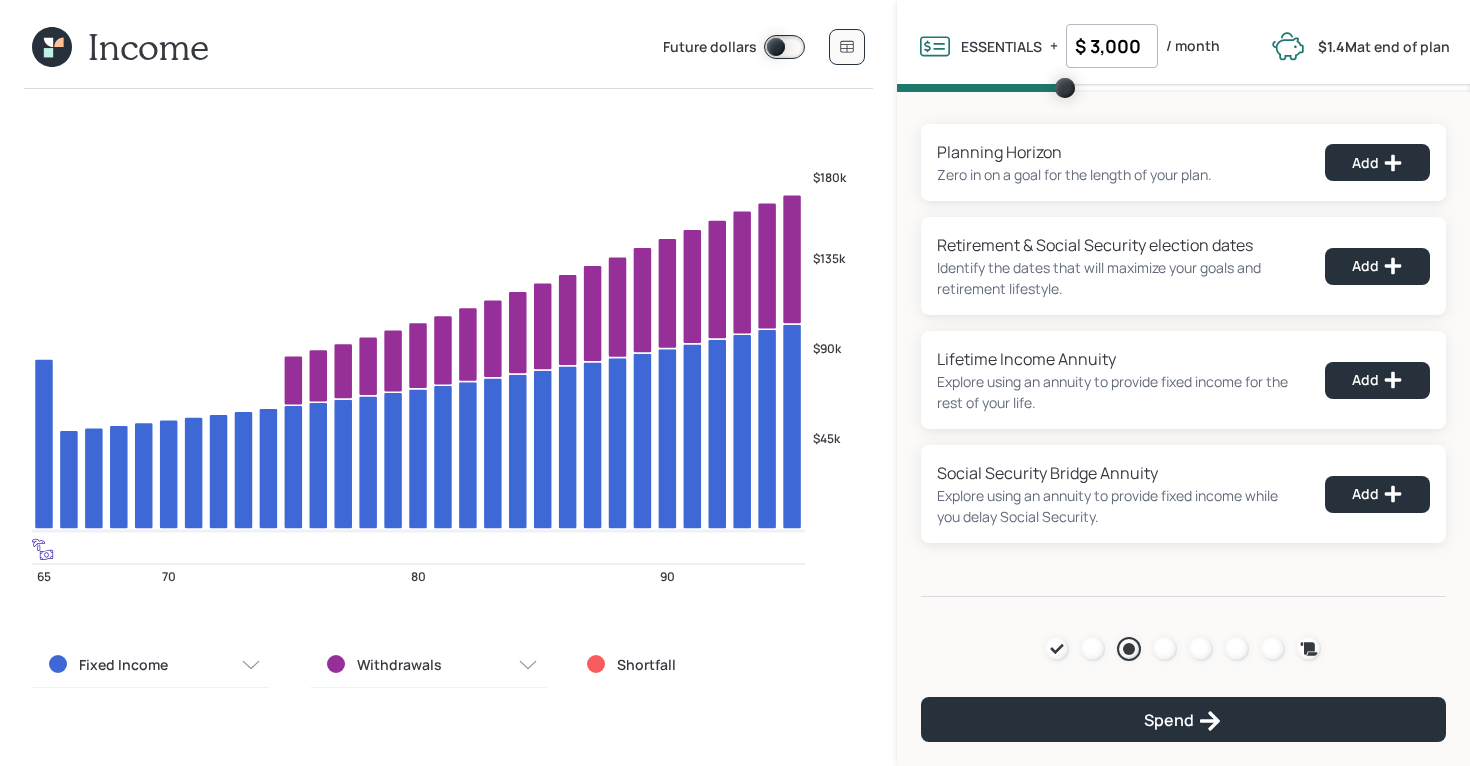 click 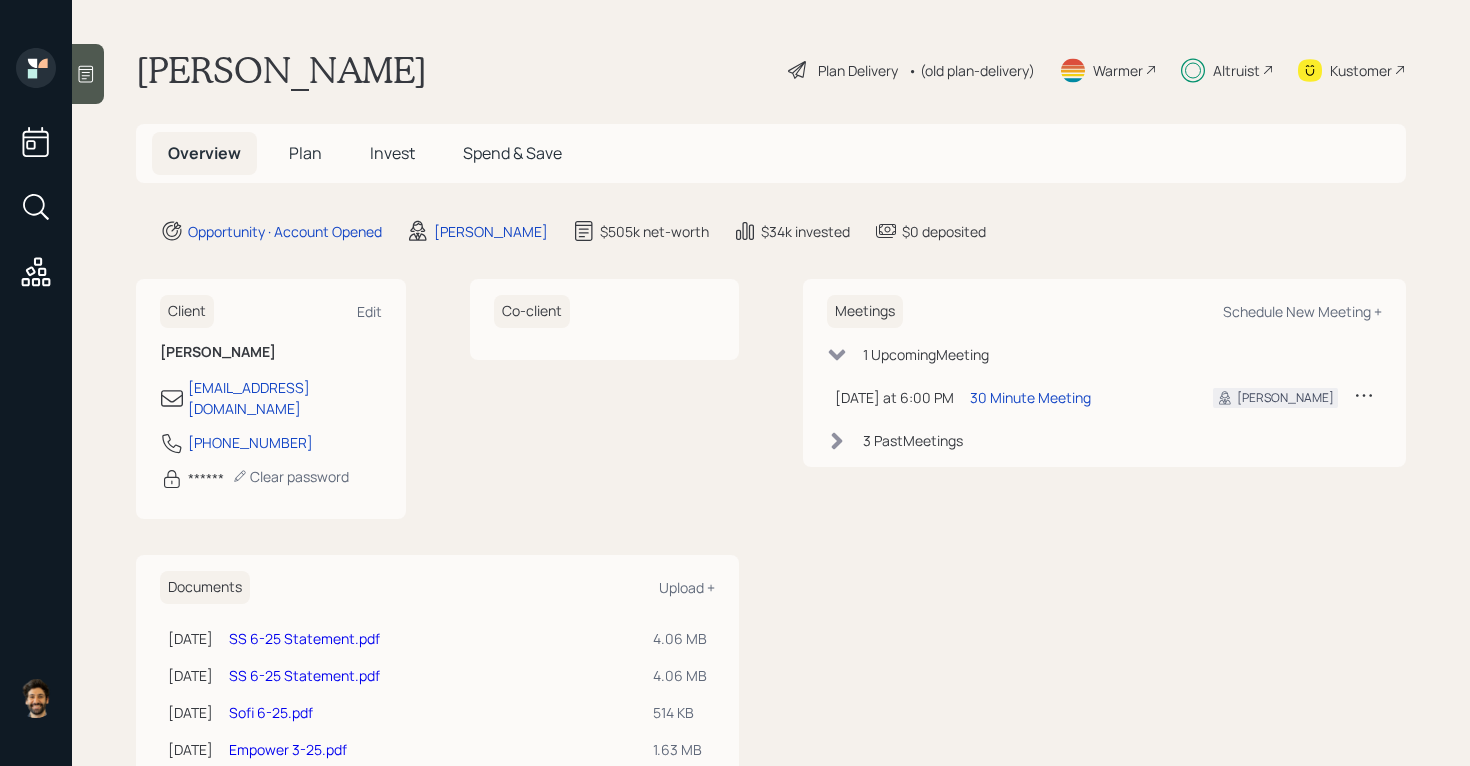 click on "Plan" at bounding box center (305, 153) 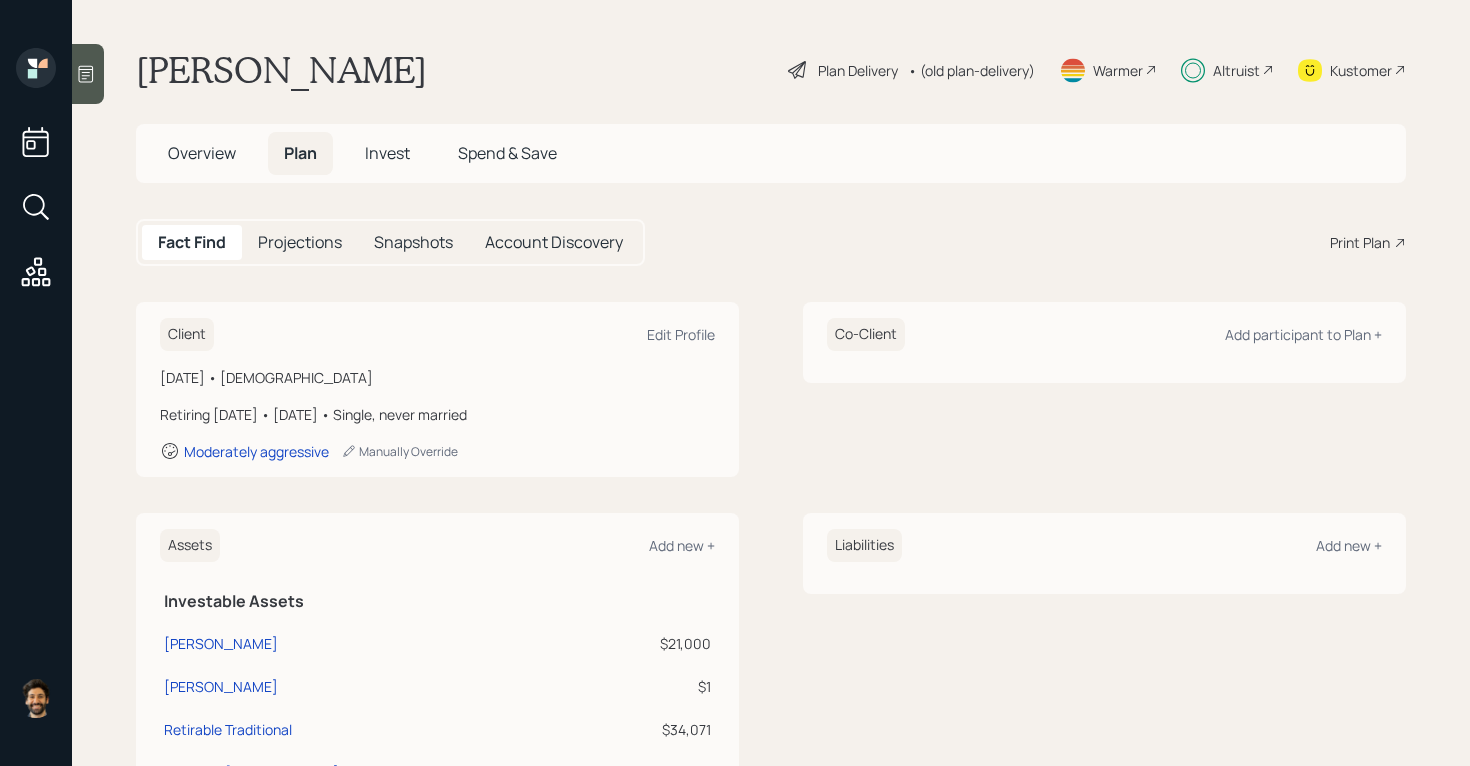 click on "Overview" at bounding box center [202, 153] 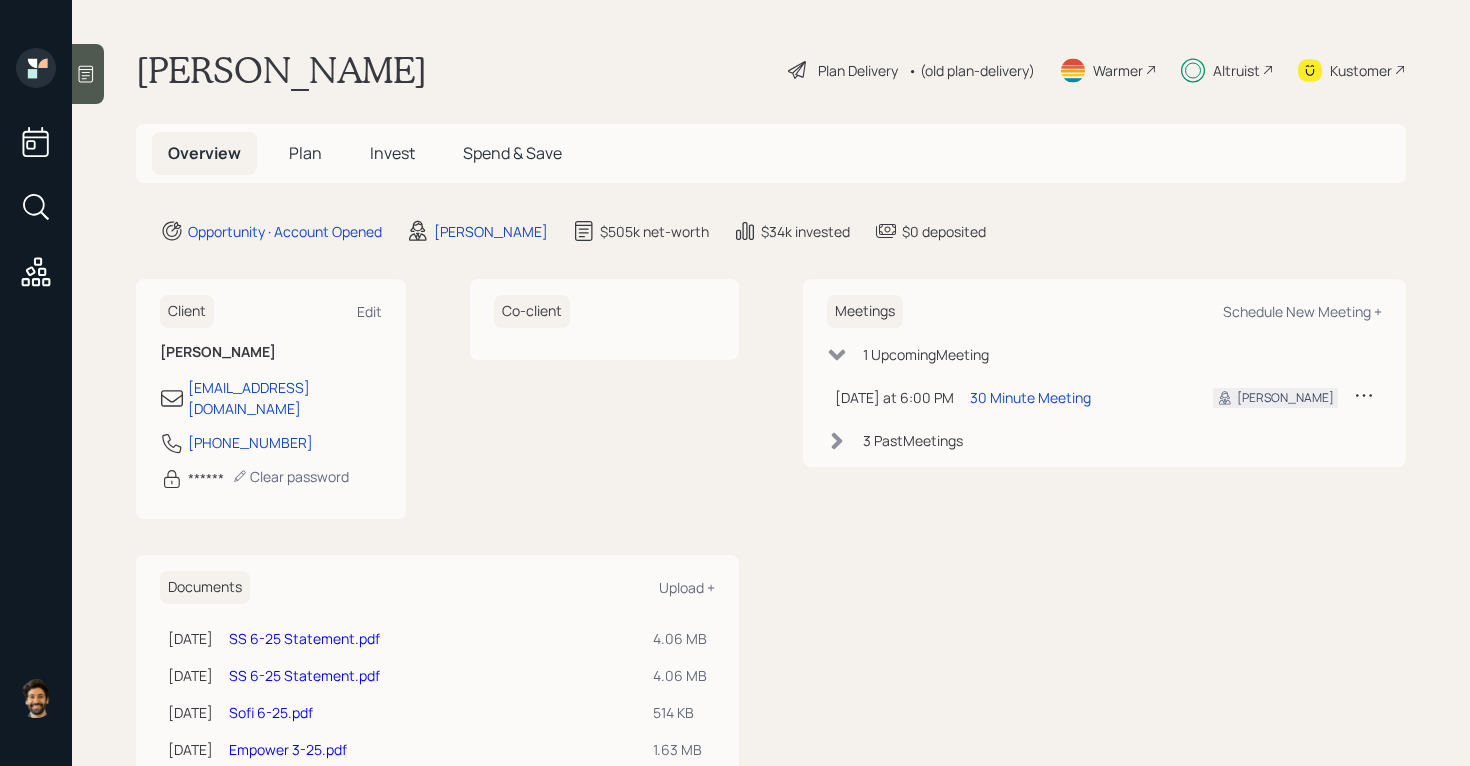 click on "Plan" at bounding box center [305, 153] 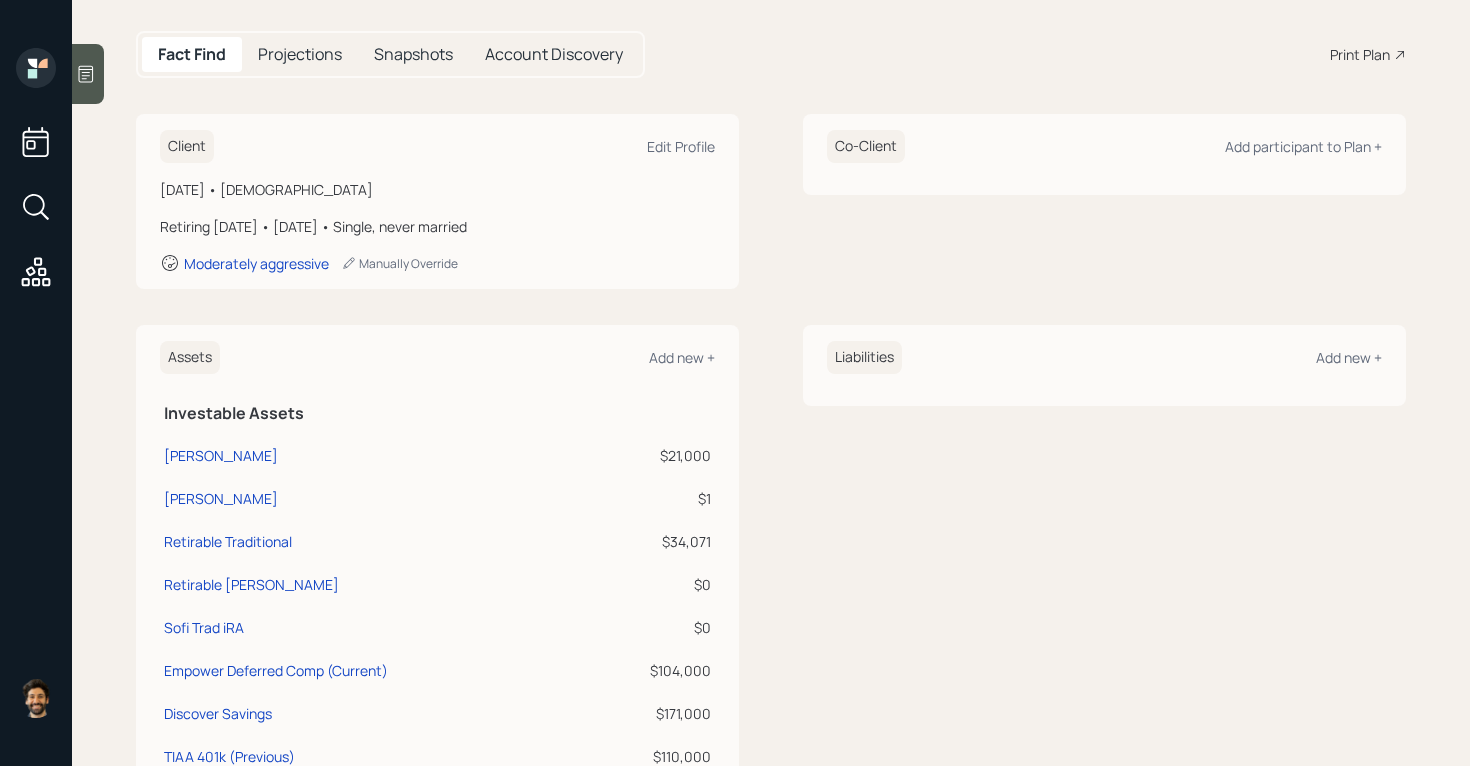 scroll, scrollTop: 0, scrollLeft: 0, axis: both 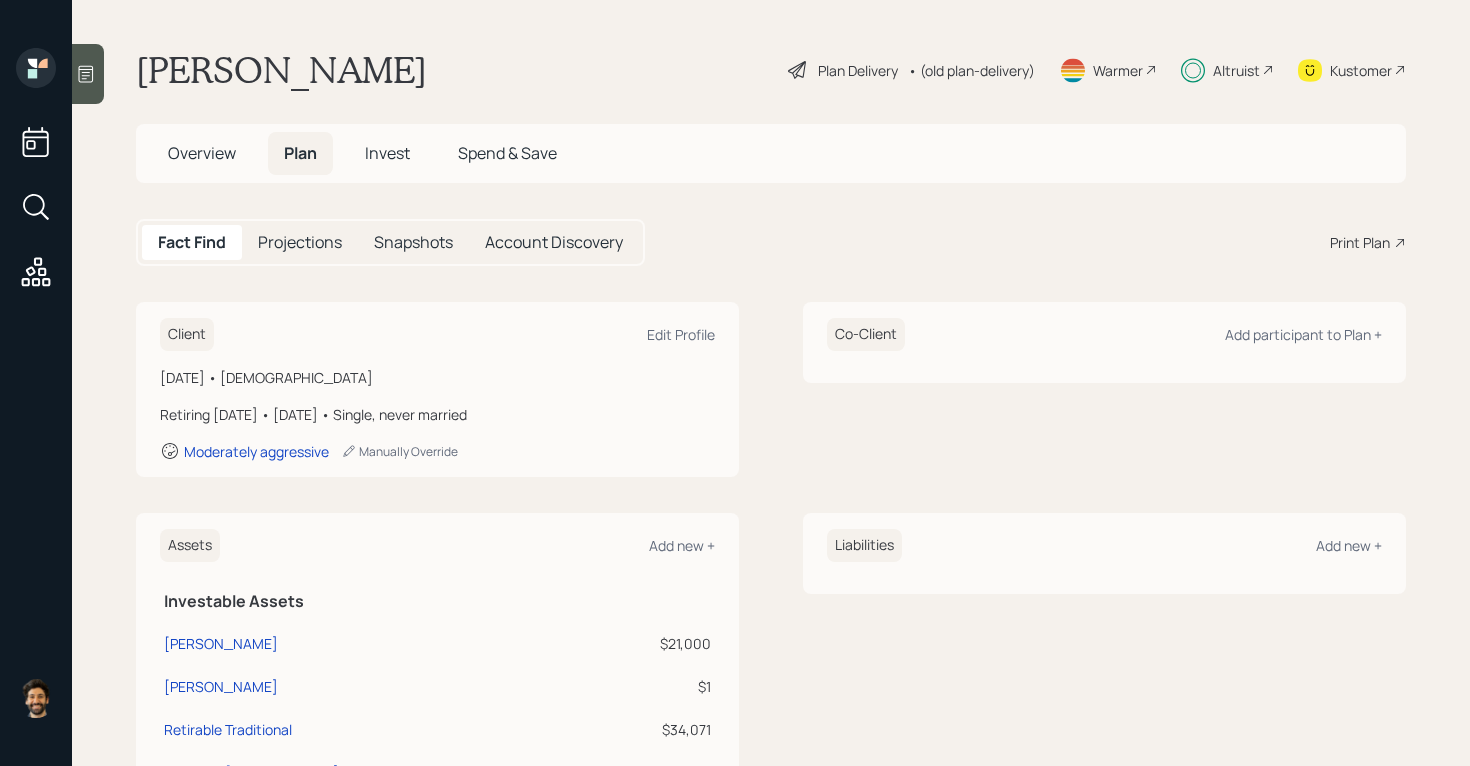 click on "• (old plan-delivery)" at bounding box center (971, 70) 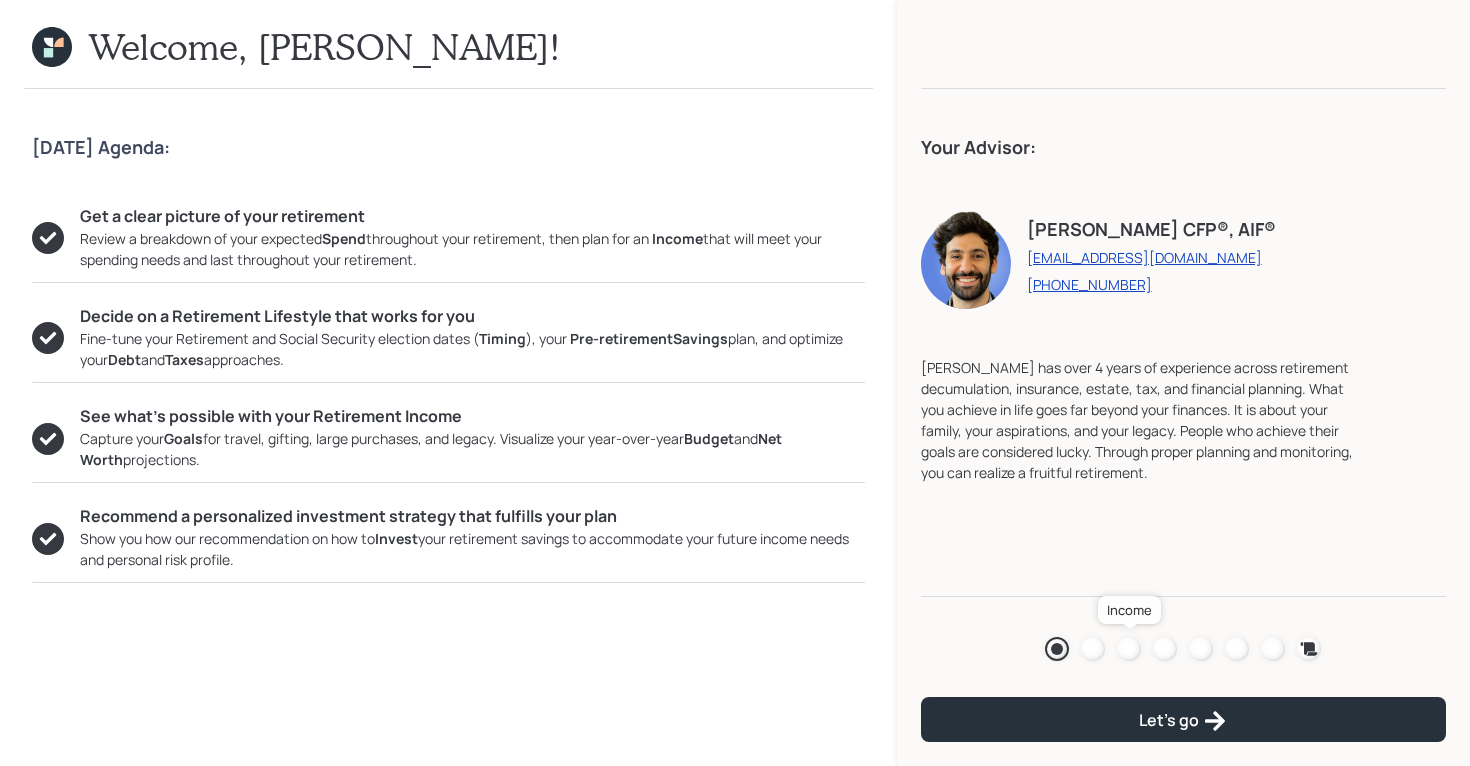 click at bounding box center (1129, 649) 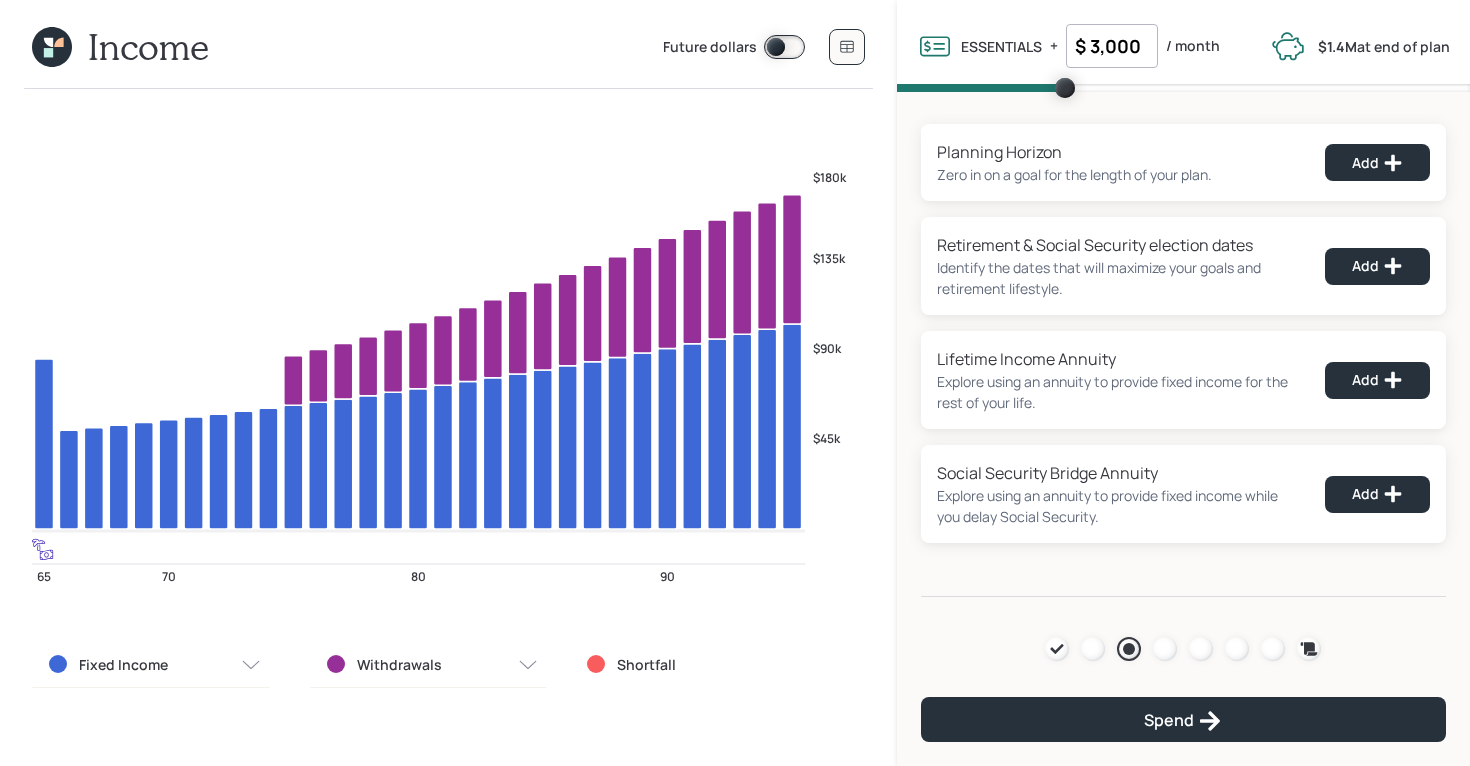 click 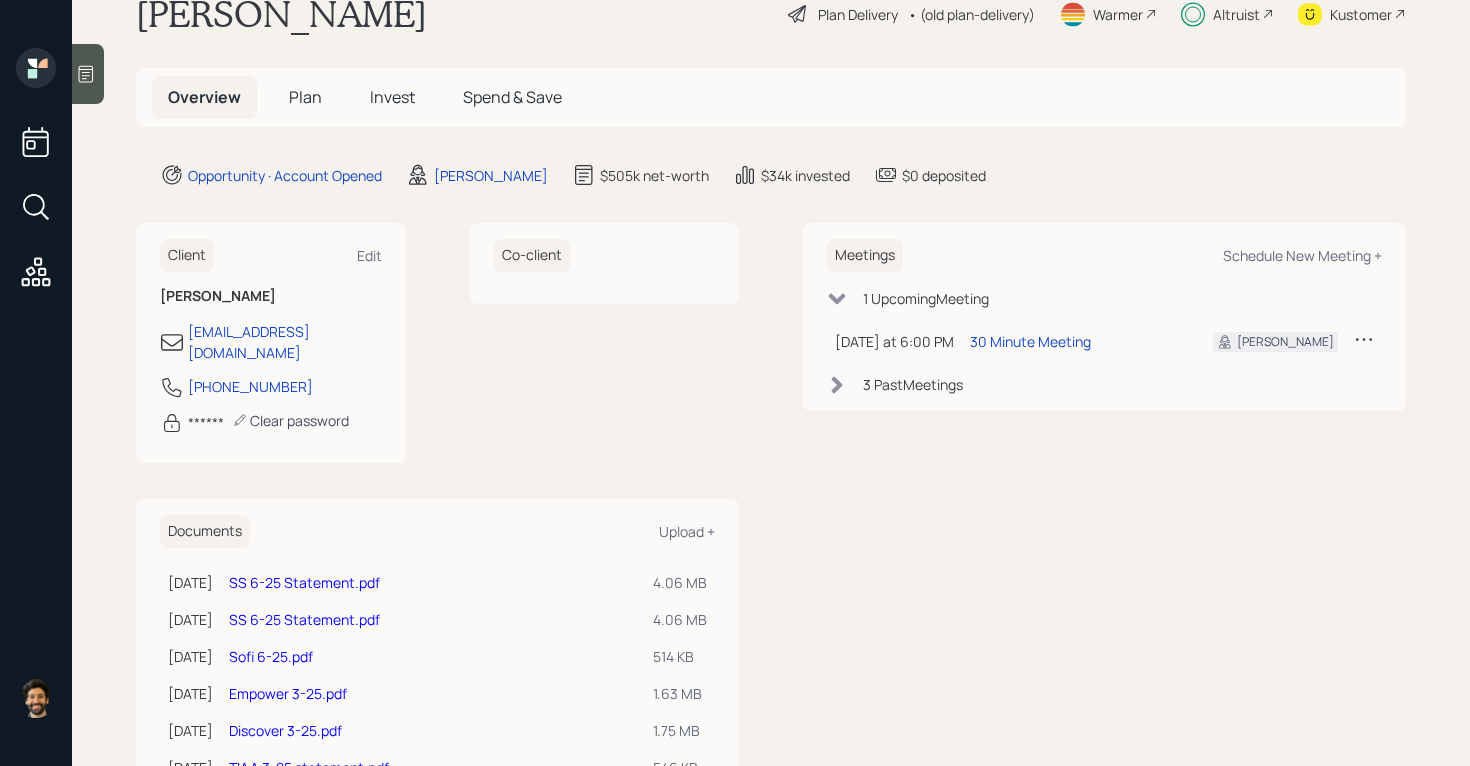 scroll, scrollTop: 0, scrollLeft: 0, axis: both 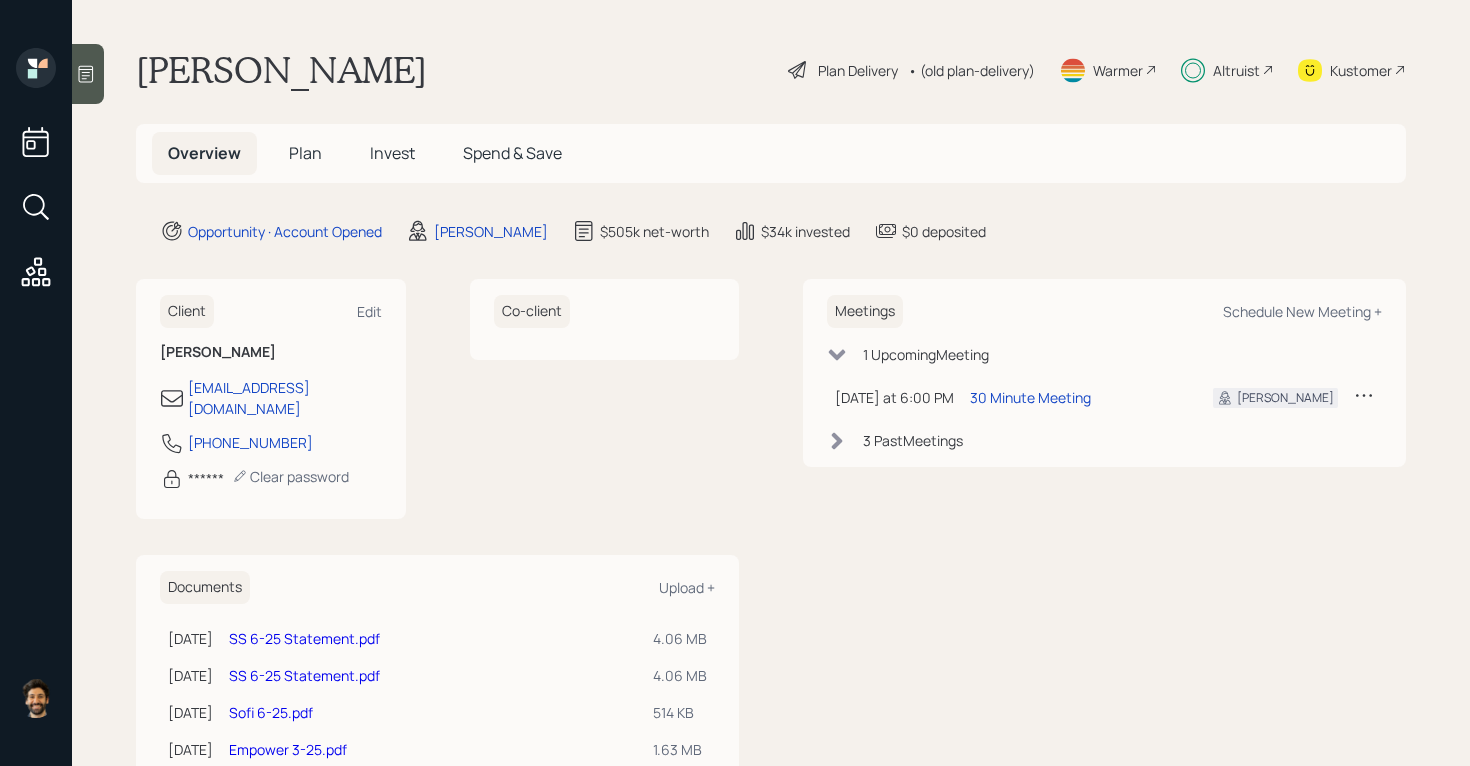 click on "Plan" at bounding box center (305, 153) 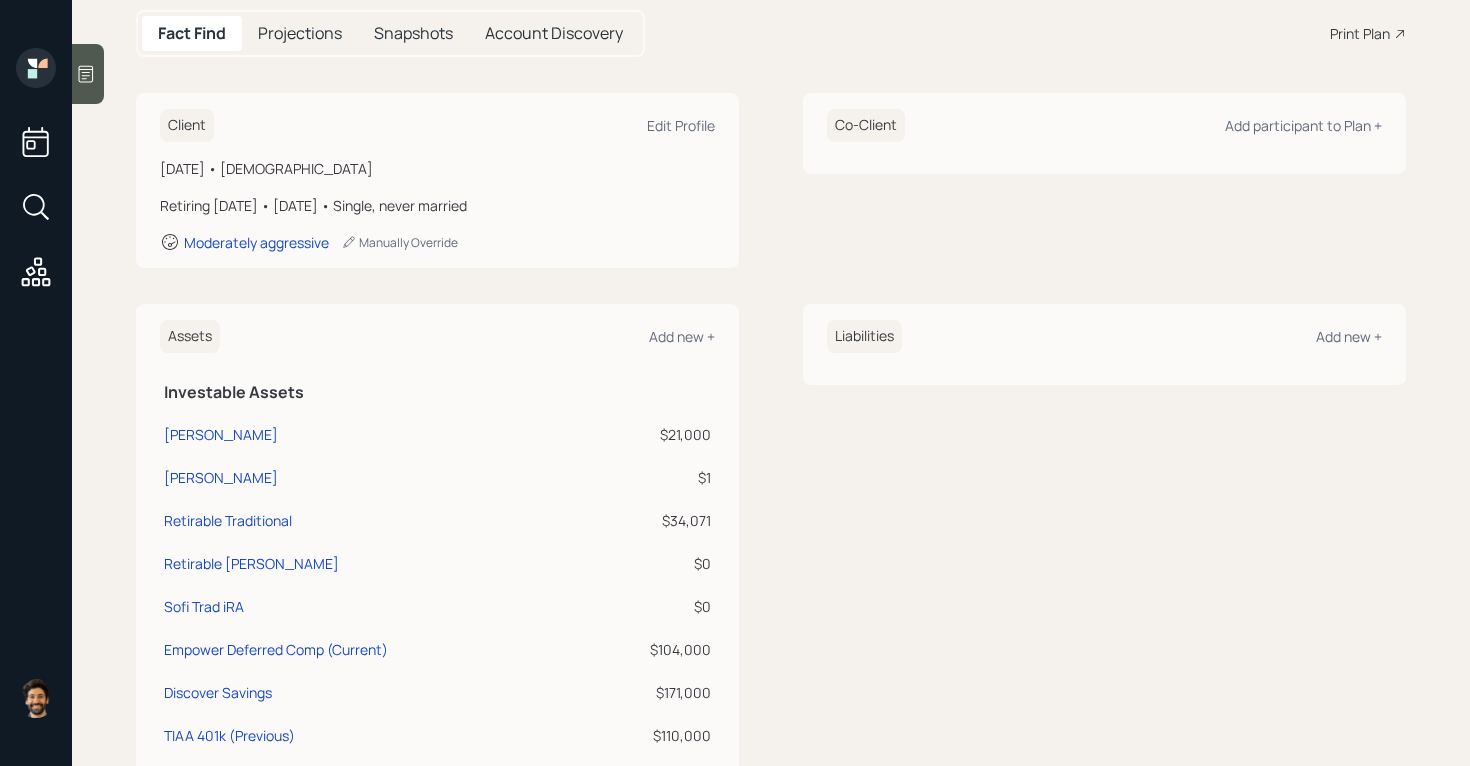 scroll, scrollTop: 0, scrollLeft: 0, axis: both 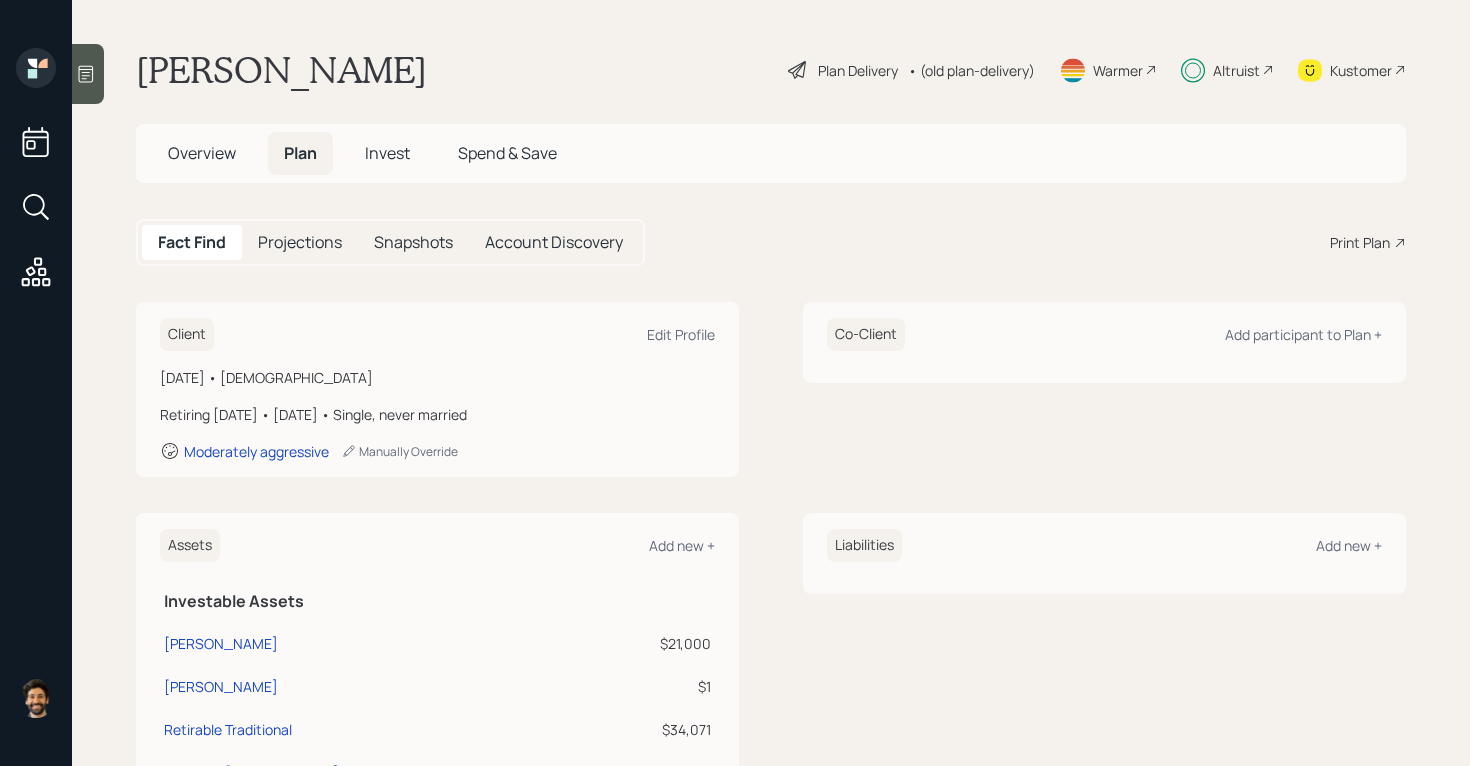 click on "Overview" at bounding box center (202, 153) 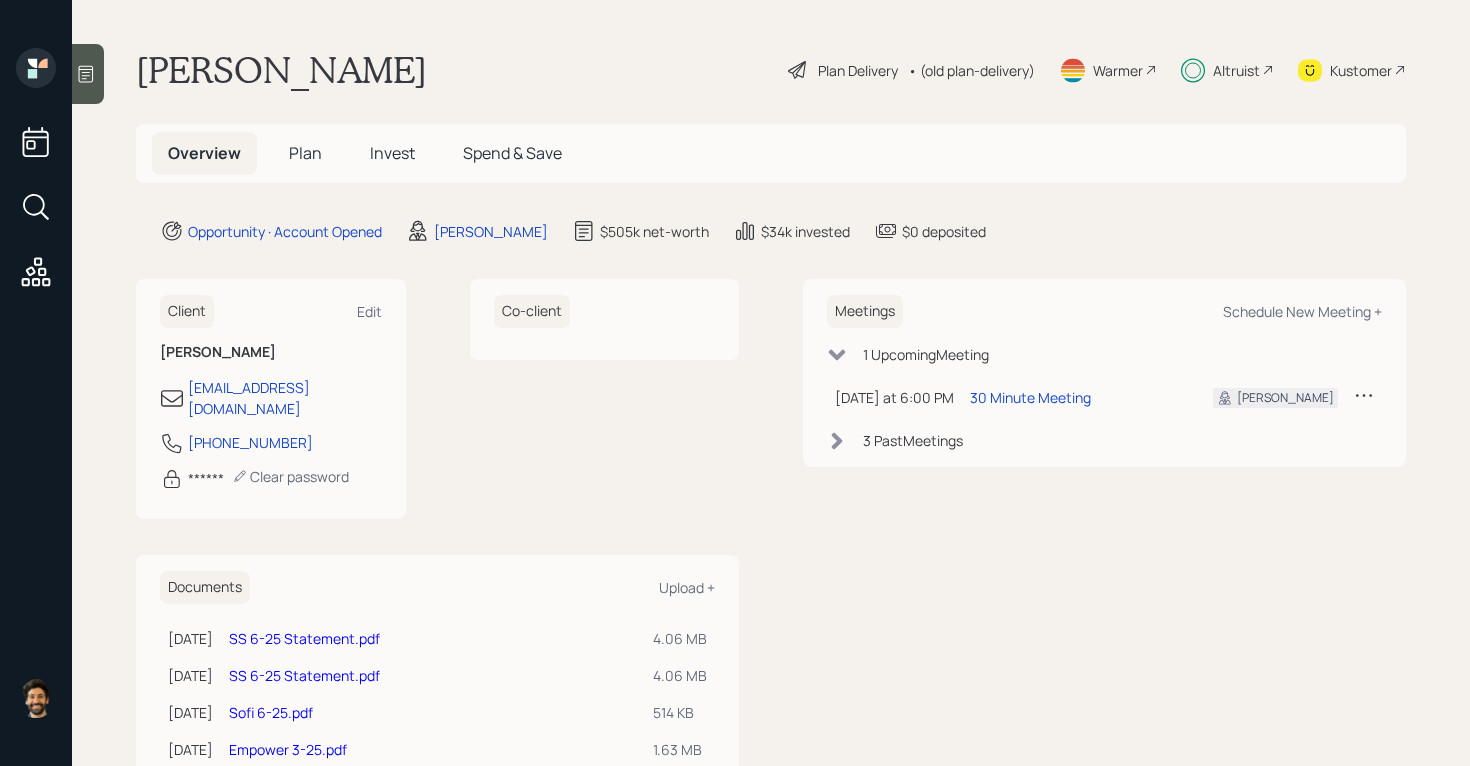 click on "Plan" at bounding box center [305, 153] 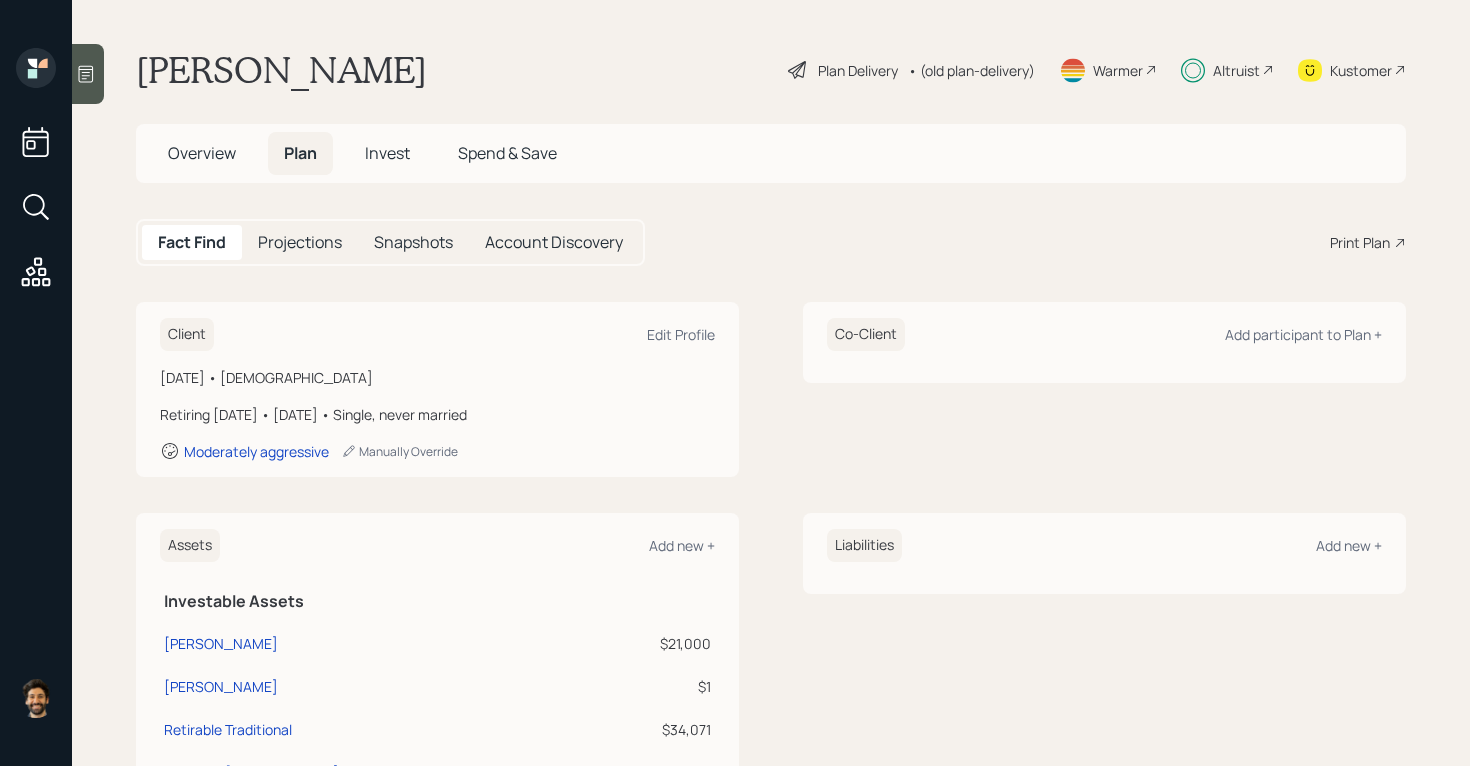 click on "Overview" at bounding box center (202, 153) 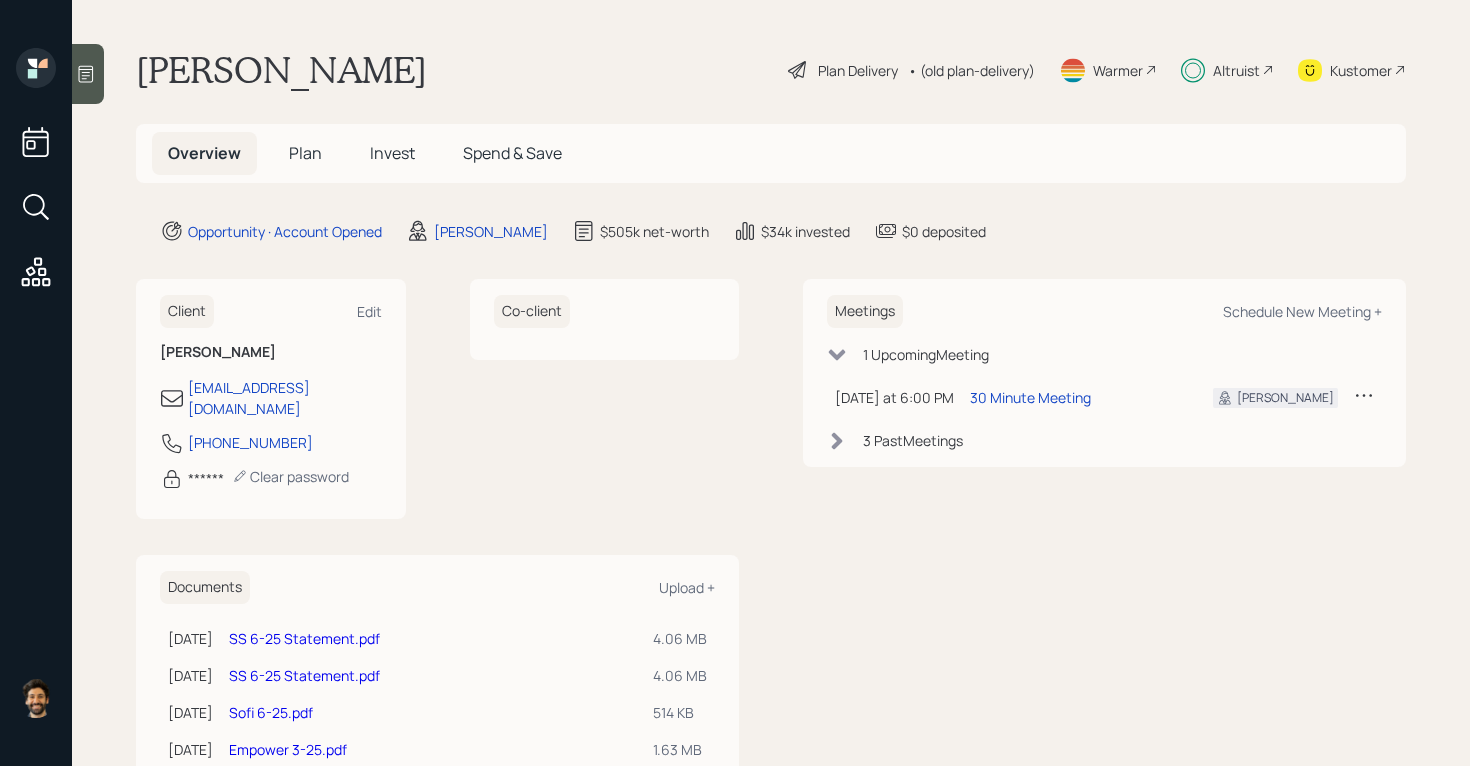 click on "Plan" at bounding box center [305, 153] 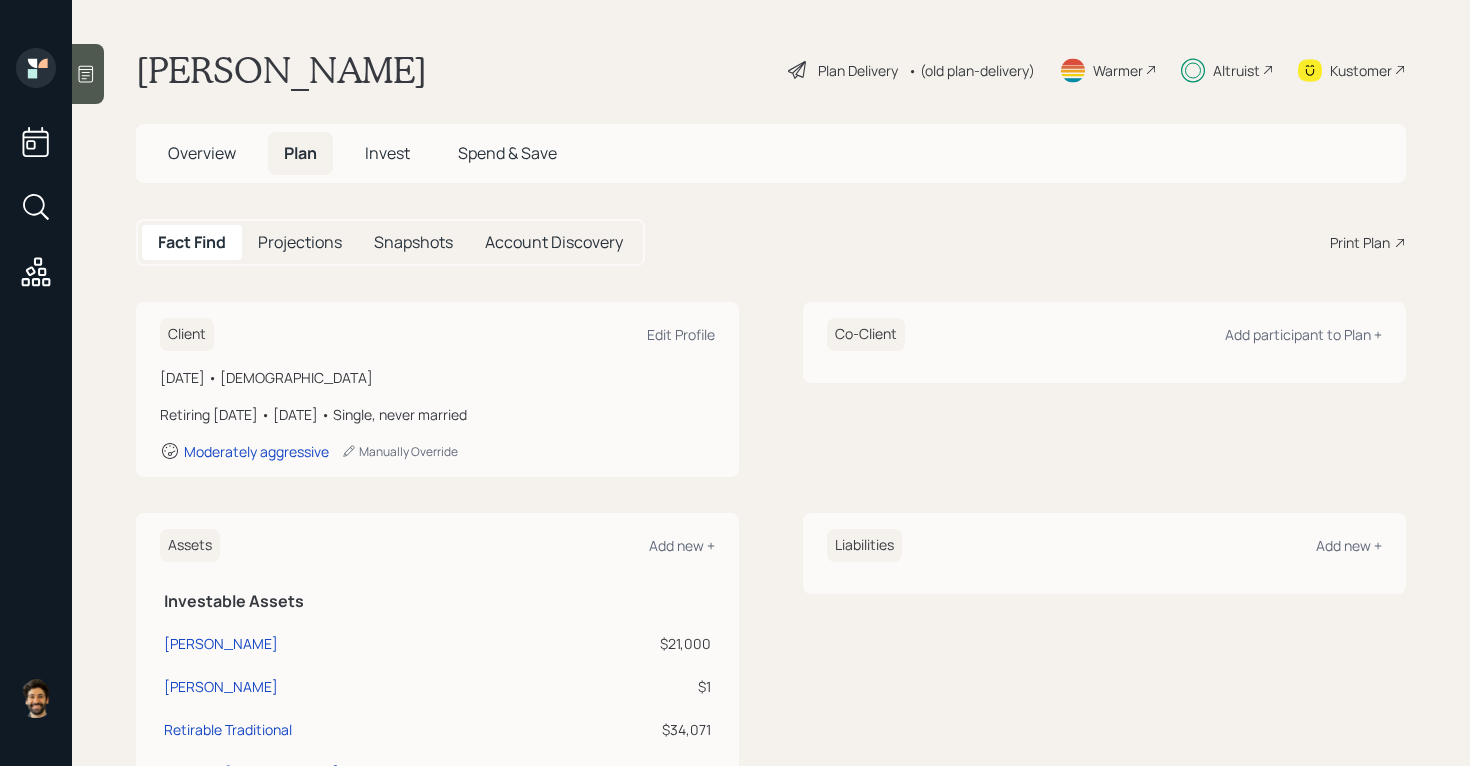 click on "Overview" at bounding box center (202, 153) 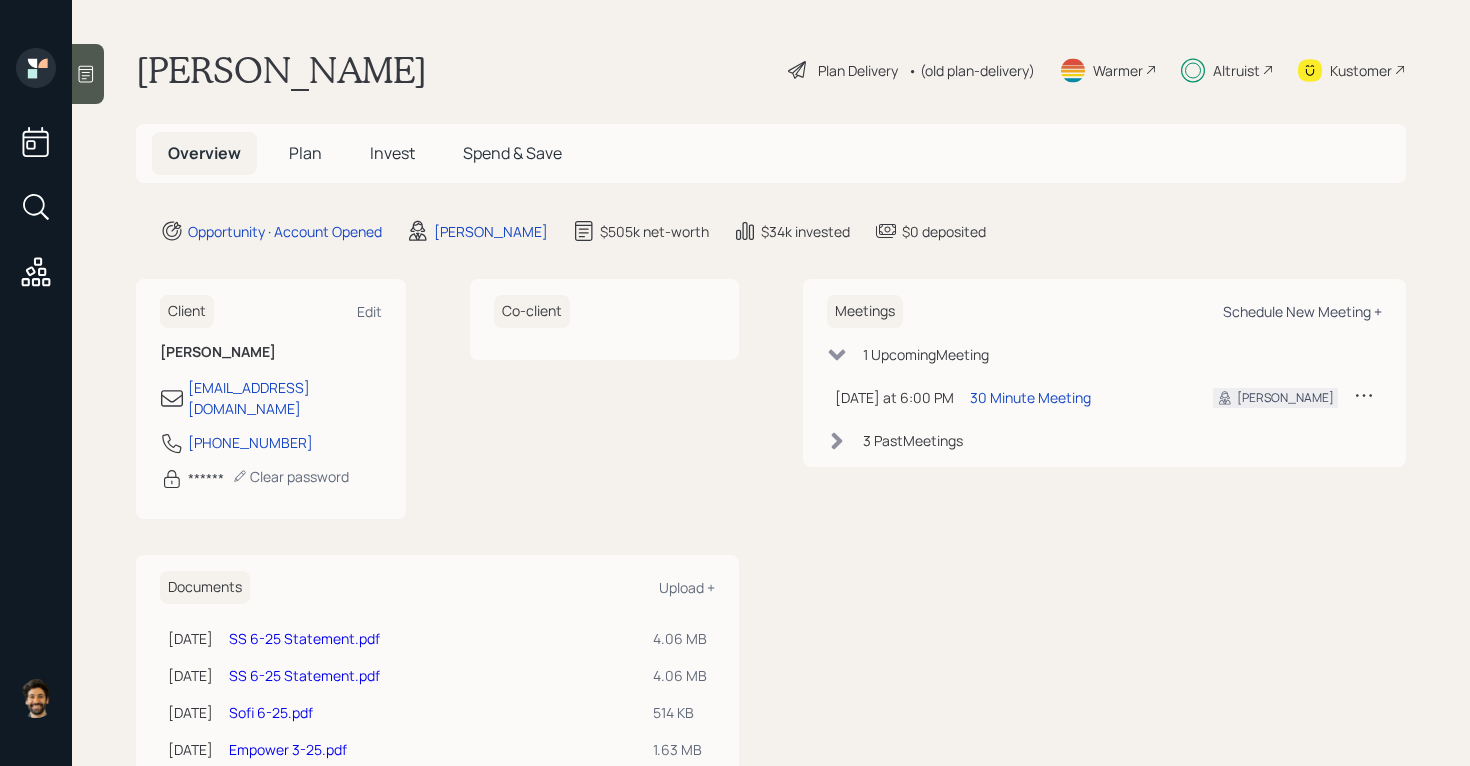 click on "Schedule New Meeting +" at bounding box center (1302, 311) 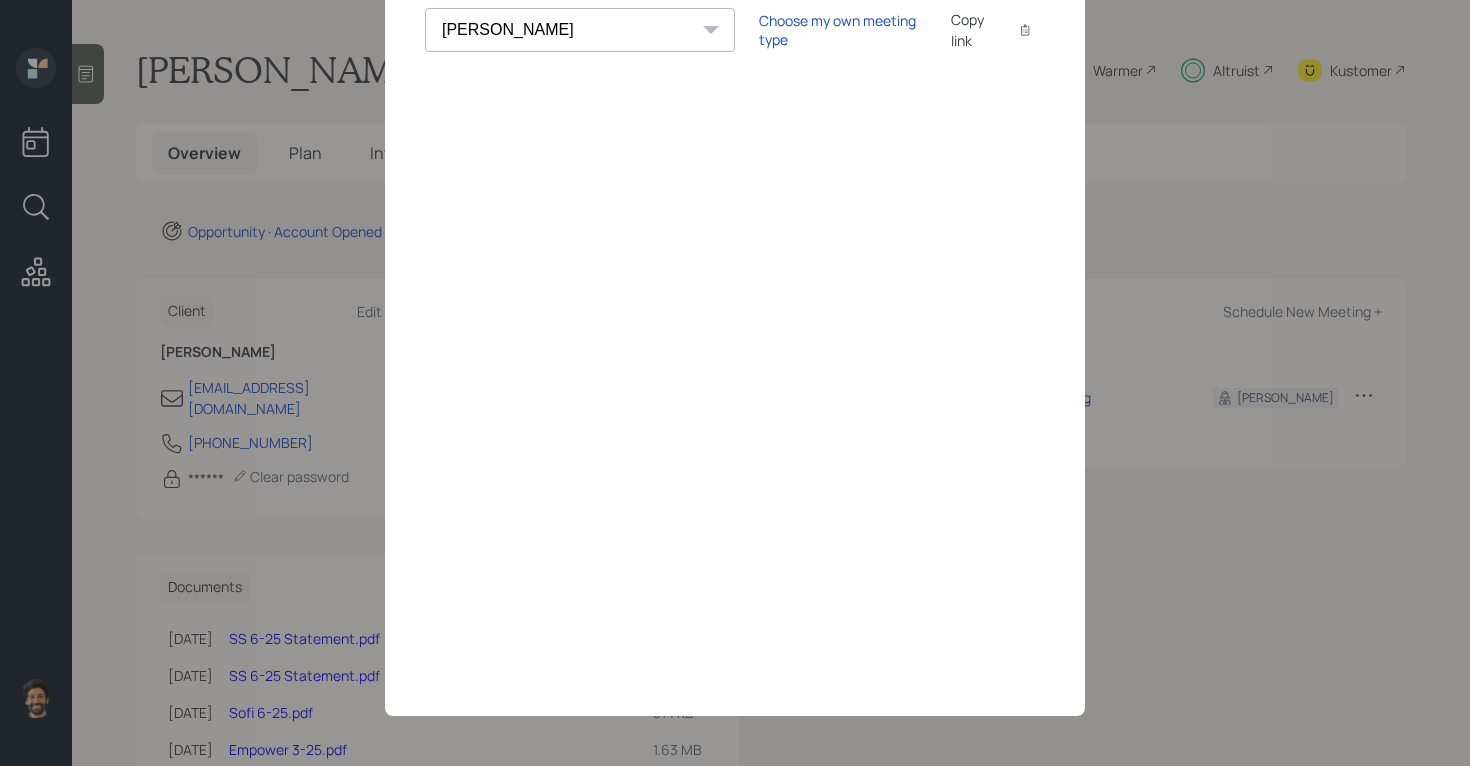 scroll, scrollTop: 0, scrollLeft: 0, axis: both 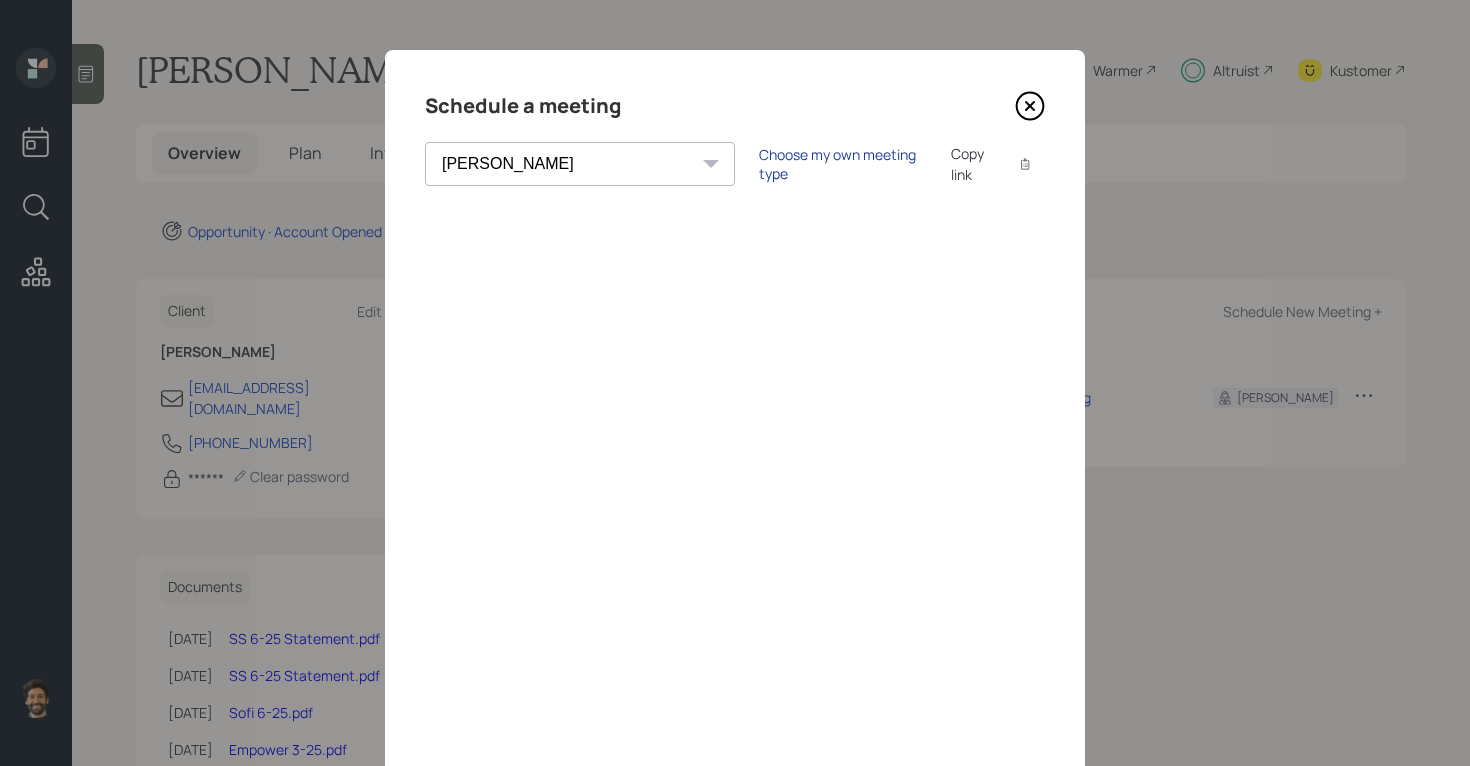 click on "Choose my own meeting type" at bounding box center [843, 164] 